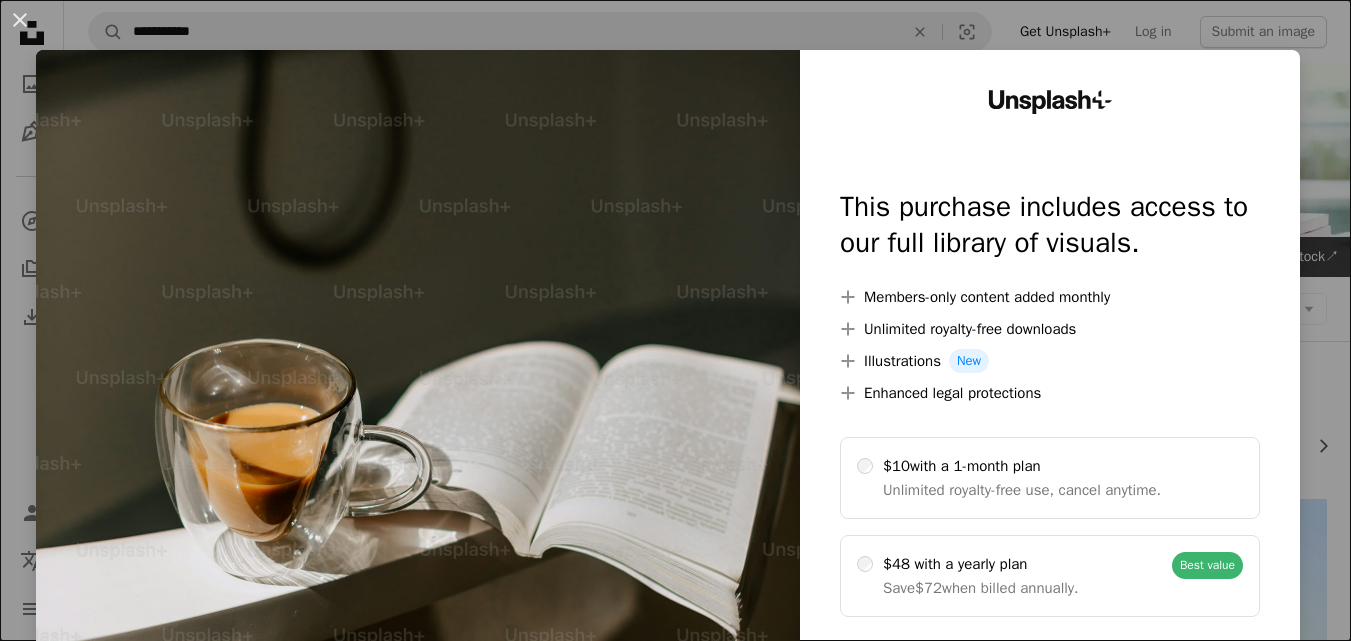 scroll, scrollTop: 2124, scrollLeft: 0, axis: vertical 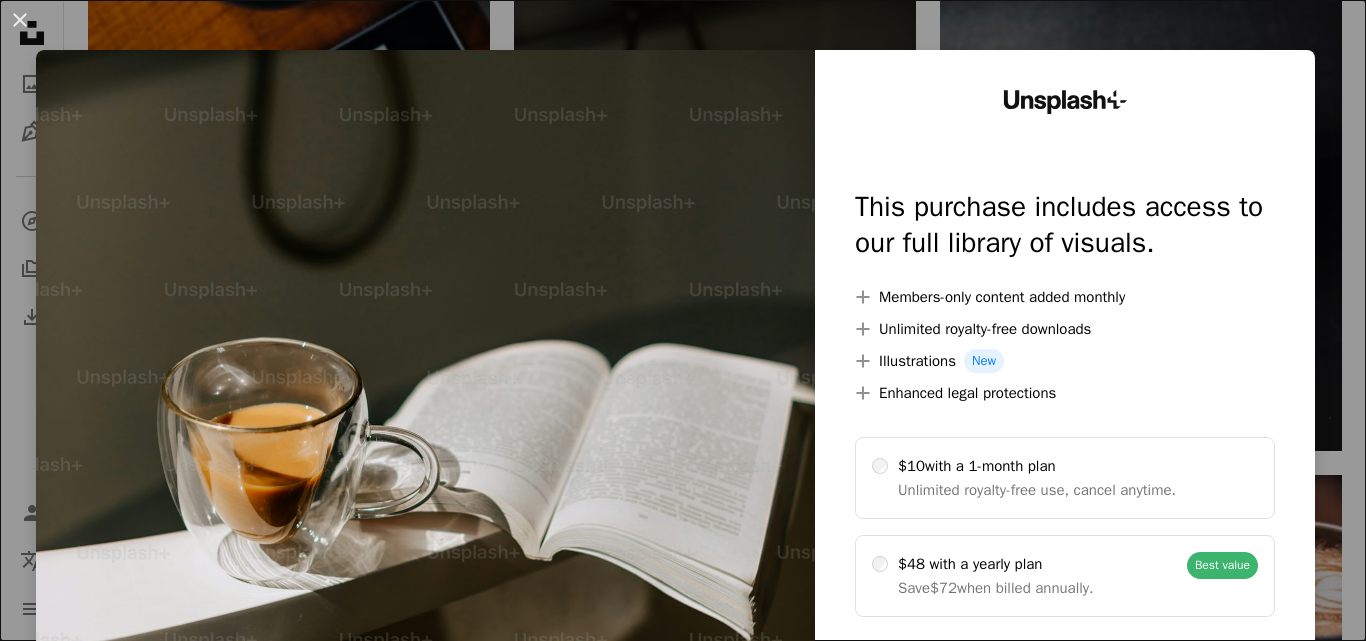 click on "An X shape Unsplash+ This purchase includes access to our full library of visuals. A plus sign Members-only content added monthly A plus sign Unlimited royalty-free downloads A plus sign Illustrations  New A plus sign Enhanced legal protections $10  with a 1-month plan Unlimited royalty-free use, cancel anytime. $48   with a yearly plan Save  $72  when billed annually. Best value Continue with purchase Taxes where applicable. Renews automatically. Cancel anytime." at bounding box center (683, 320) 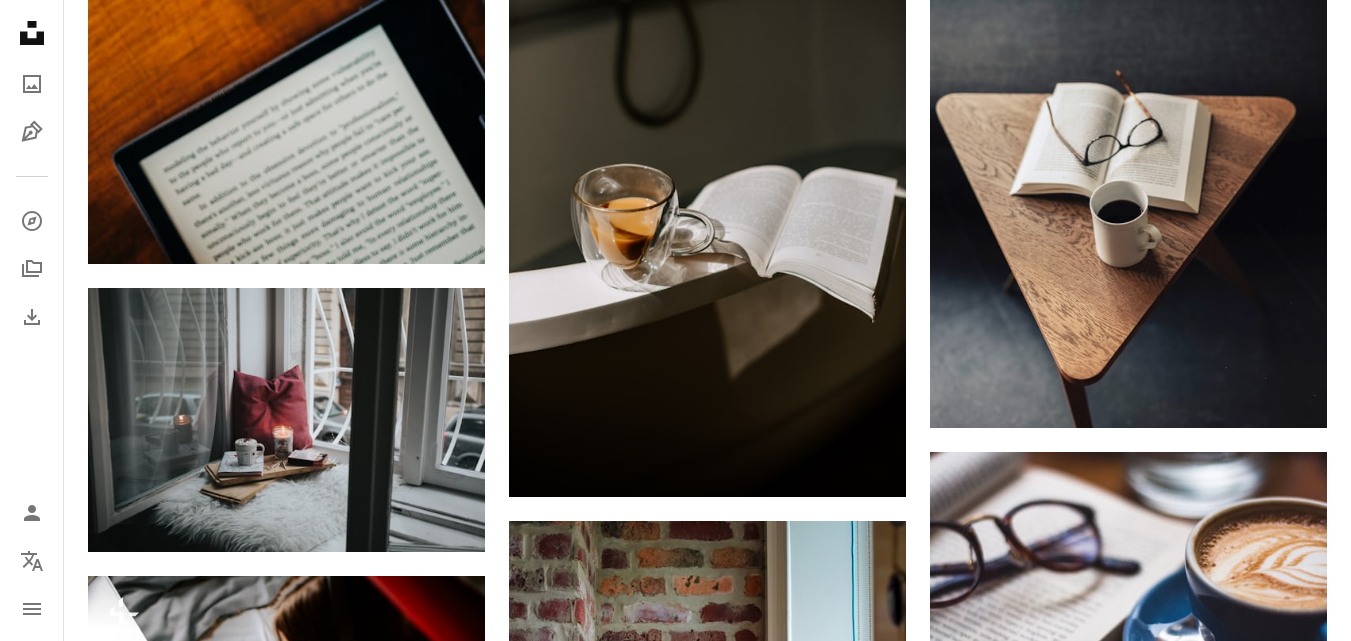 scroll, scrollTop: 2384, scrollLeft: 0, axis: vertical 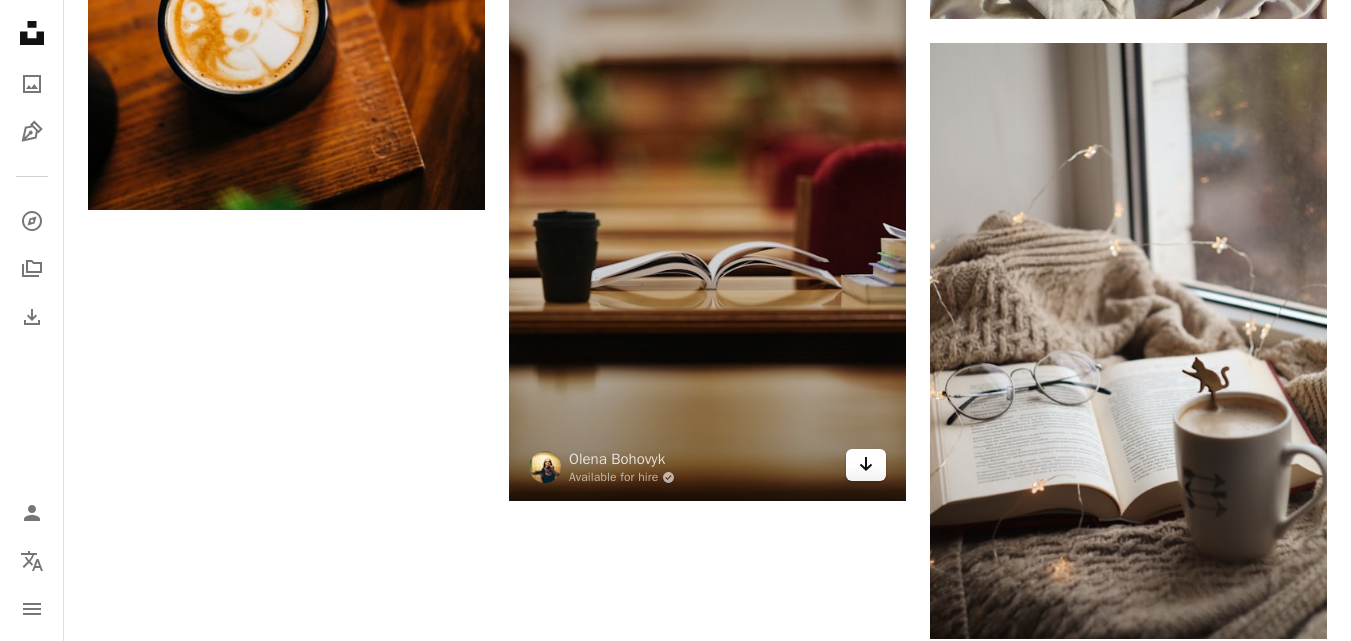 click on "Arrow pointing down" 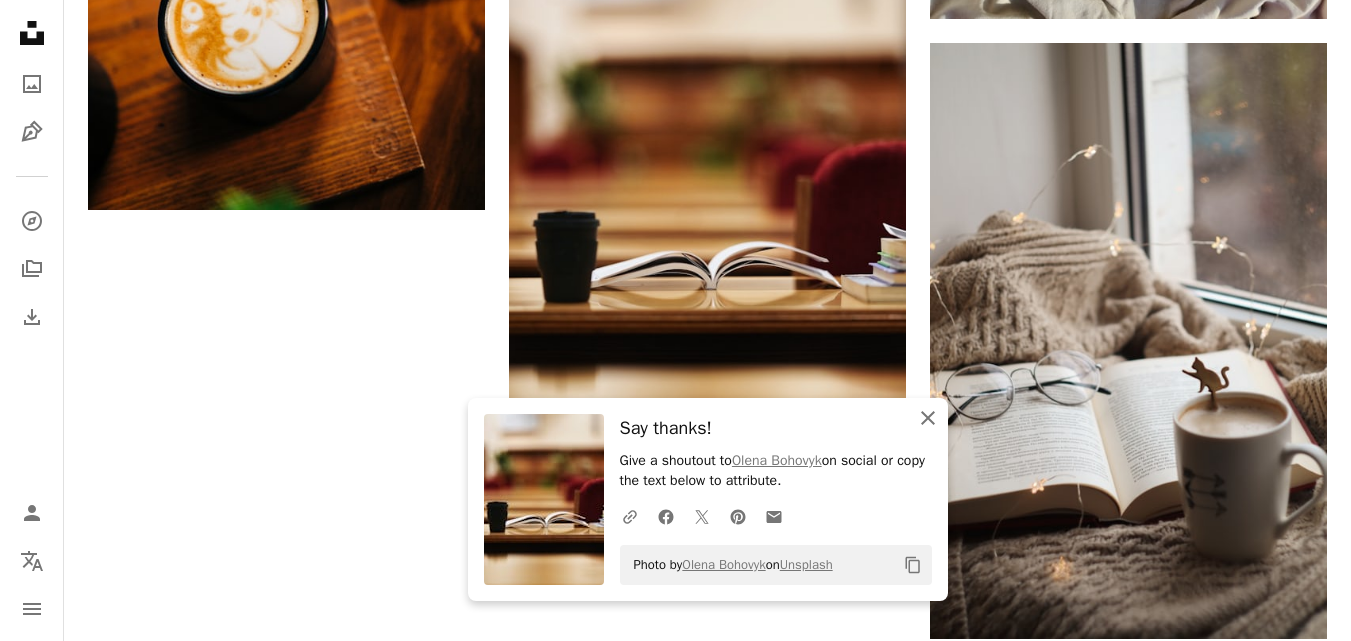 click 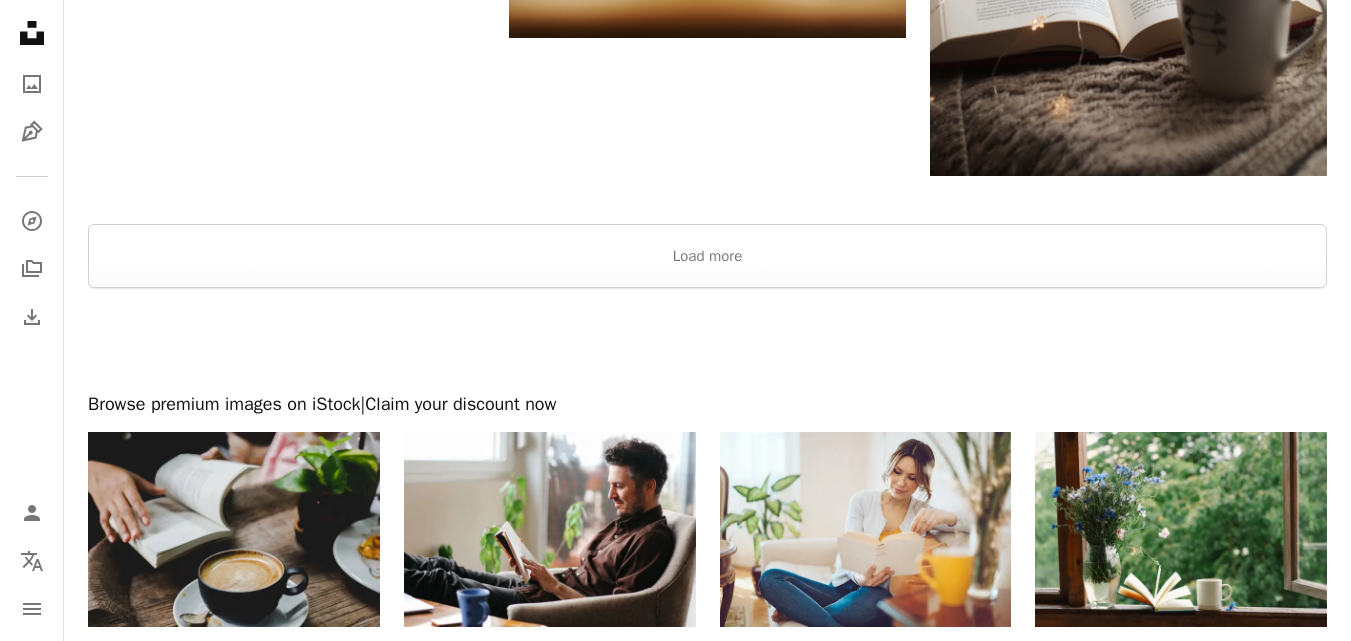 scroll, scrollTop: 3862, scrollLeft: 0, axis: vertical 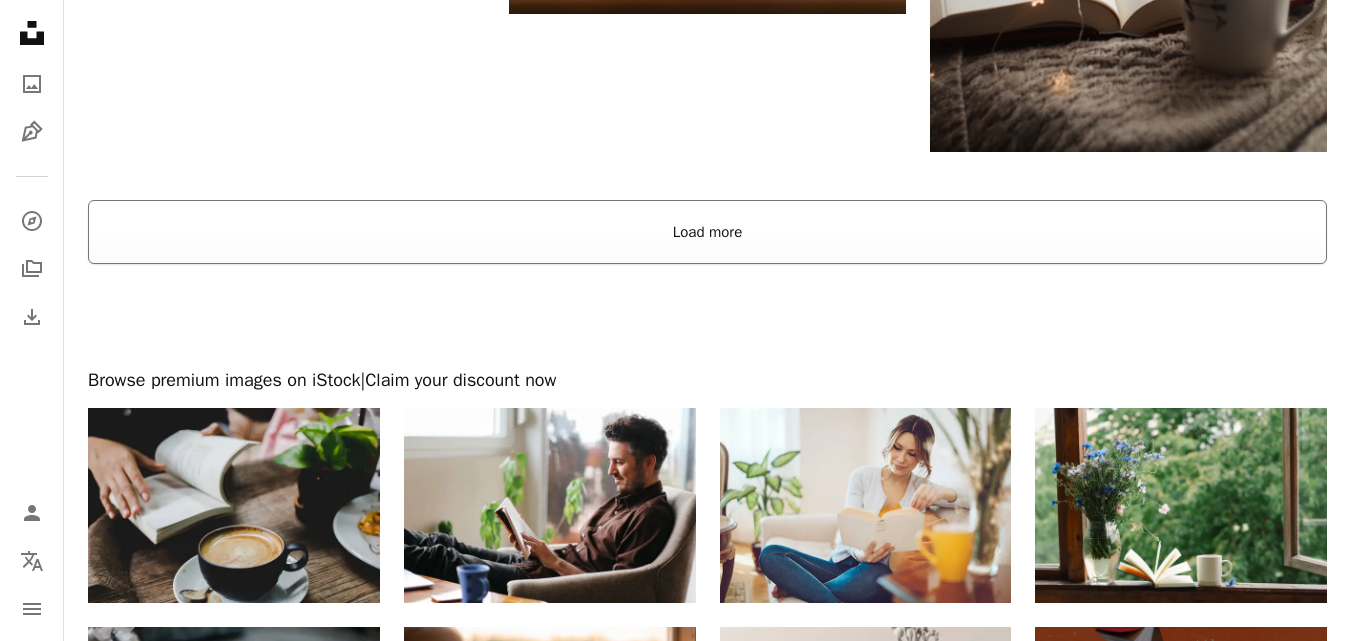click on "Load more" at bounding box center [707, 232] 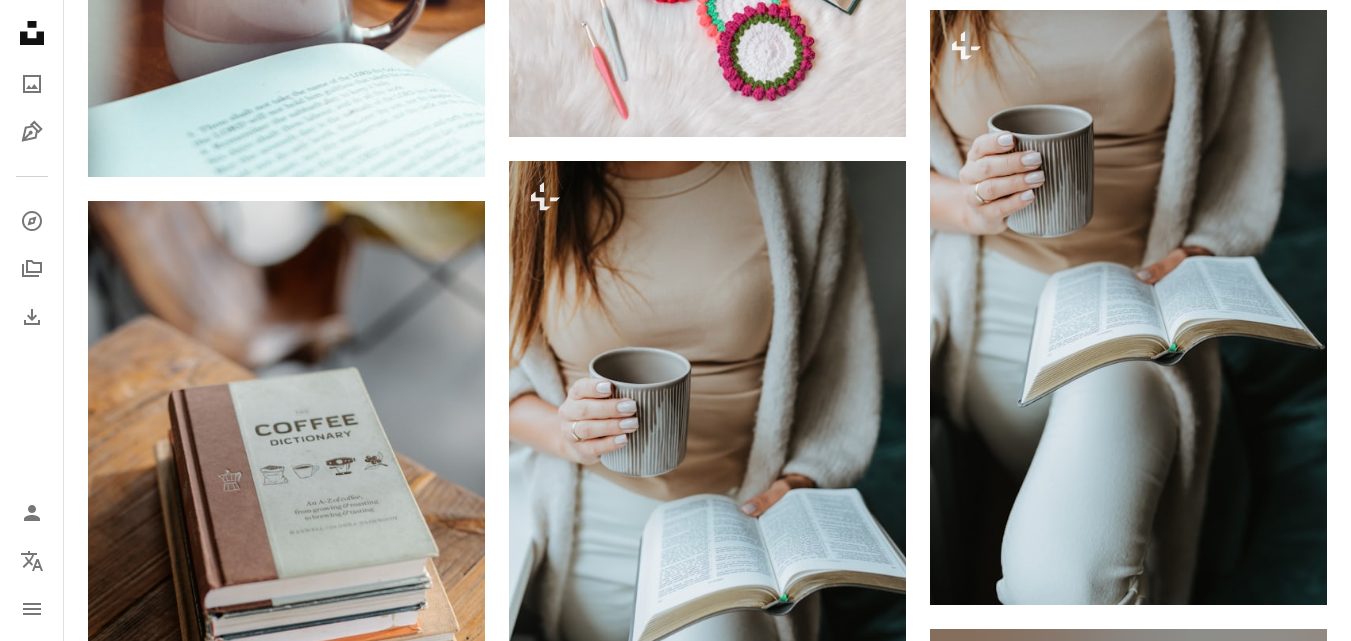 scroll, scrollTop: 4041, scrollLeft: 0, axis: vertical 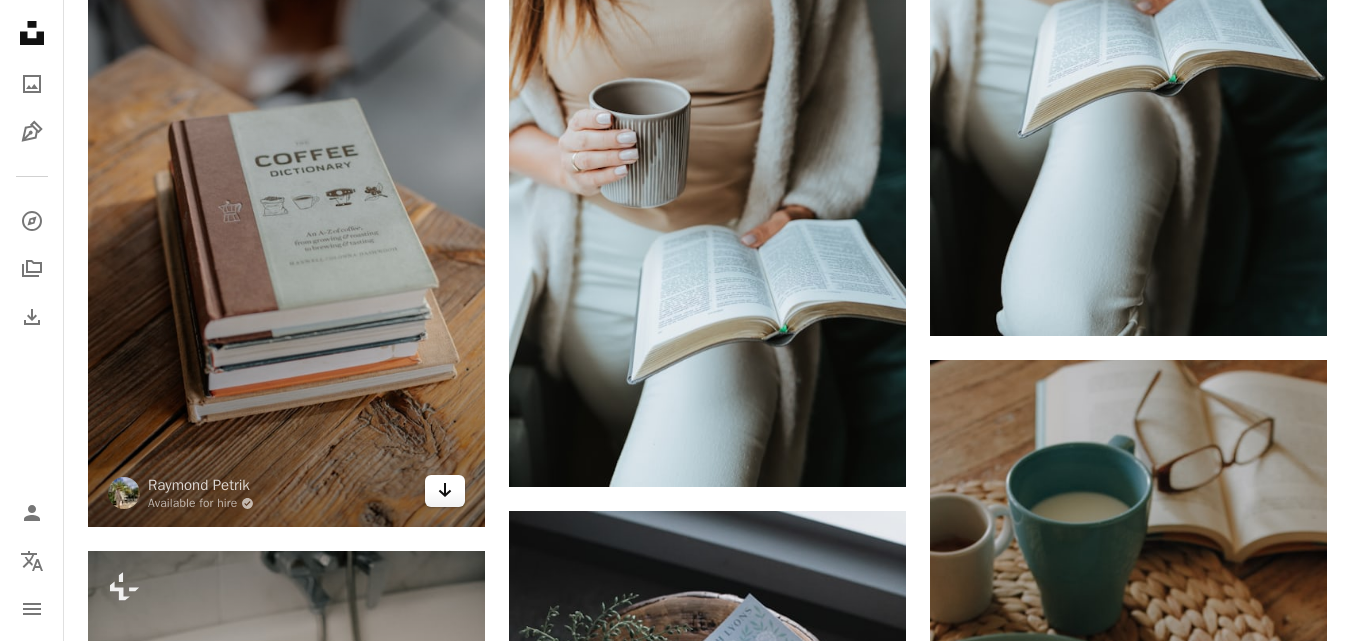 click on "Arrow pointing down" at bounding box center (445, 491) 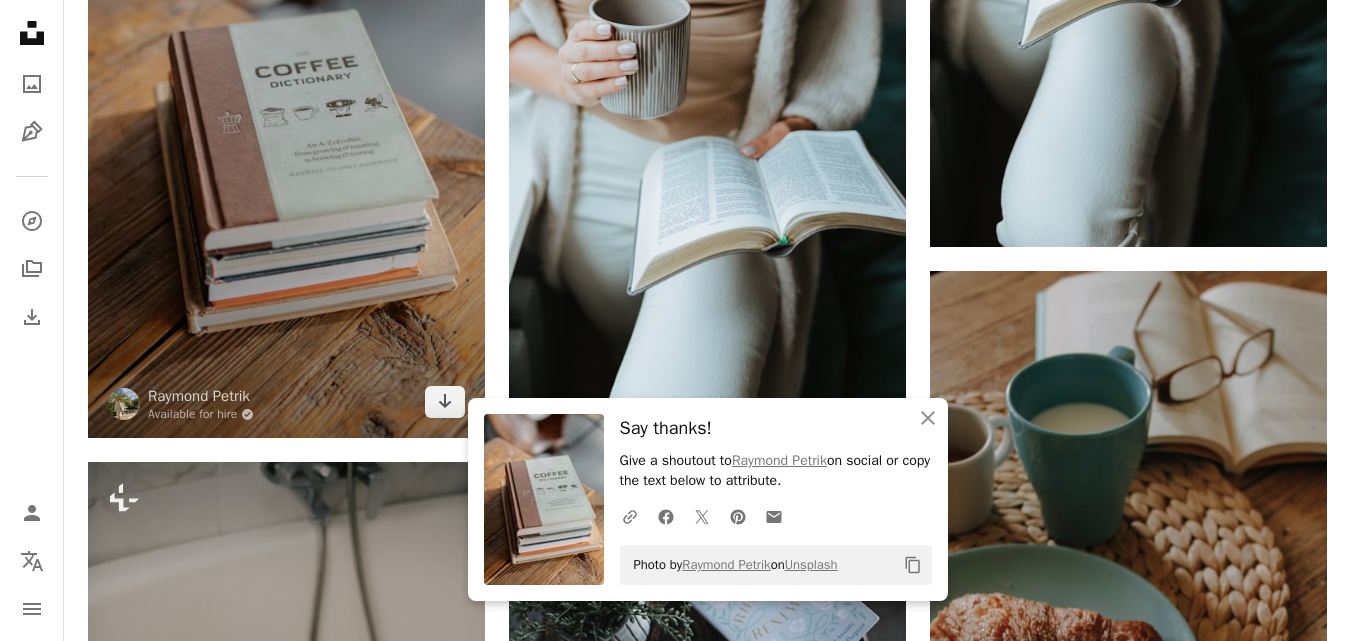 scroll, scrollTop: 4885, scrollLeft: 0, axis: vertical 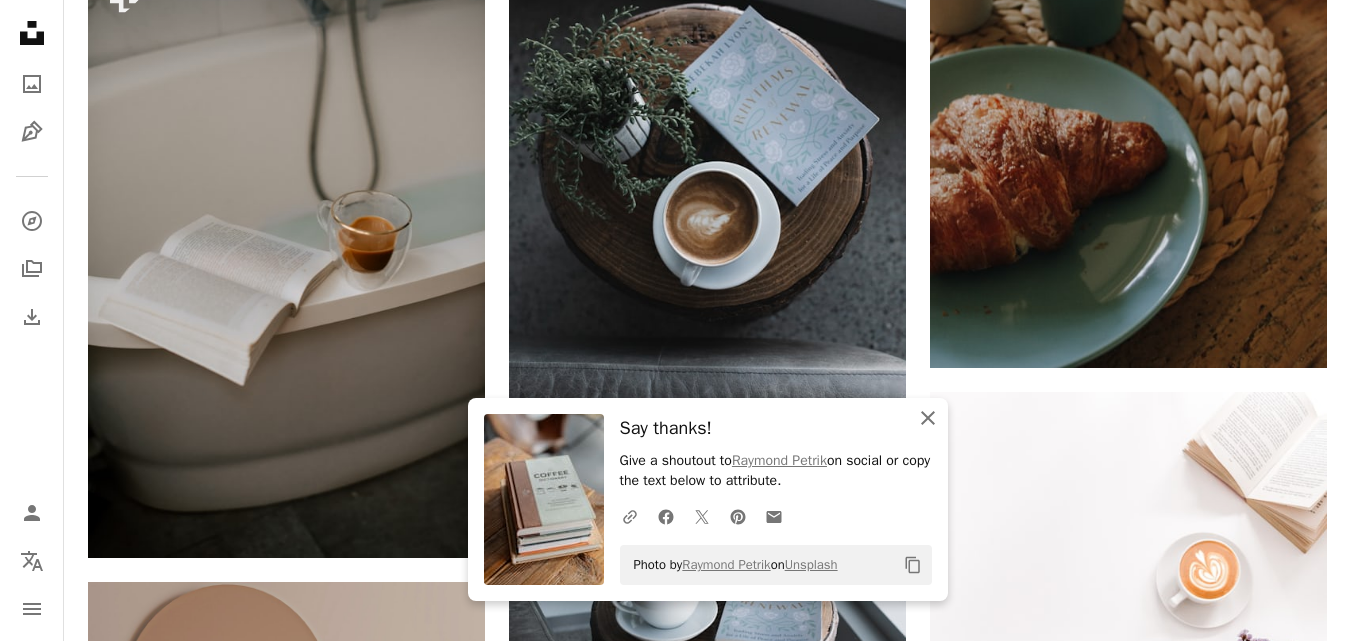 click 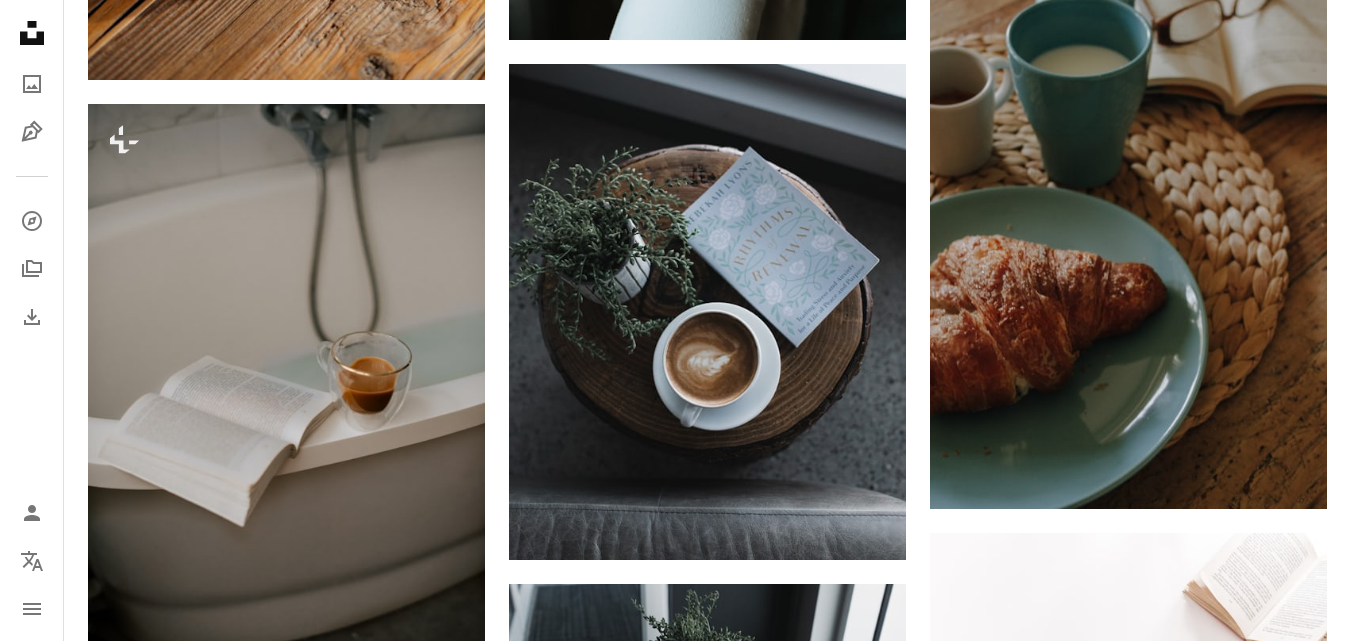 scroll, scrollTop: 4757, scrollLeft: 0, axis: vertical 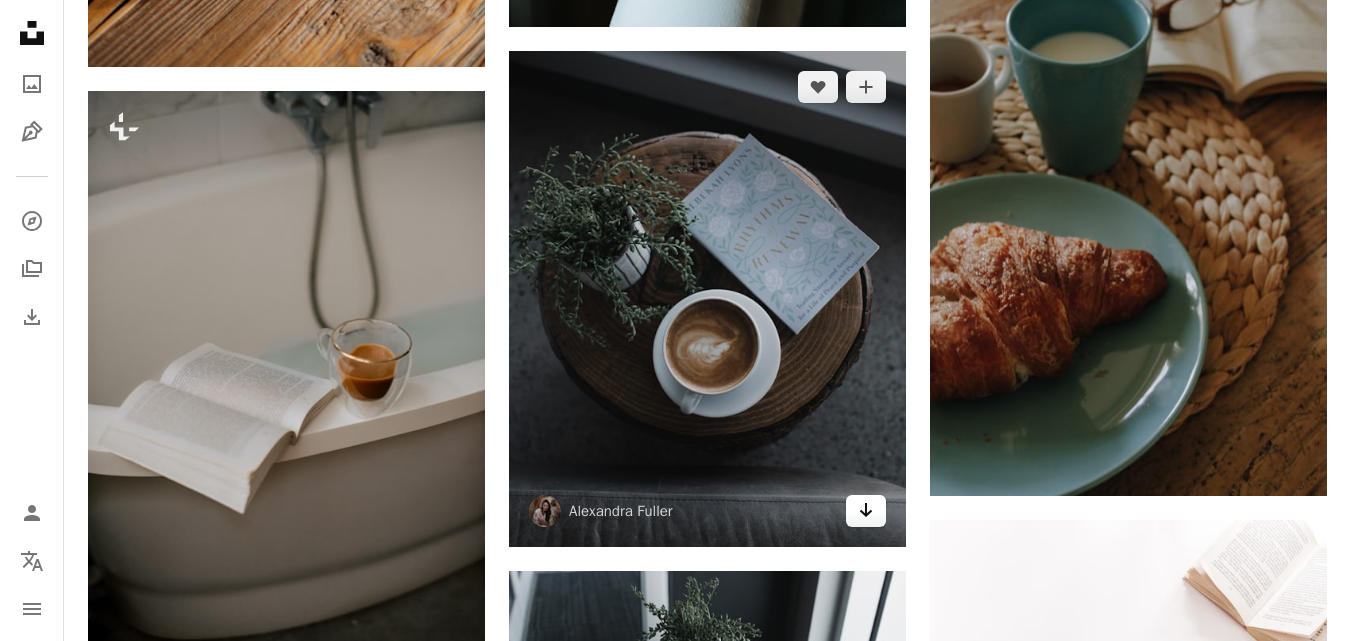 click on "Arrow pointing down" 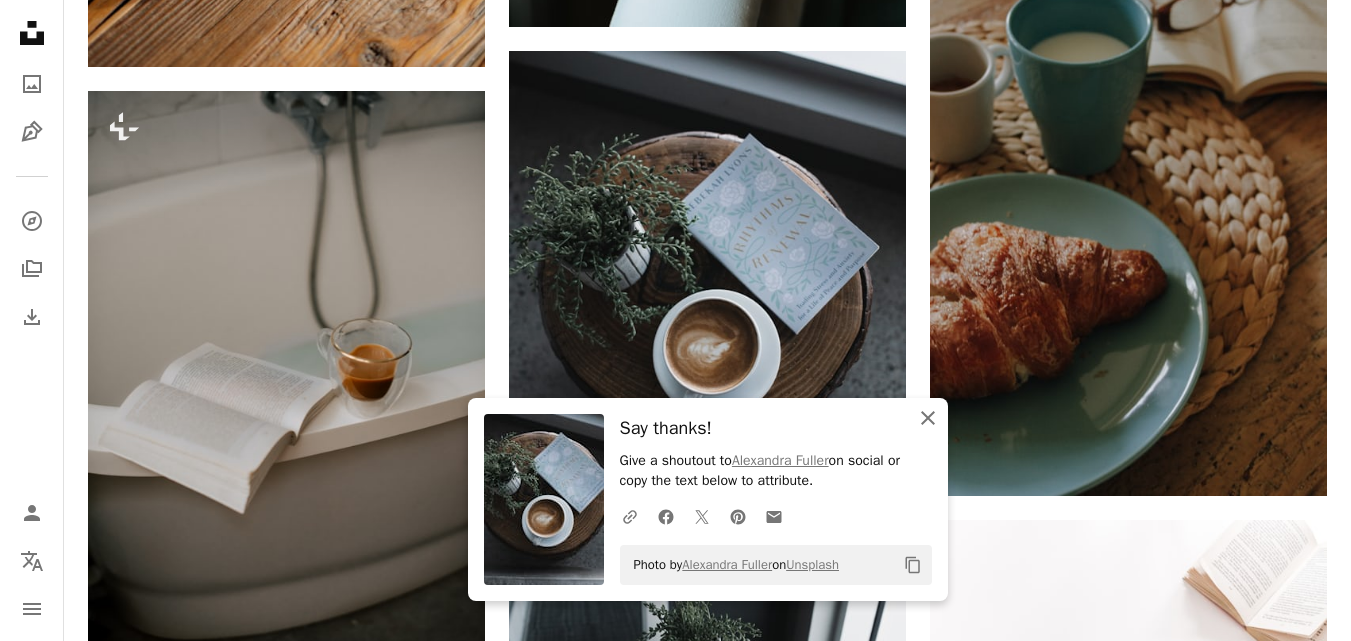 click on "An X shape" 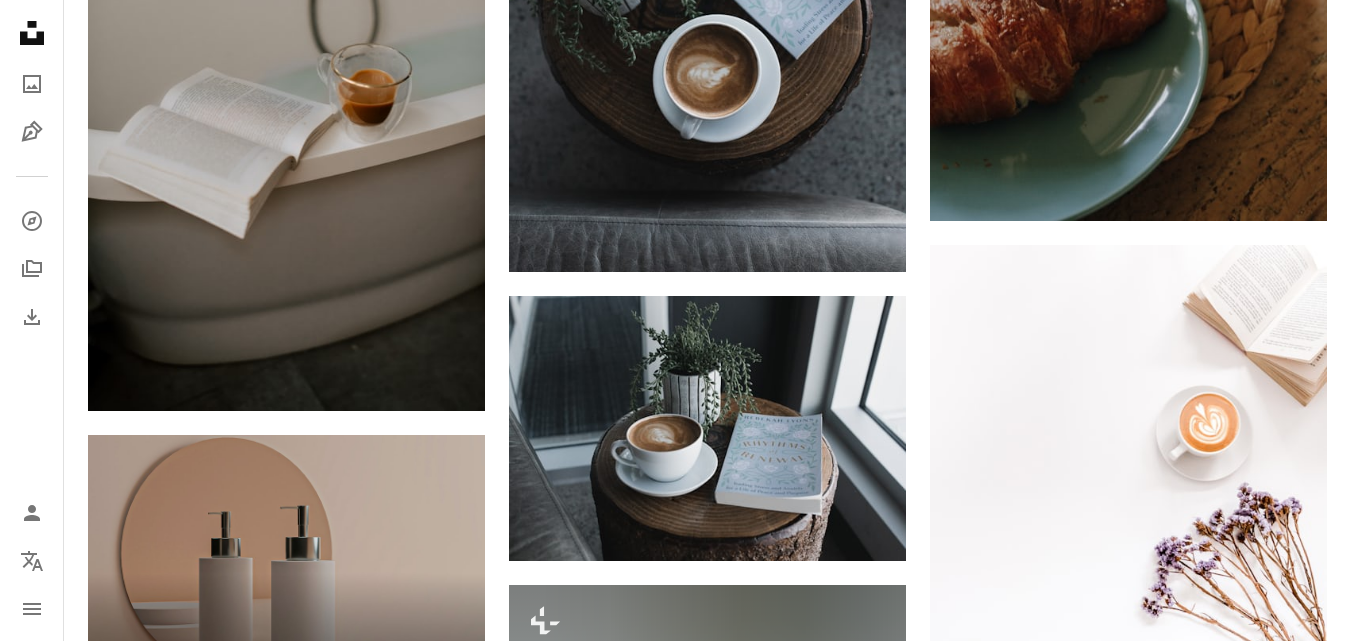 scroll, scrollTop: 5201, scrollLeft: 0, axis: vertical 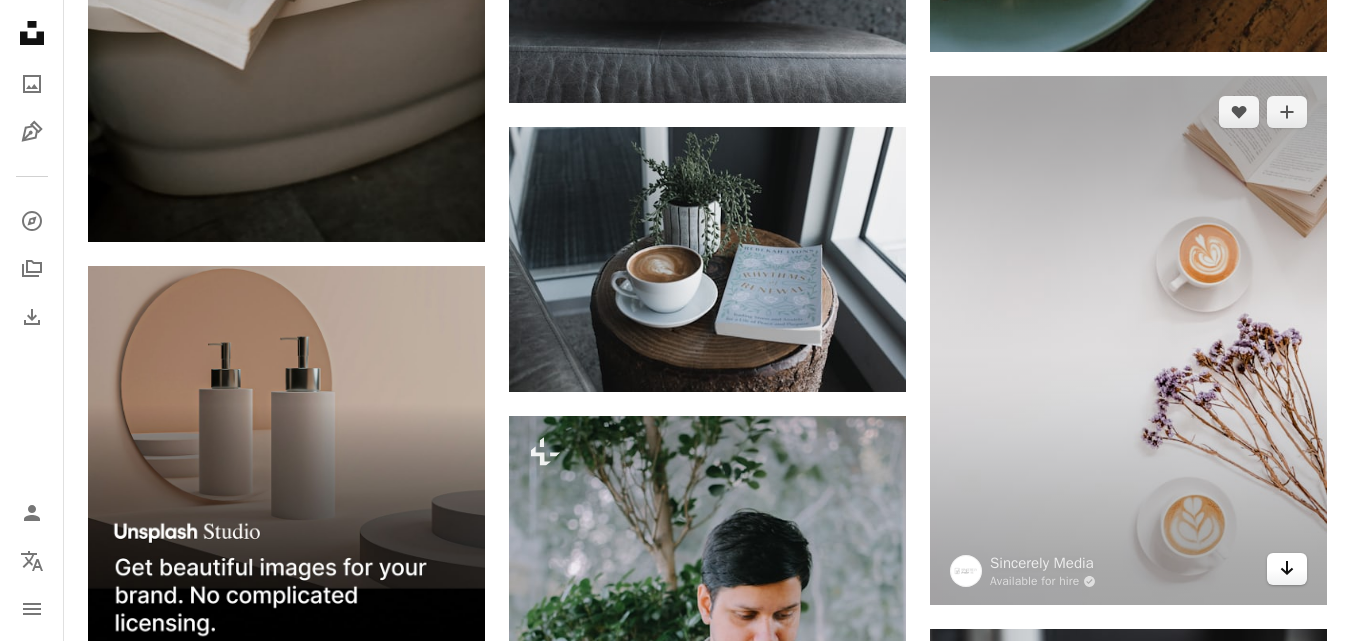 click on "Arrow pointing down" 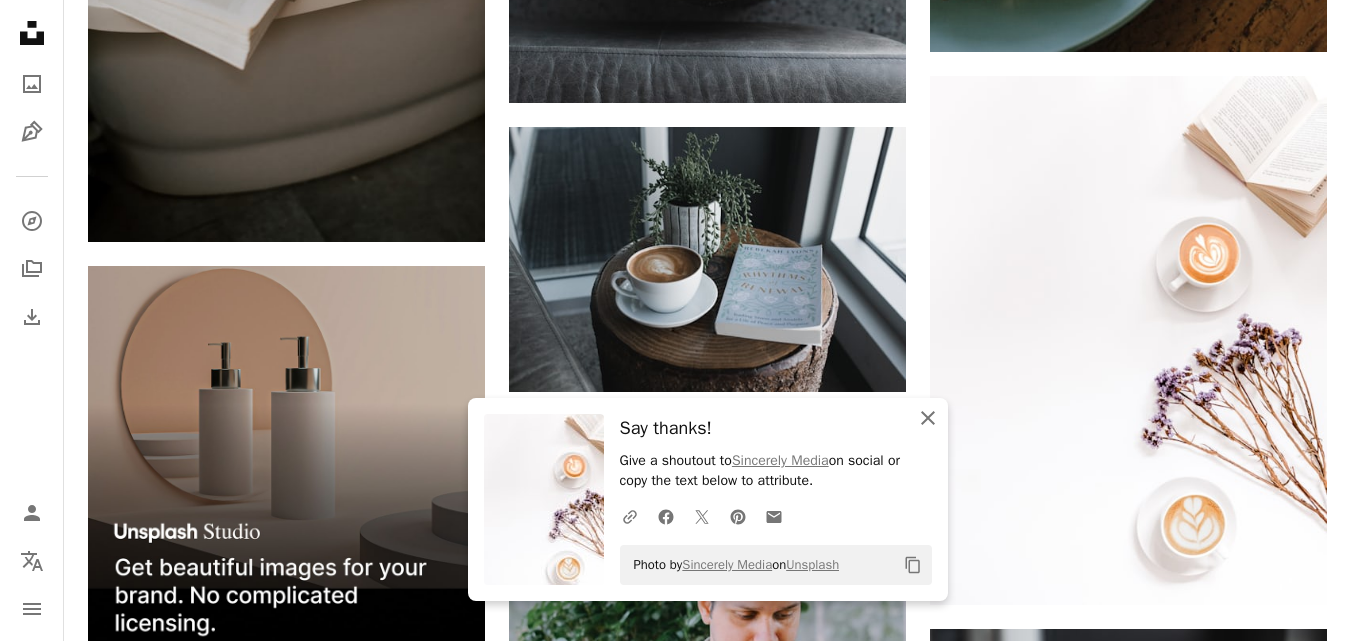 click 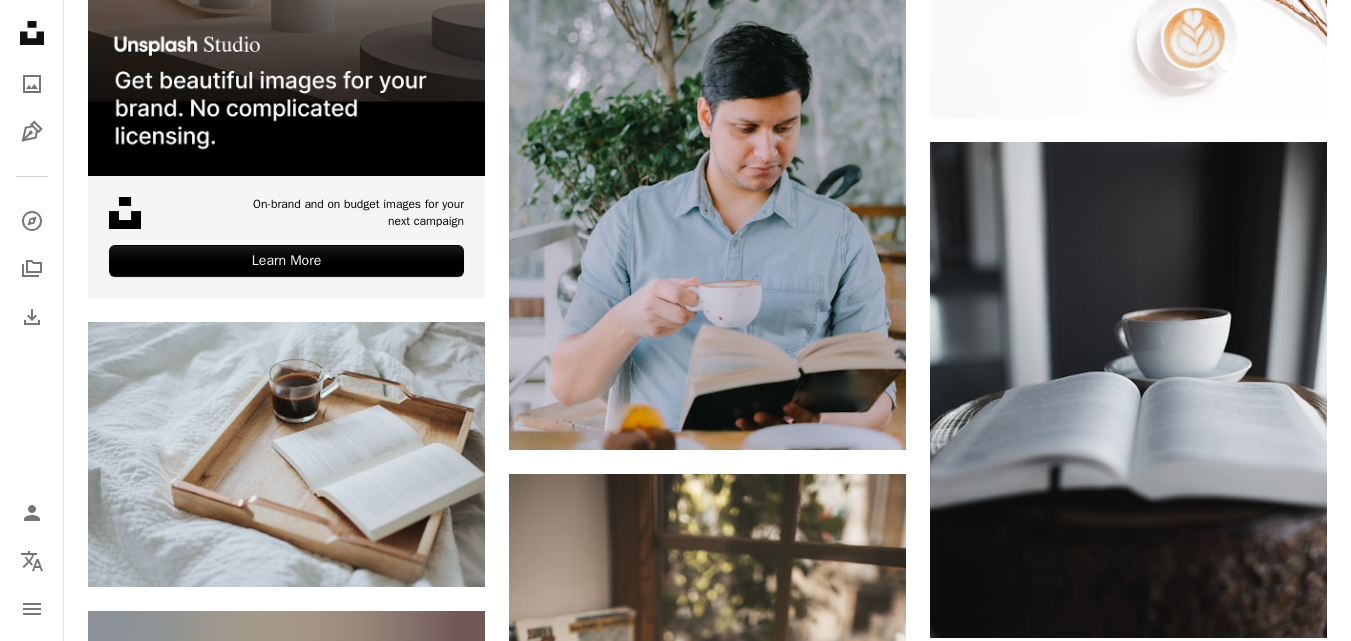 scroll, scrollTop: 5800, scrollLeft: 0, axis: vertical 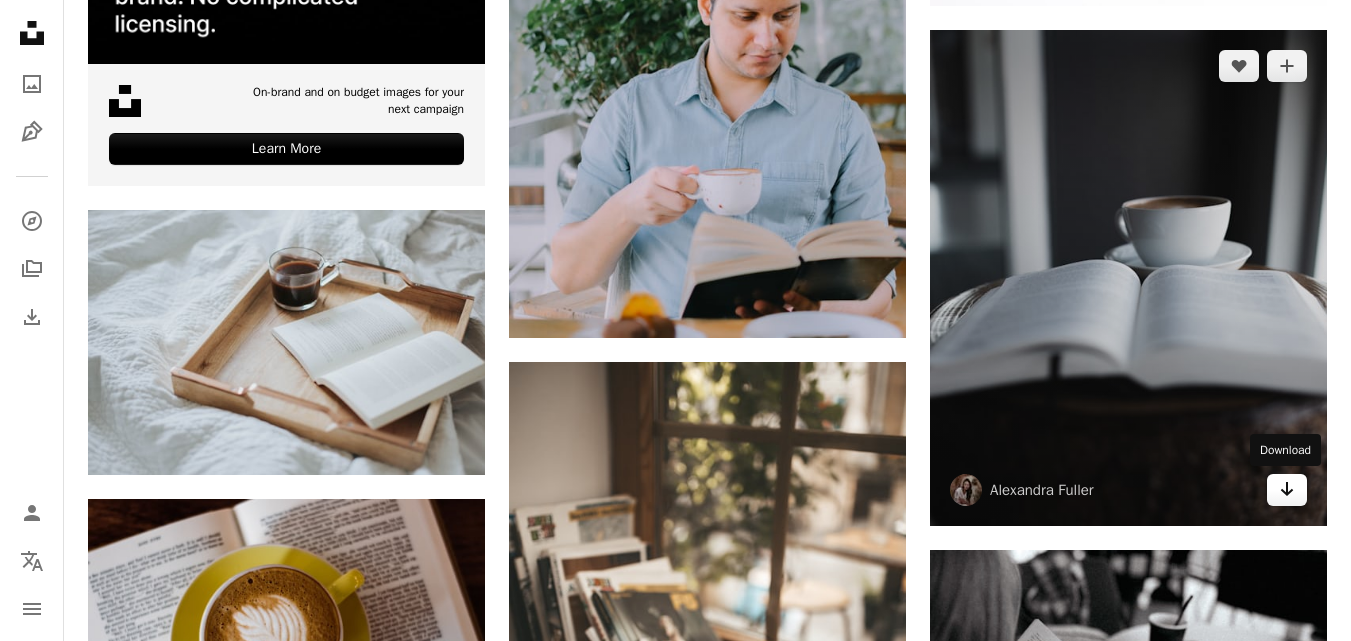 click on "Arrow pointing down" at bounding box center [1287, 490] 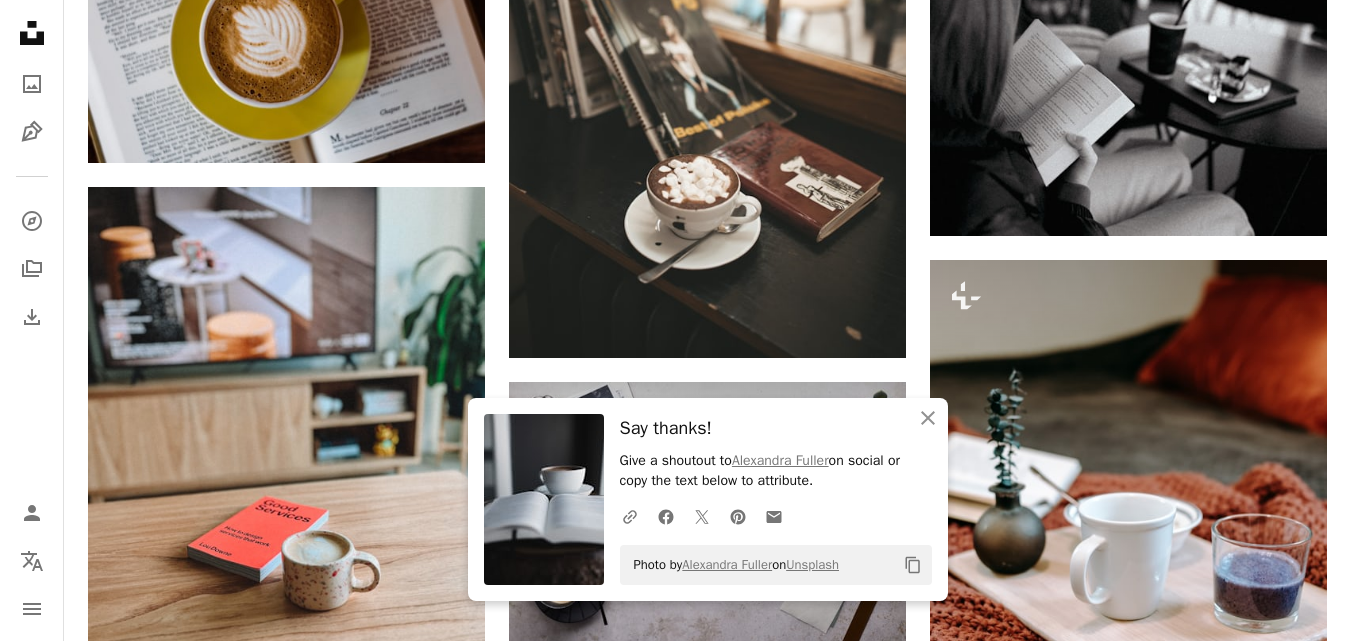 scroll, scrollTop: 6213, scrollLeft: 0, axis: vertical 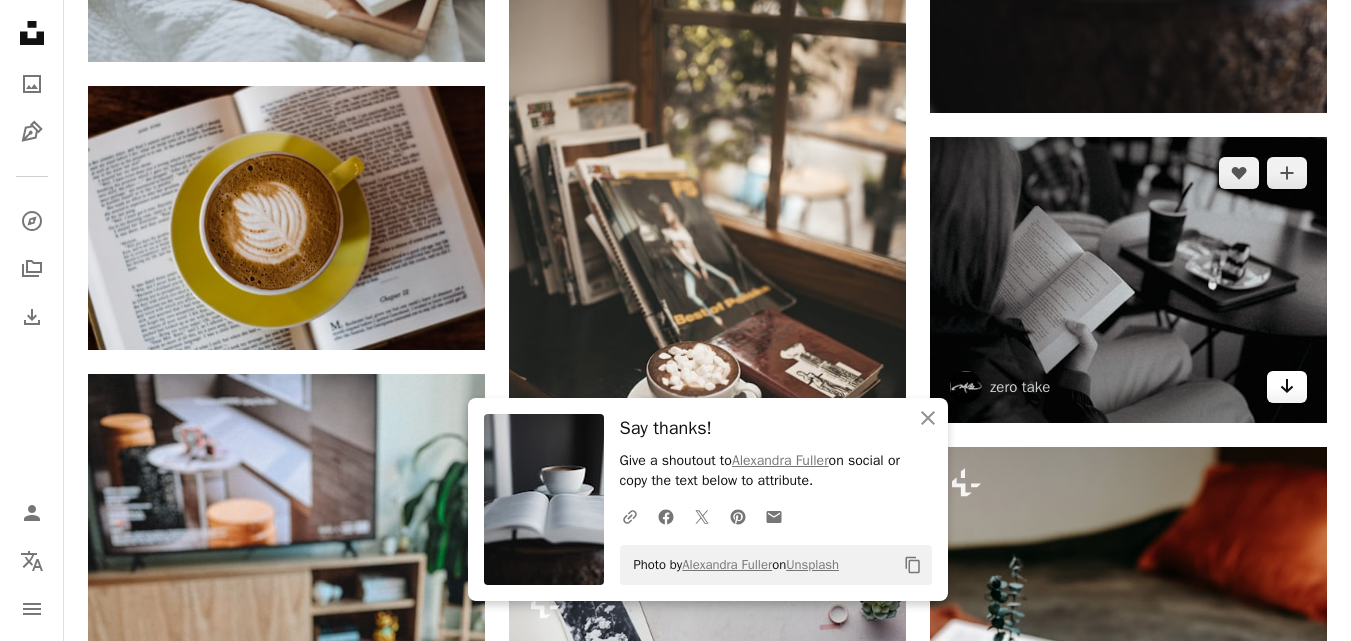 click on "Arrow pointing down" at bounding box center [1287, 387] 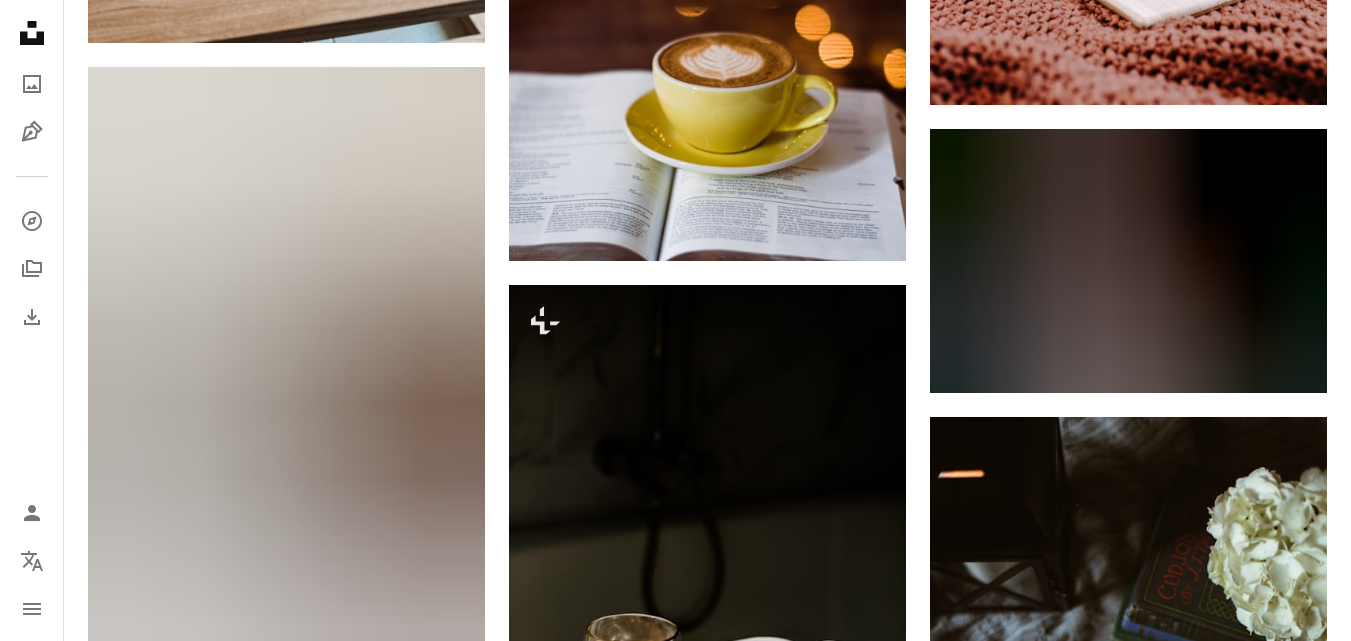 scroll, scrollTop: 7093, scrollLeft: 0, axis: vertical 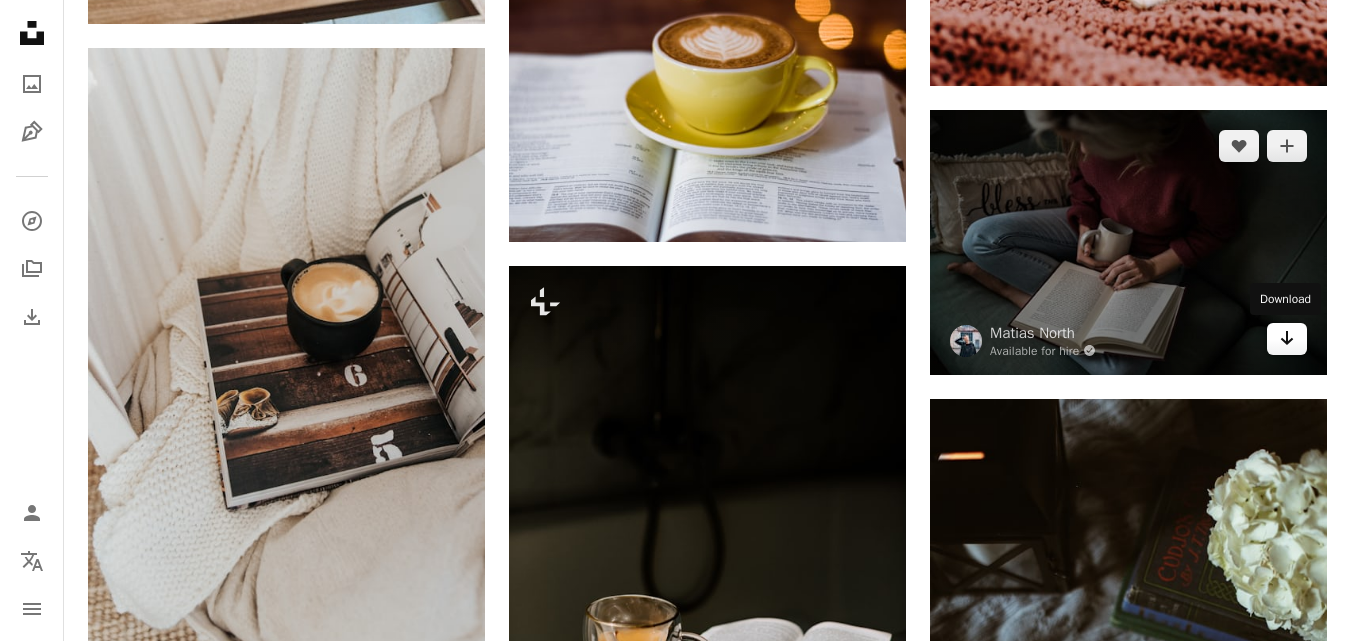 click on "Arrow pointing down" 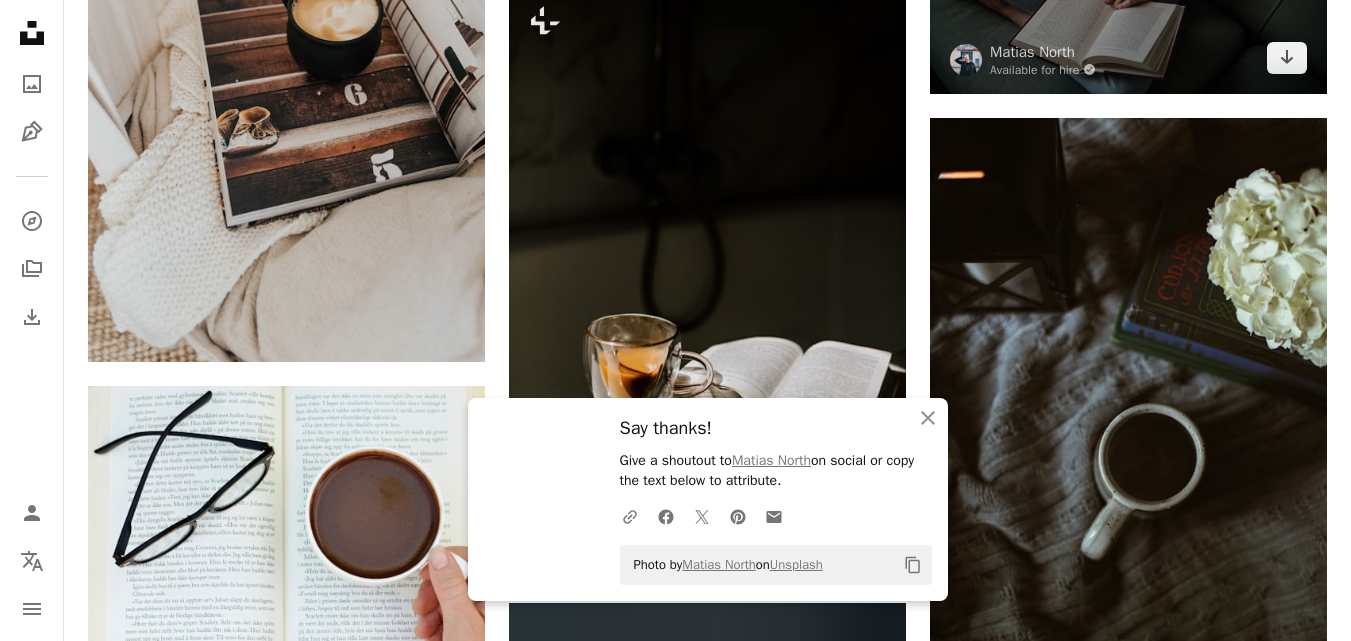 scroll, scrollTop: 7393, scrollLeft: 0, axis: vertical 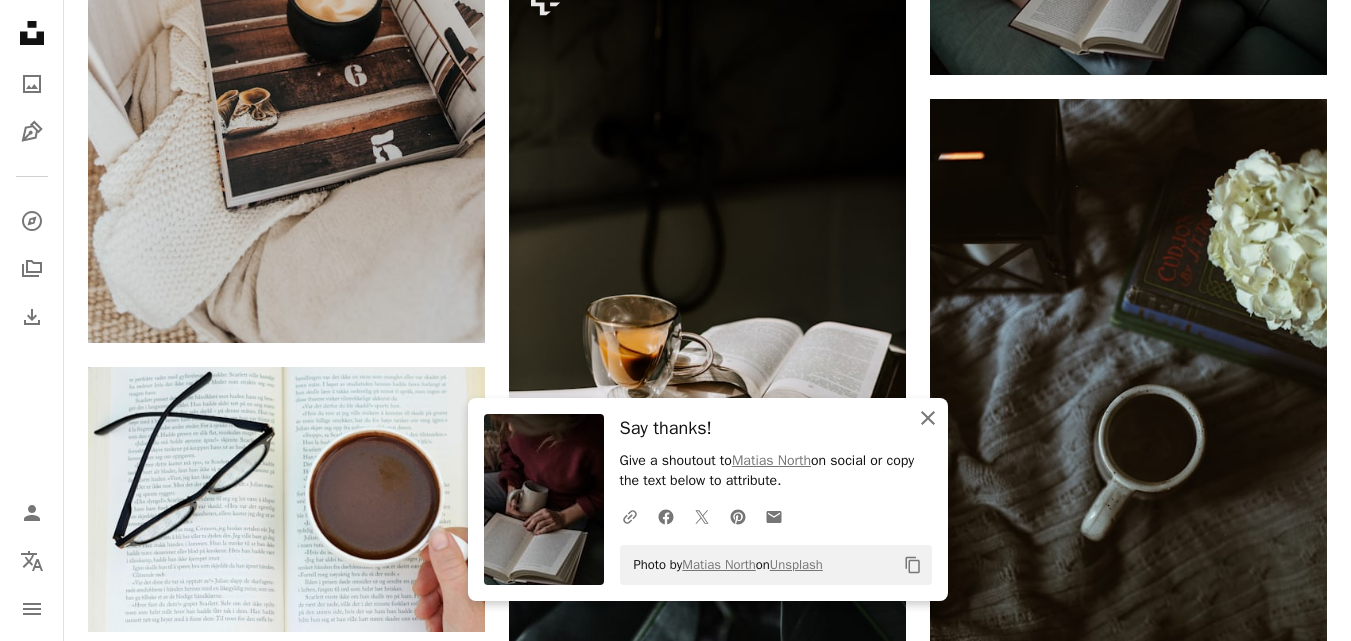 click on "An X shape" 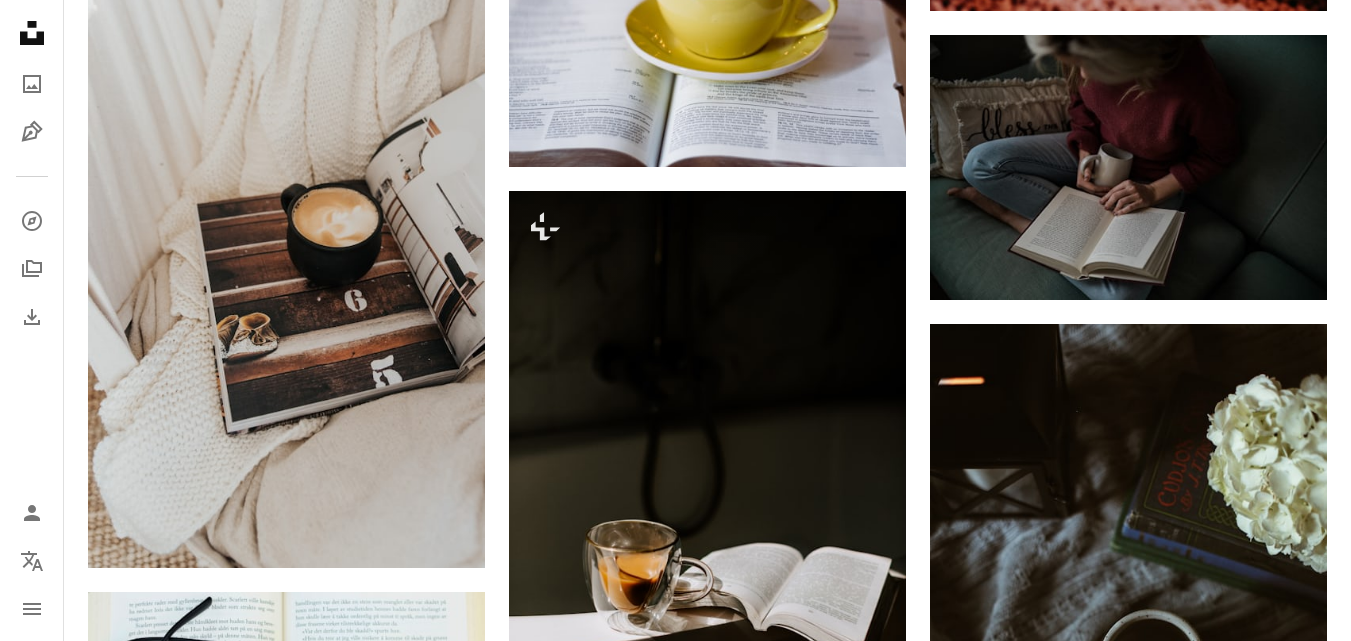 scroll, scrollTop: 7187, scrollLeft: 0, axis: vertical 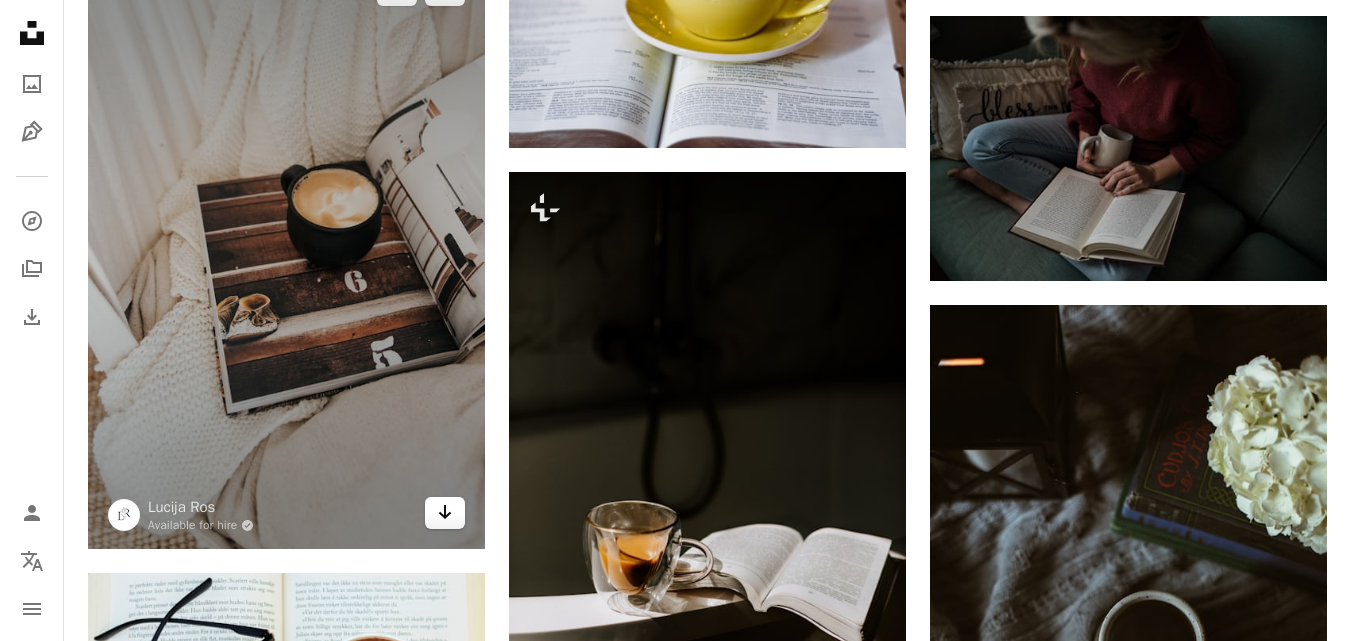 click 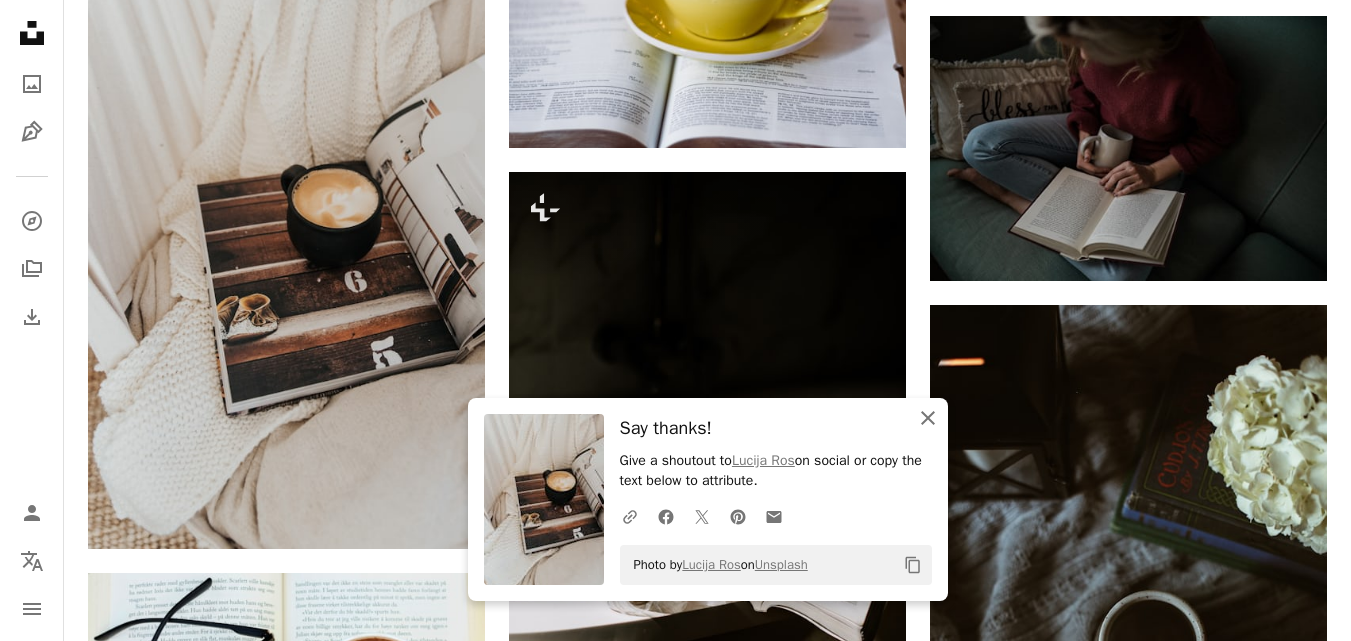 click on "An X shape" 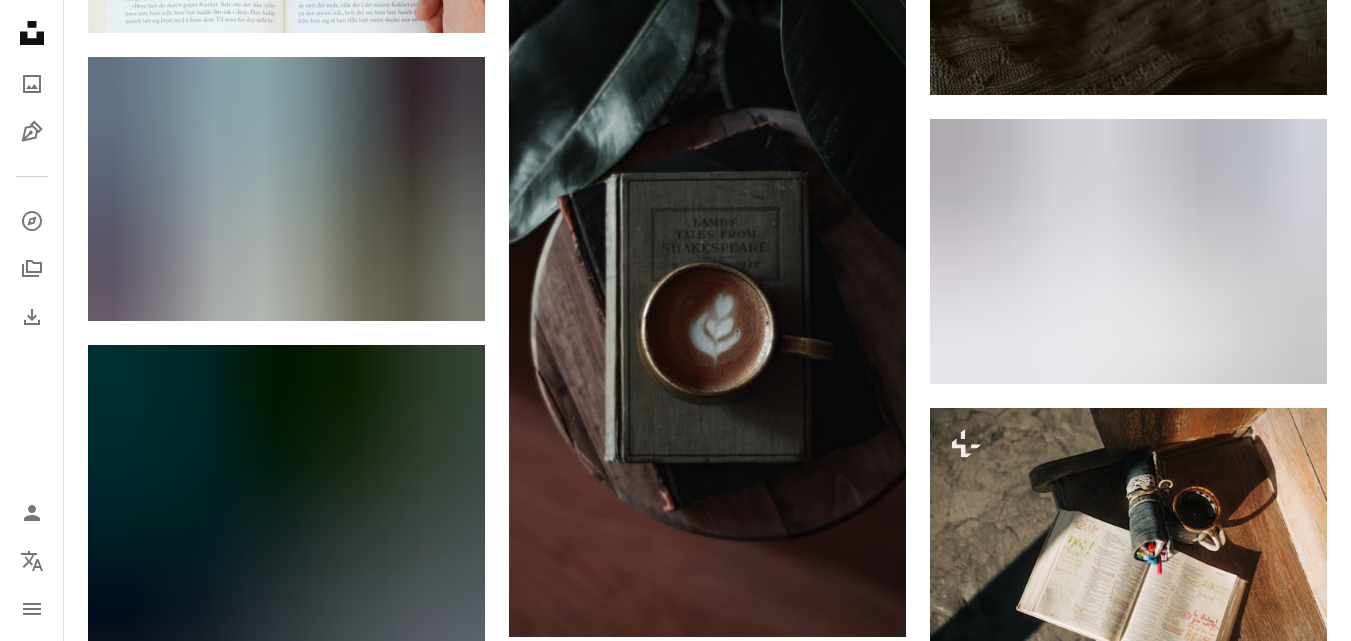scroll, scrollTop: 8030, scrollLeft: 0, axis: vertical 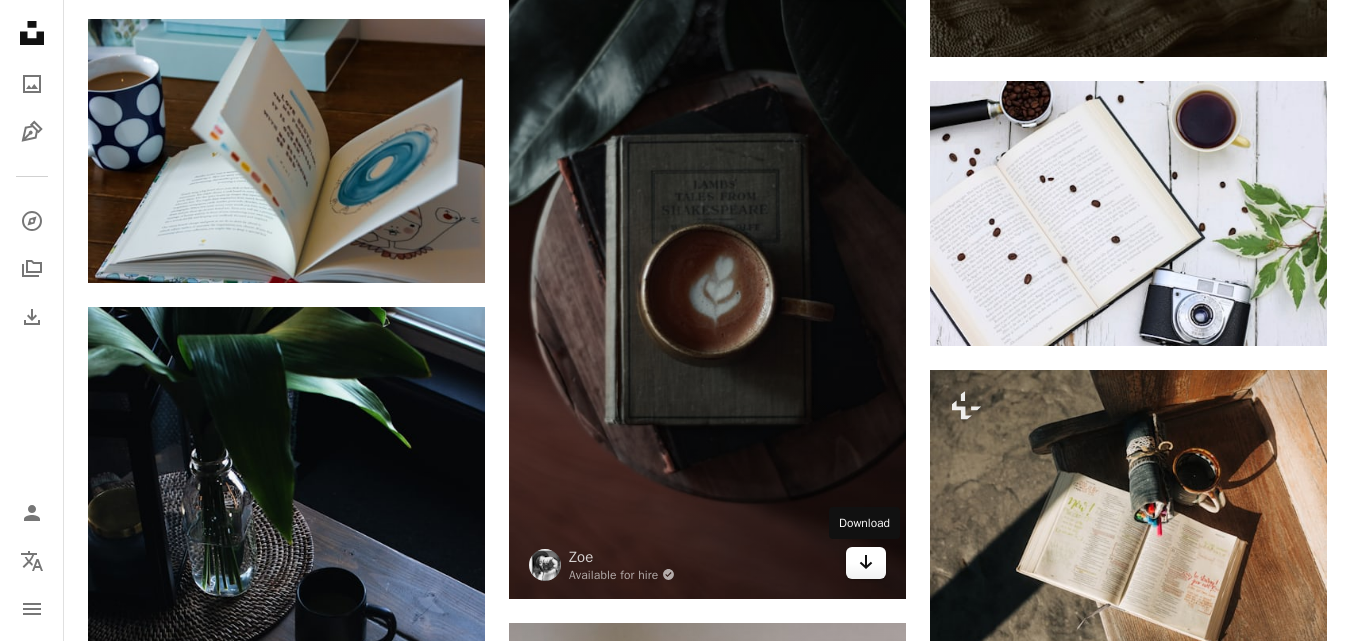 click on "Arrow pointing down" at bounding box center (866, 563) 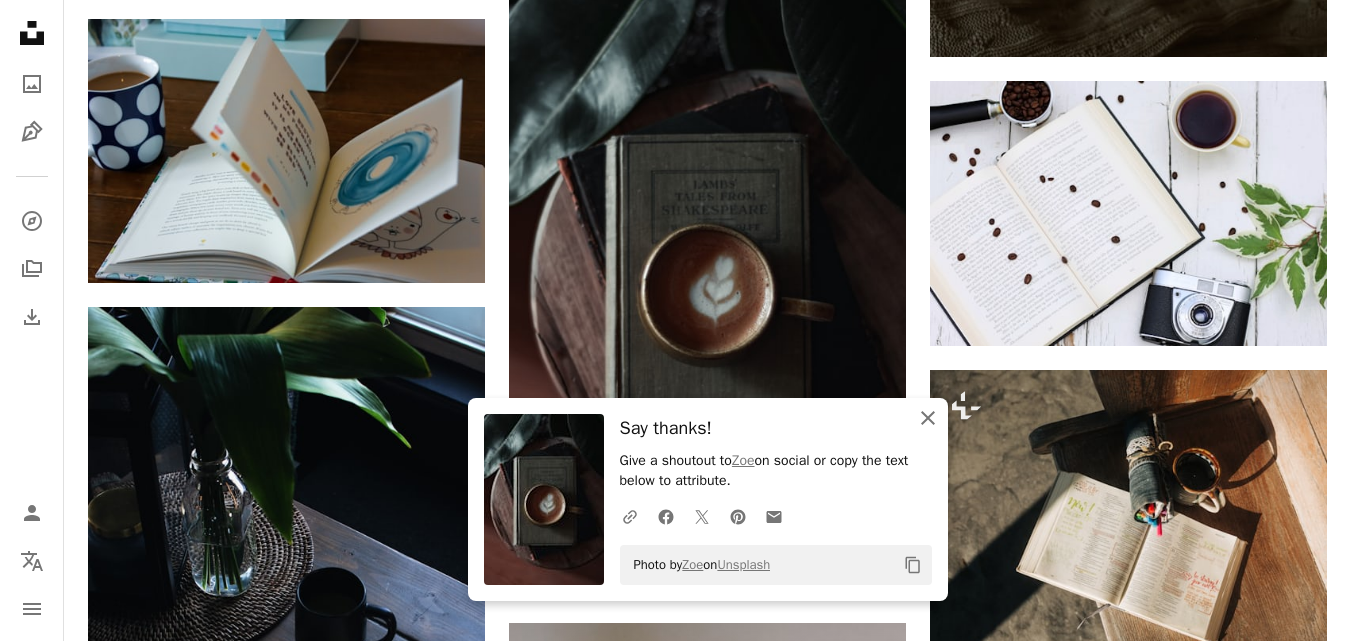 click on "An X shape" 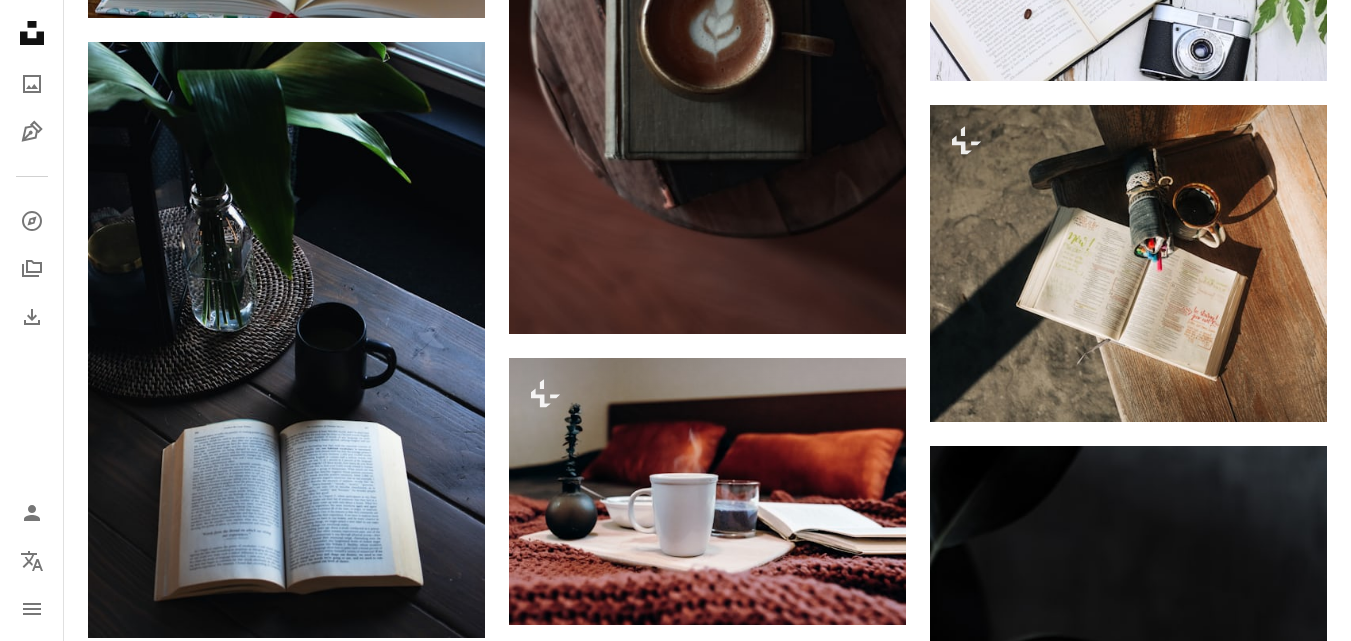 scroll, scrollTop: 8458, scrollLeft: 0, axis: vertical 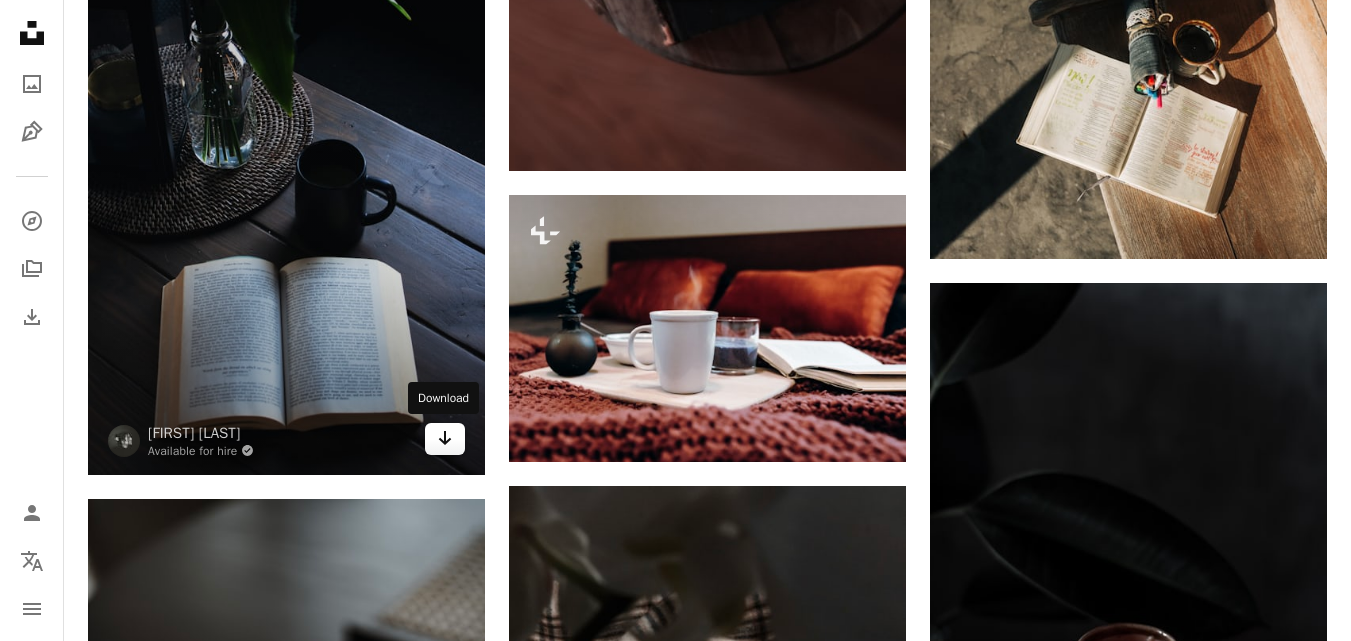 click on "Arrow pointing down" 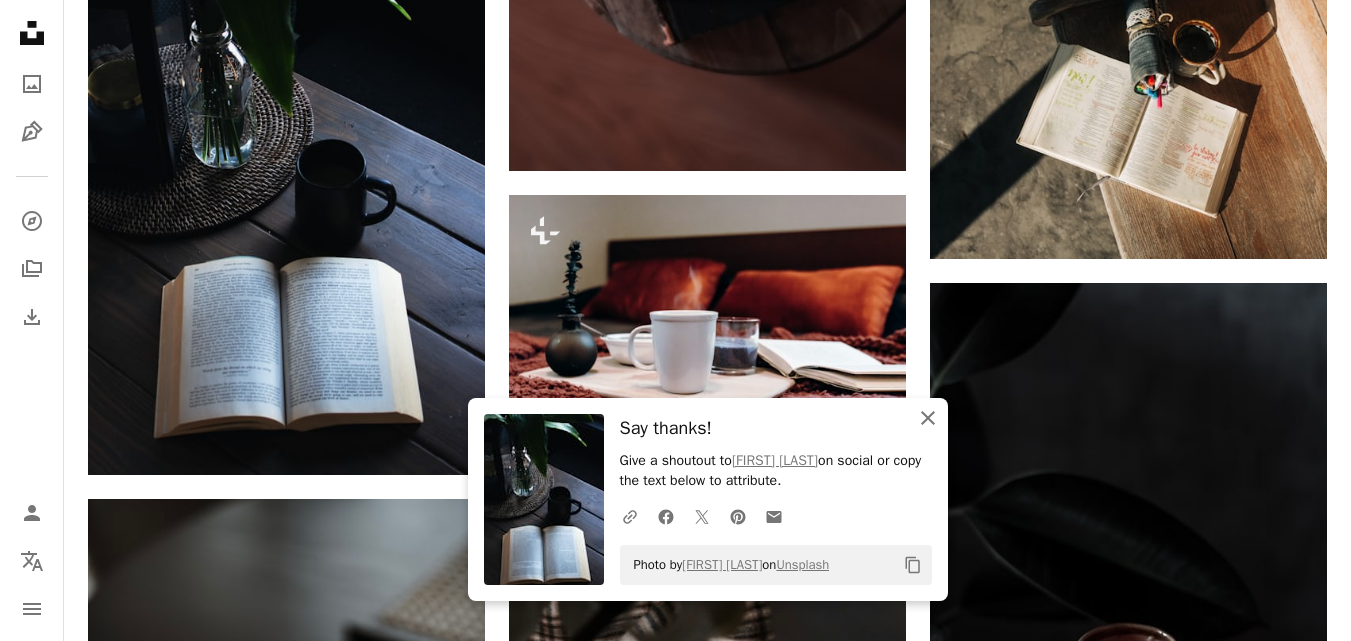 click on "An X shape" 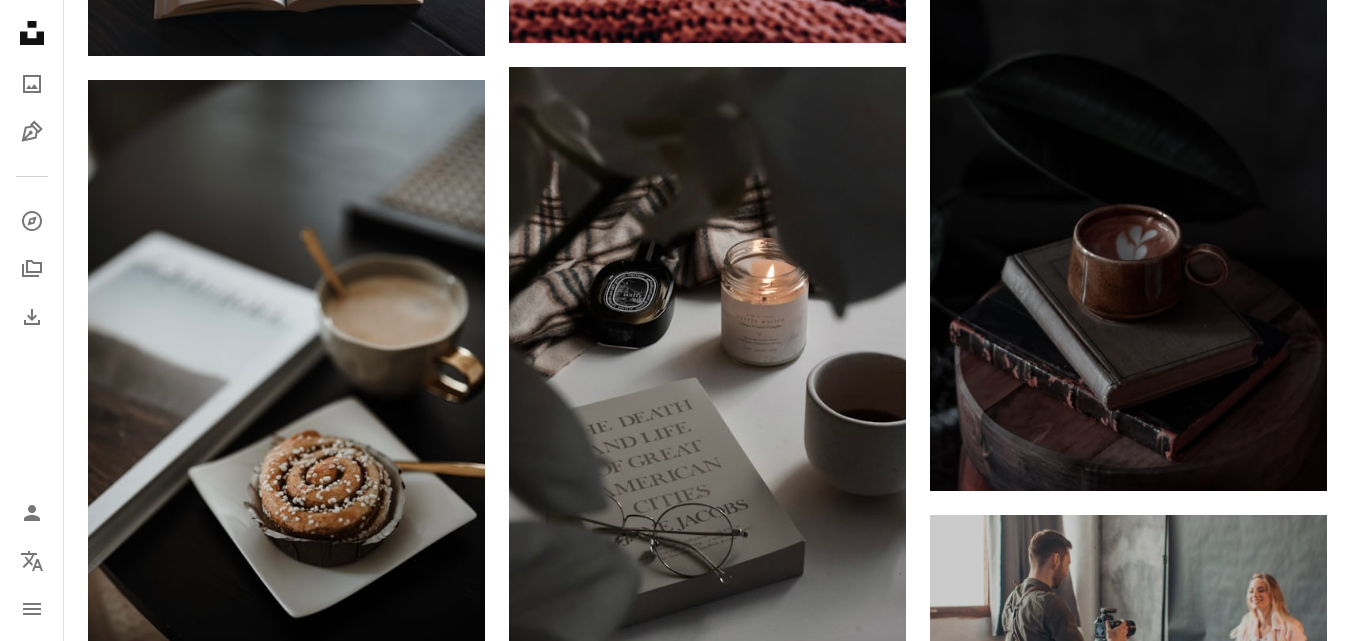 scroll, scrollTop: 8970, scrollLeft: 0, axis: vertical 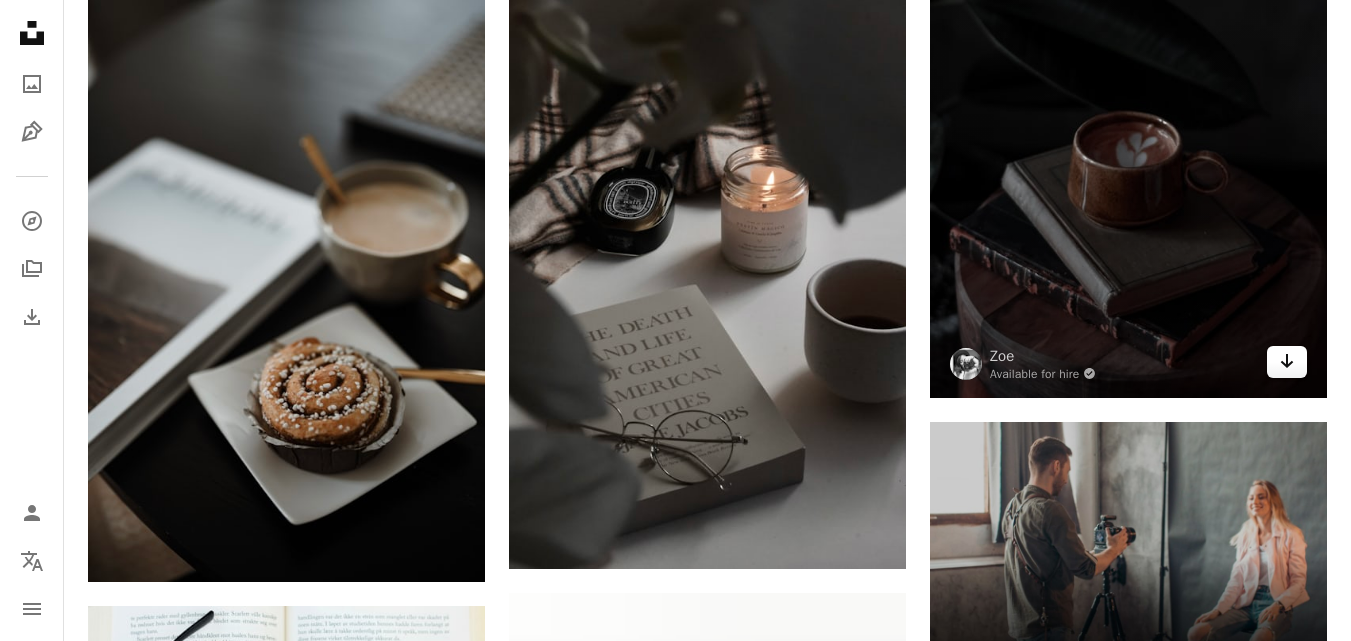 click on "Arrow pointing down" 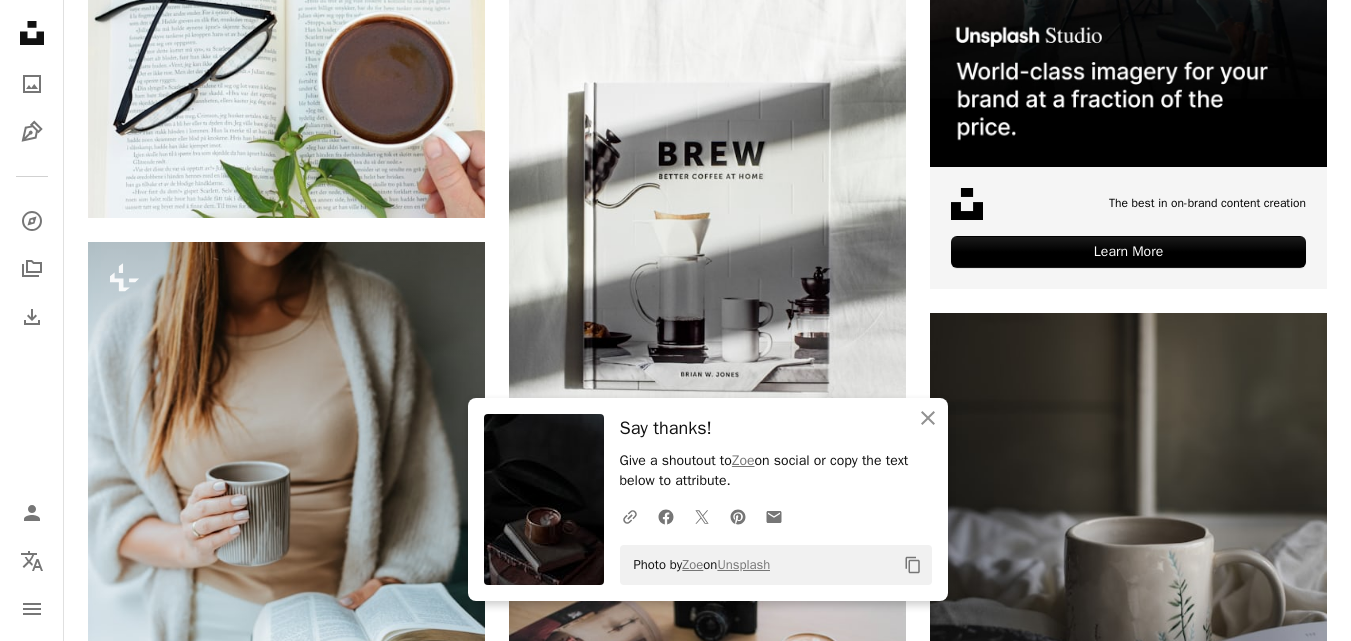 scroll, scrollTop: 9692, scrollLeft: 0, axis: vertical 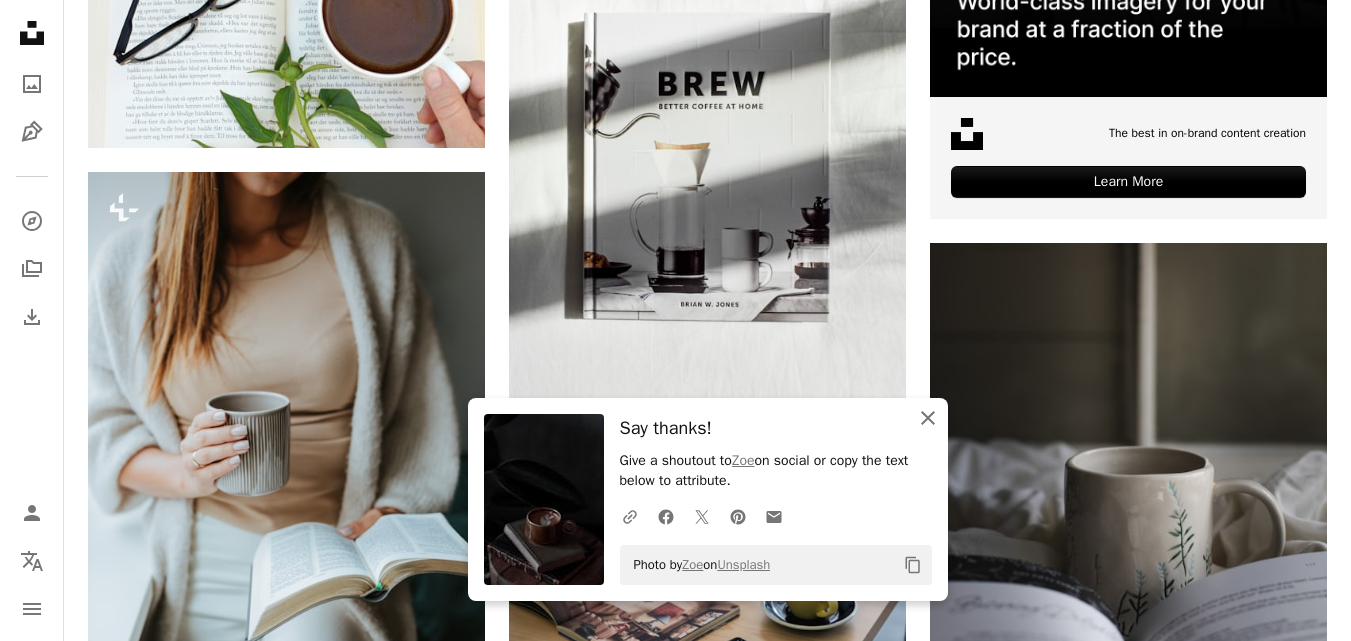 click on "An X shape" 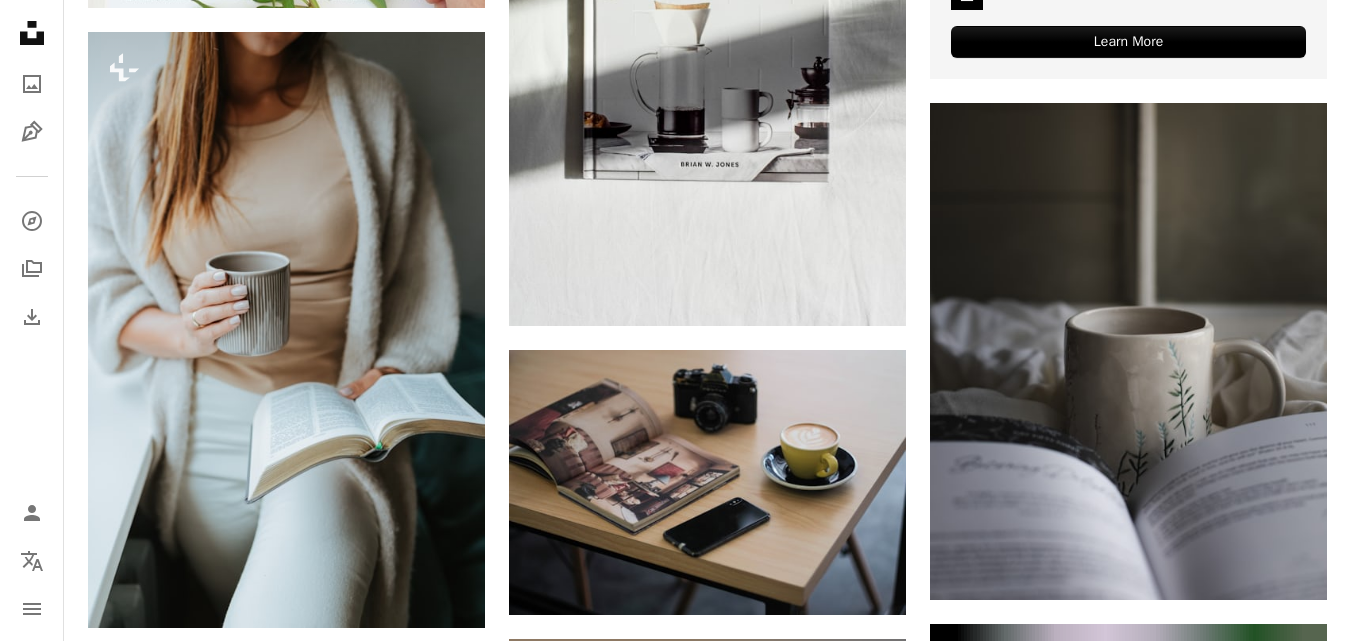 scroll, scrollTop: 9902, scrollLeft: 0, axis: vertical 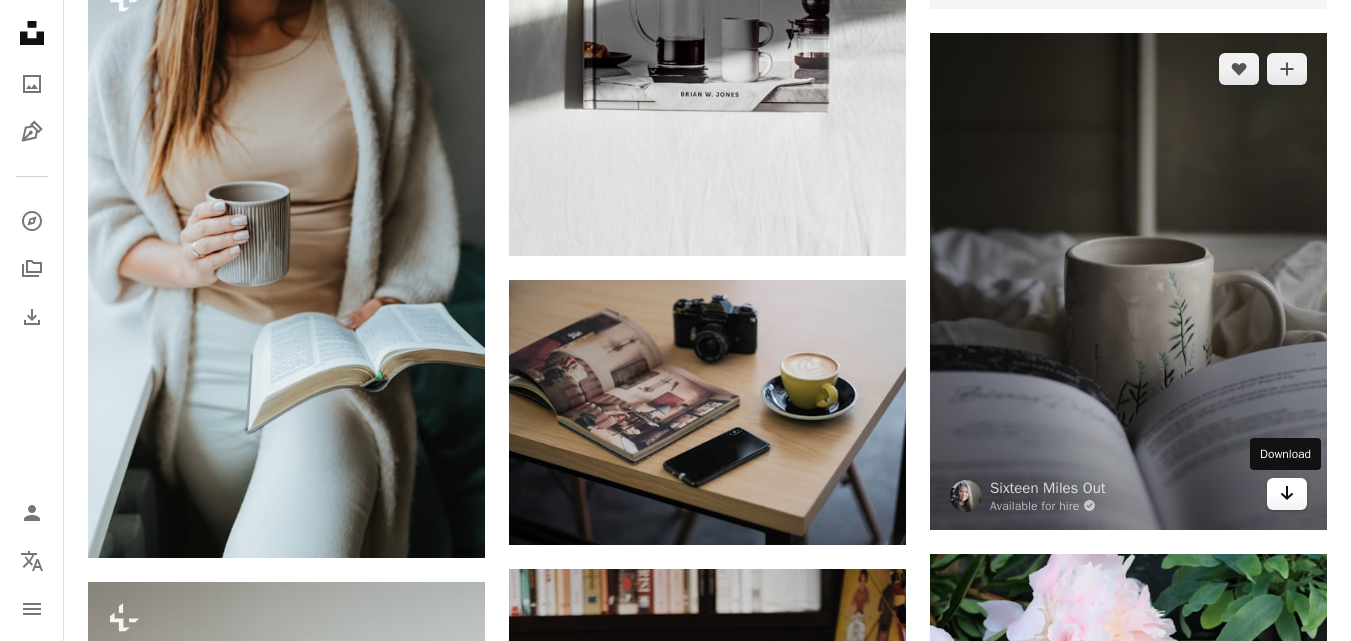 click on "Arrow pointing down" at bounding box center (1287, 494) 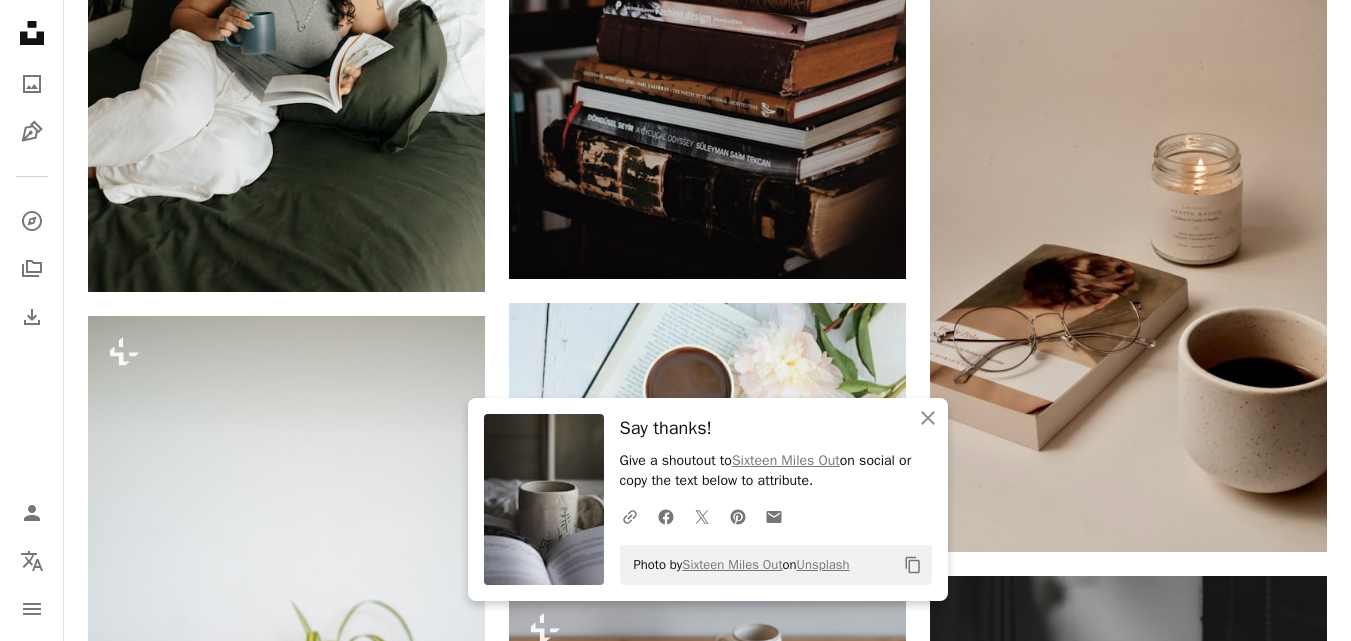scroll, scrollTop: 10554, scrollLeft: 0, axis: vertical 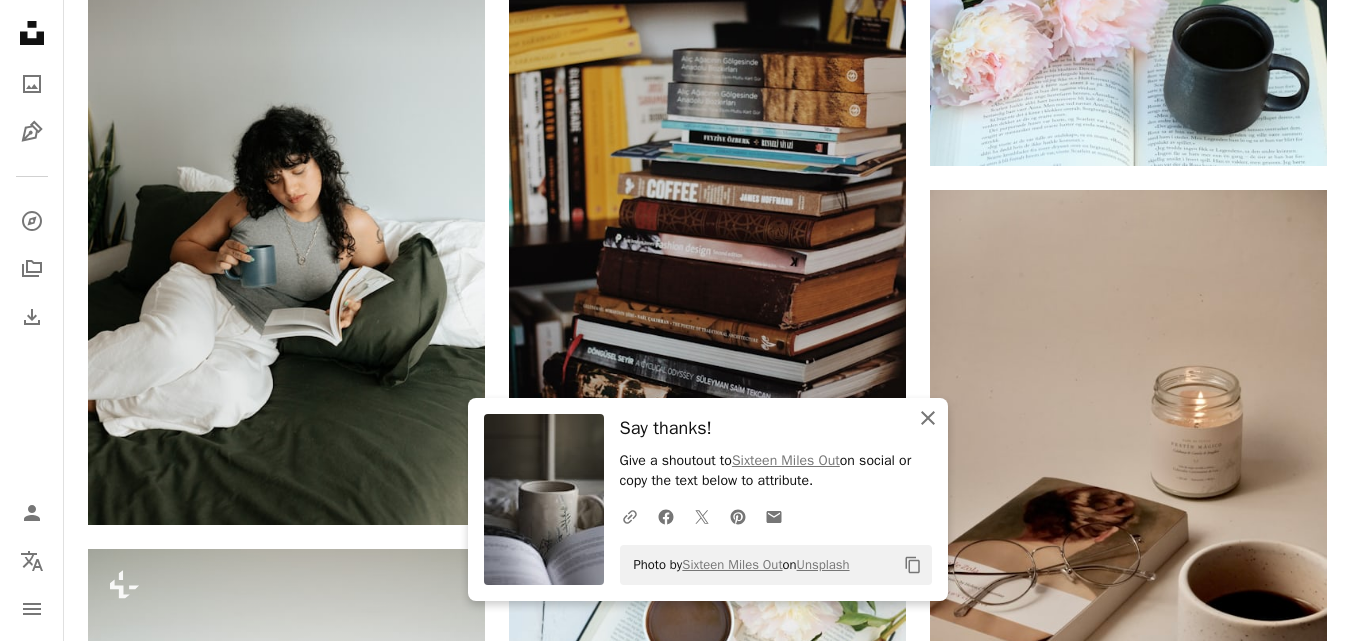 click on "An X shape" 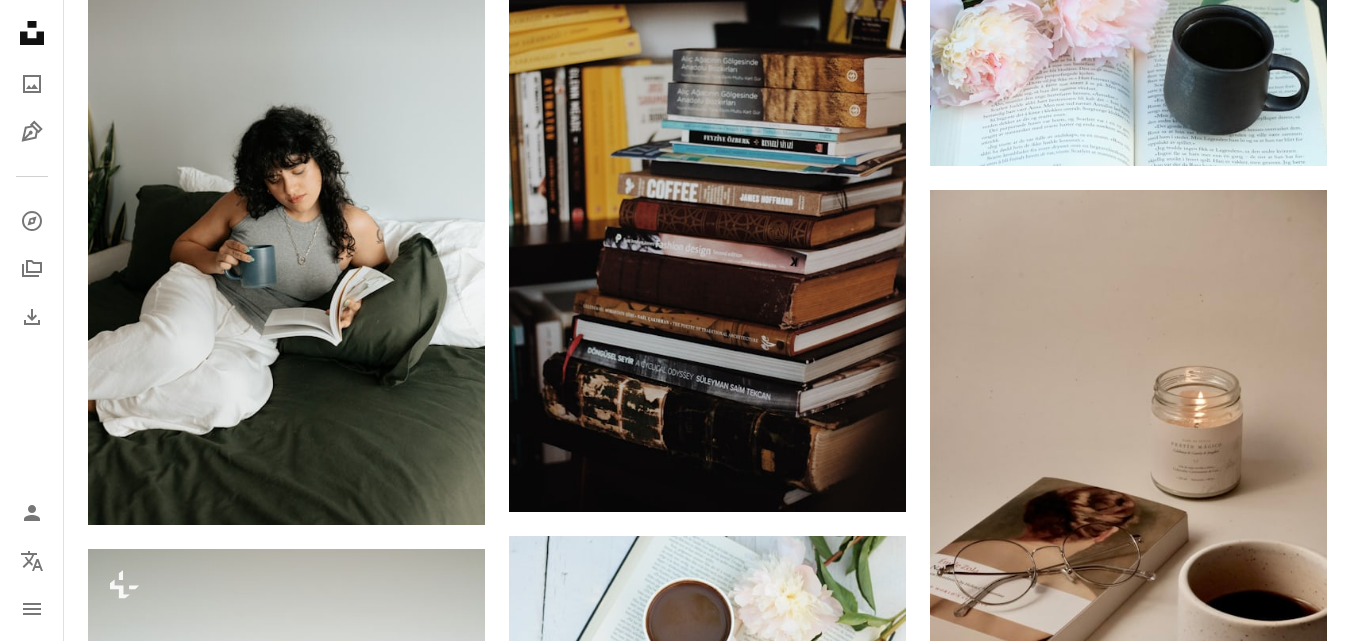 scroll, scrollTop: 10578, scrollLeft: 0, axis: vertical 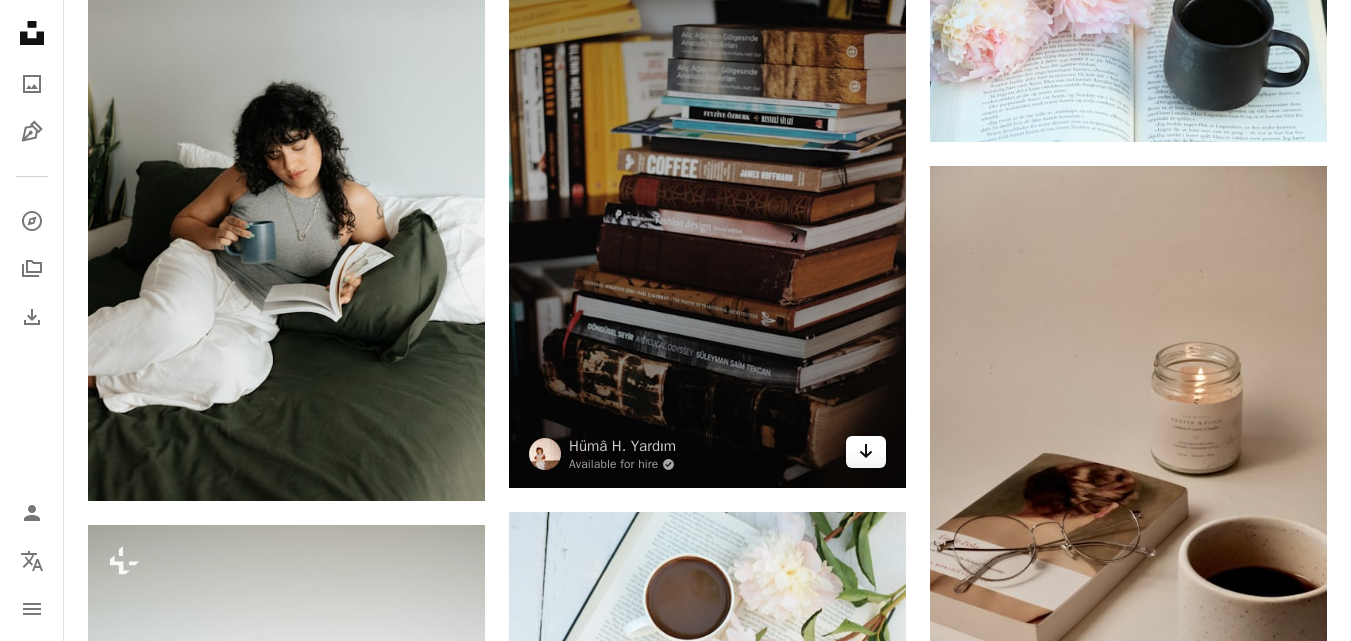 click on "Arrow pointing down" at bounding box center (866, 452) 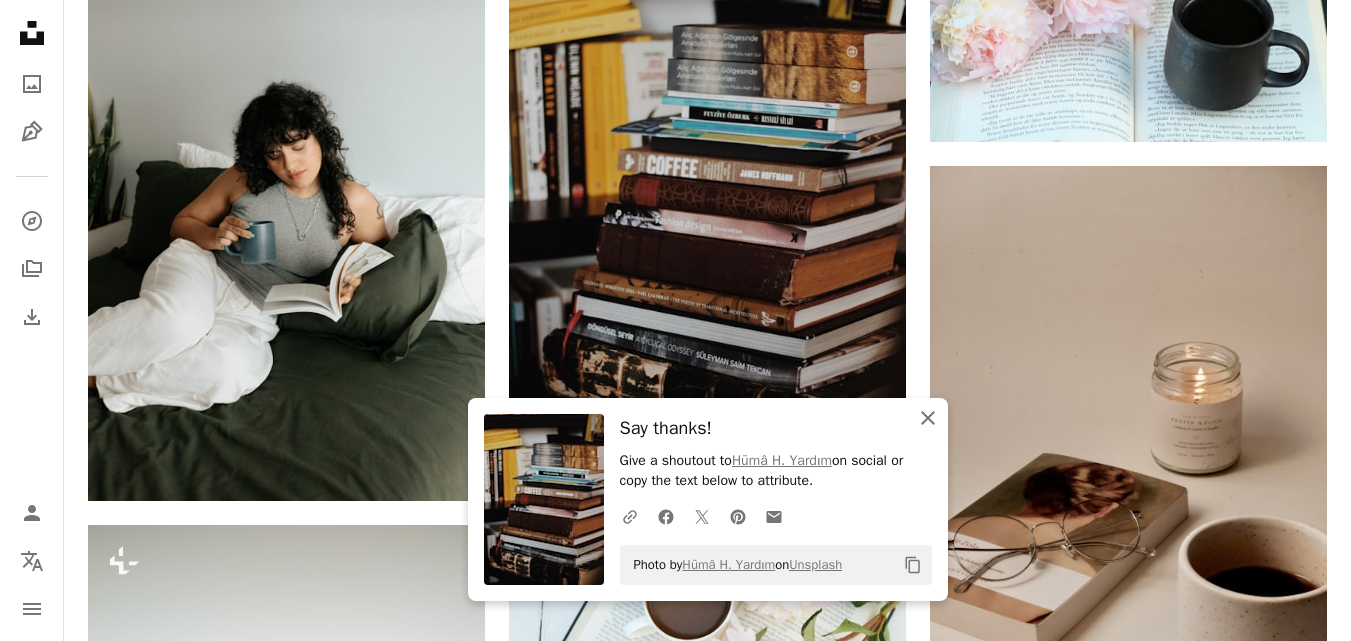 click on "An X shape" 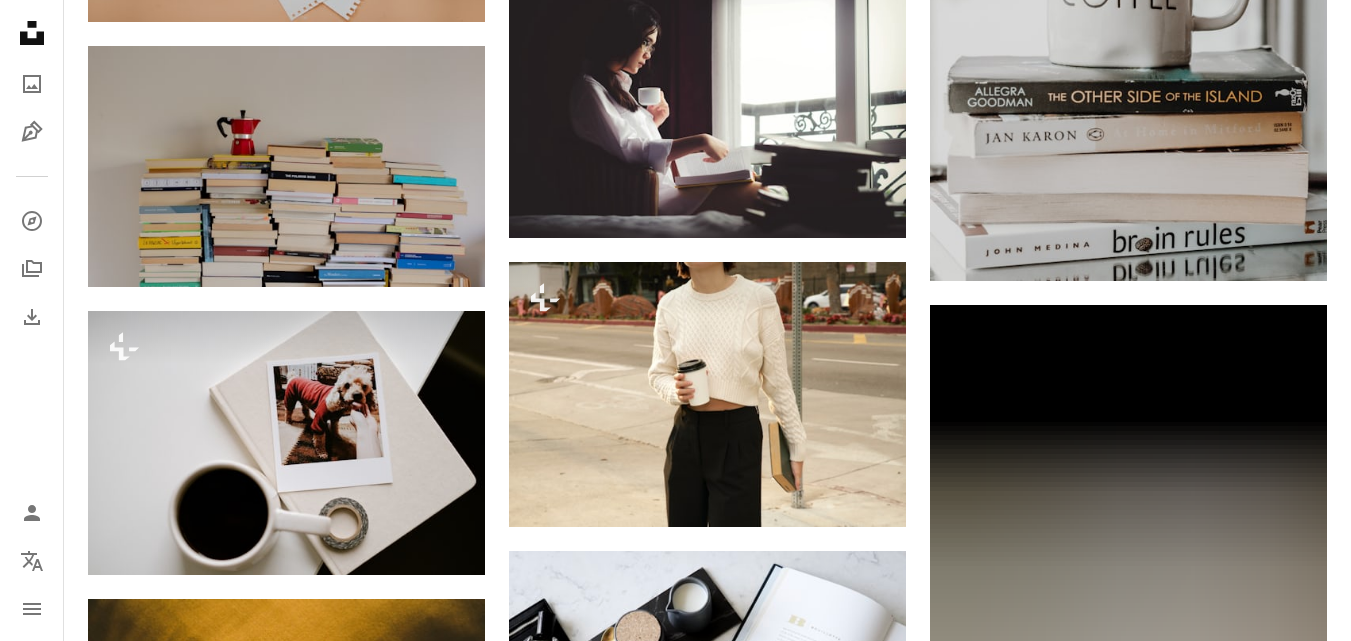 scroll, scrollTop: 13176, scrollLeft: 0, axis: vertical 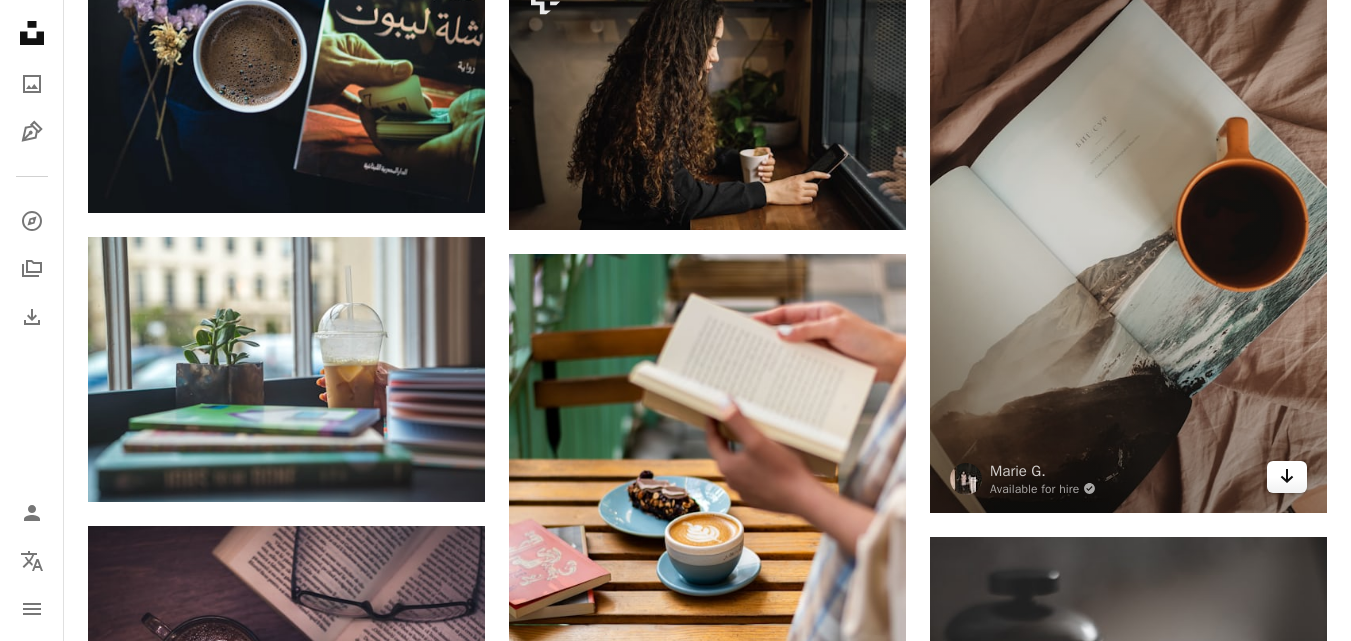 click 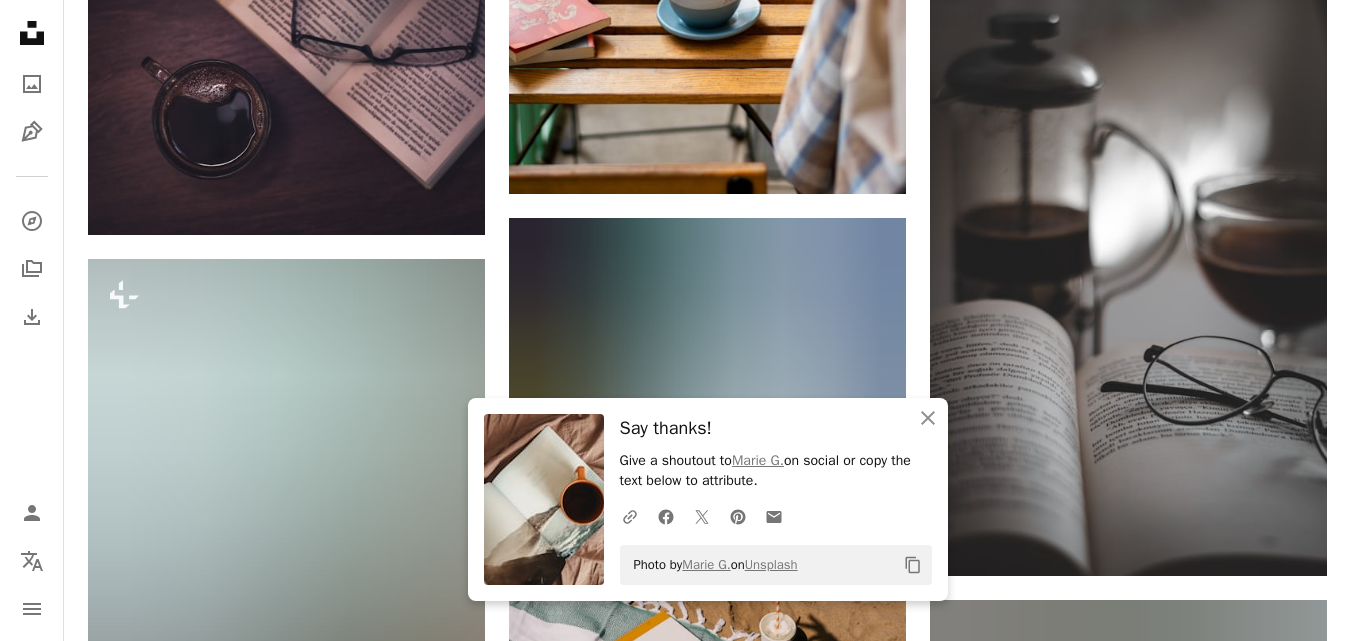 scroll, scrollTop: 14929, scrollLeft: 0, axis: vertical 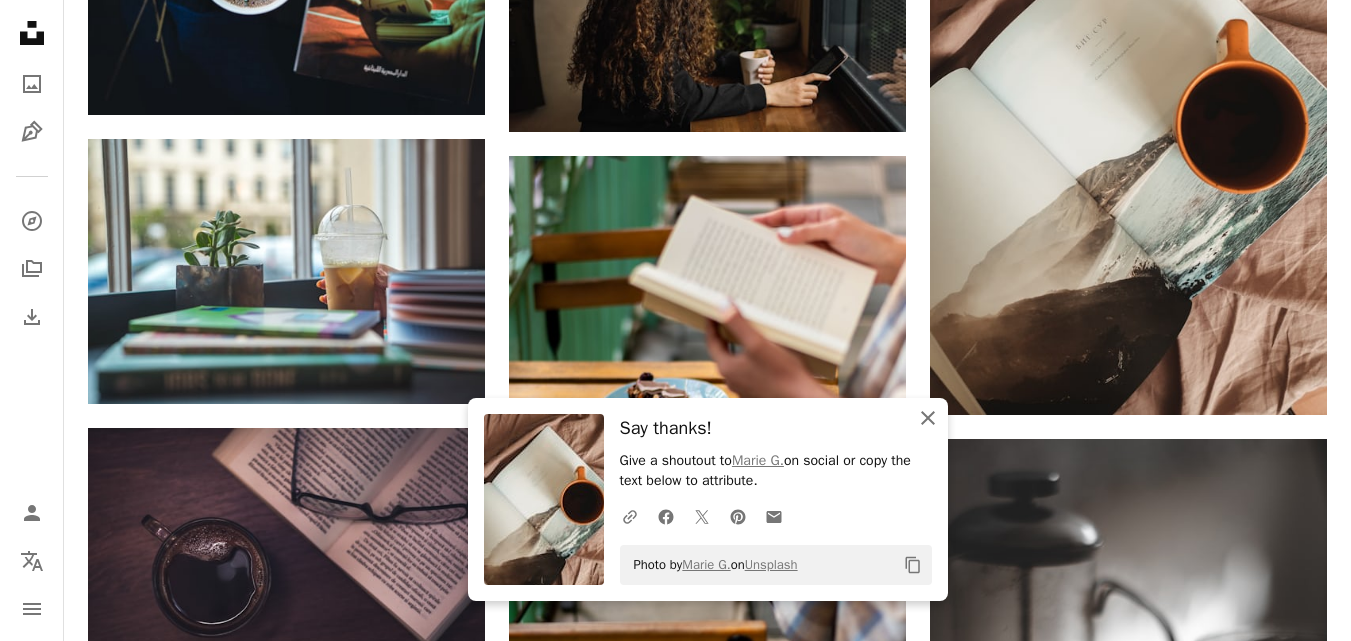 click 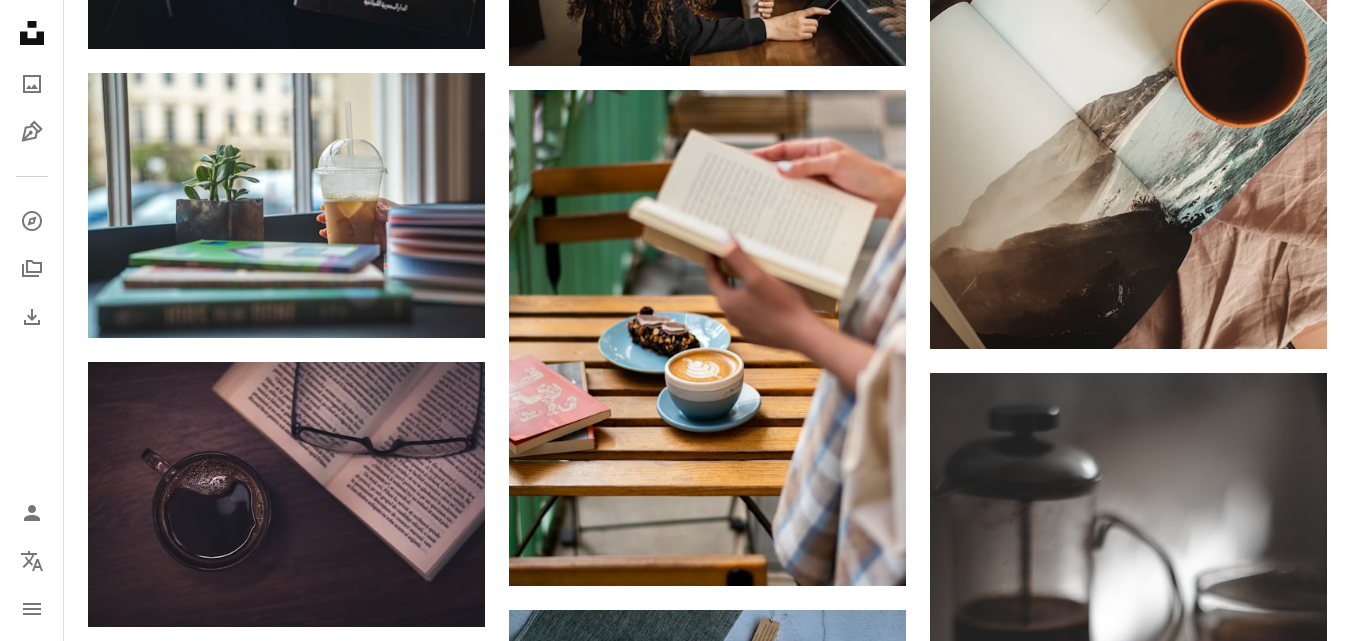 scroll, scrollTop: 15027, scrollLeft: 0, axis: vertical 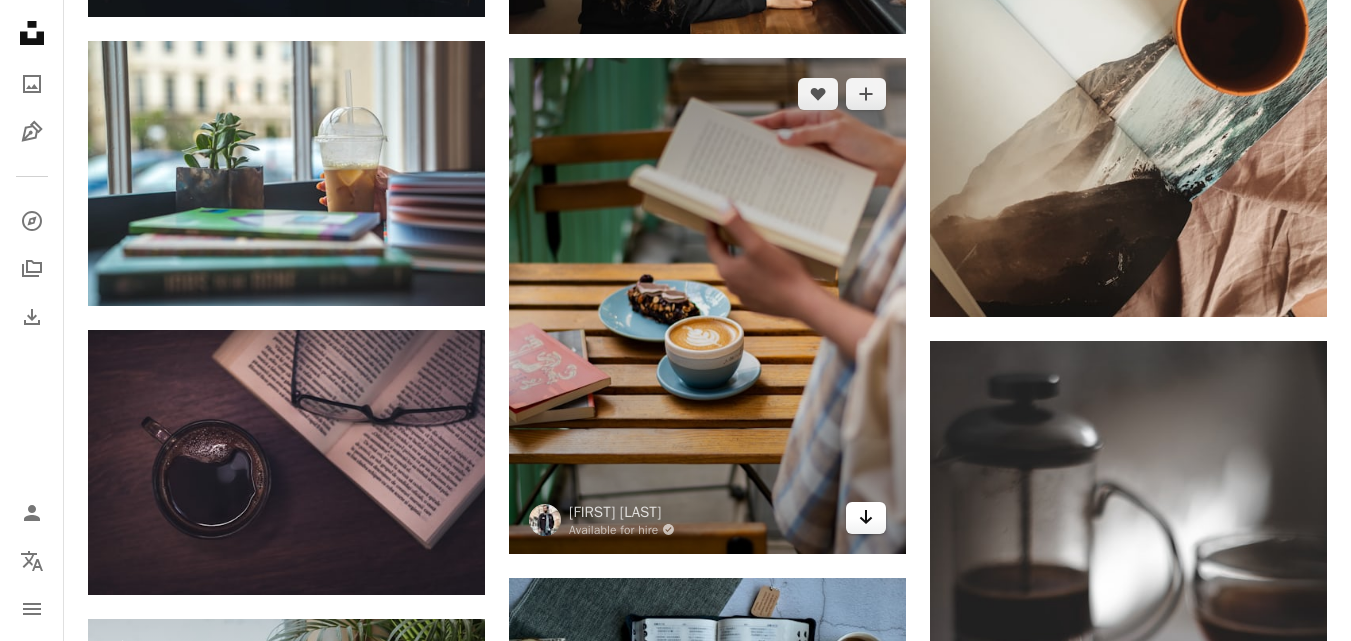 click on "Arrow pointing down" 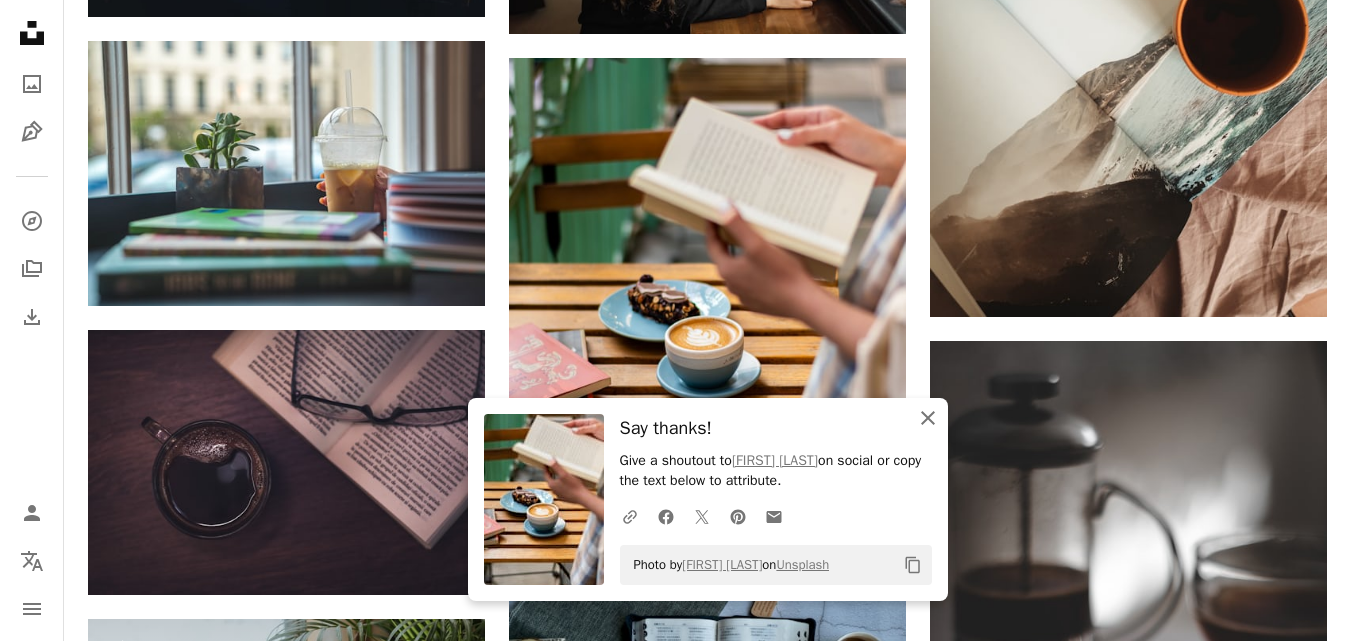 click 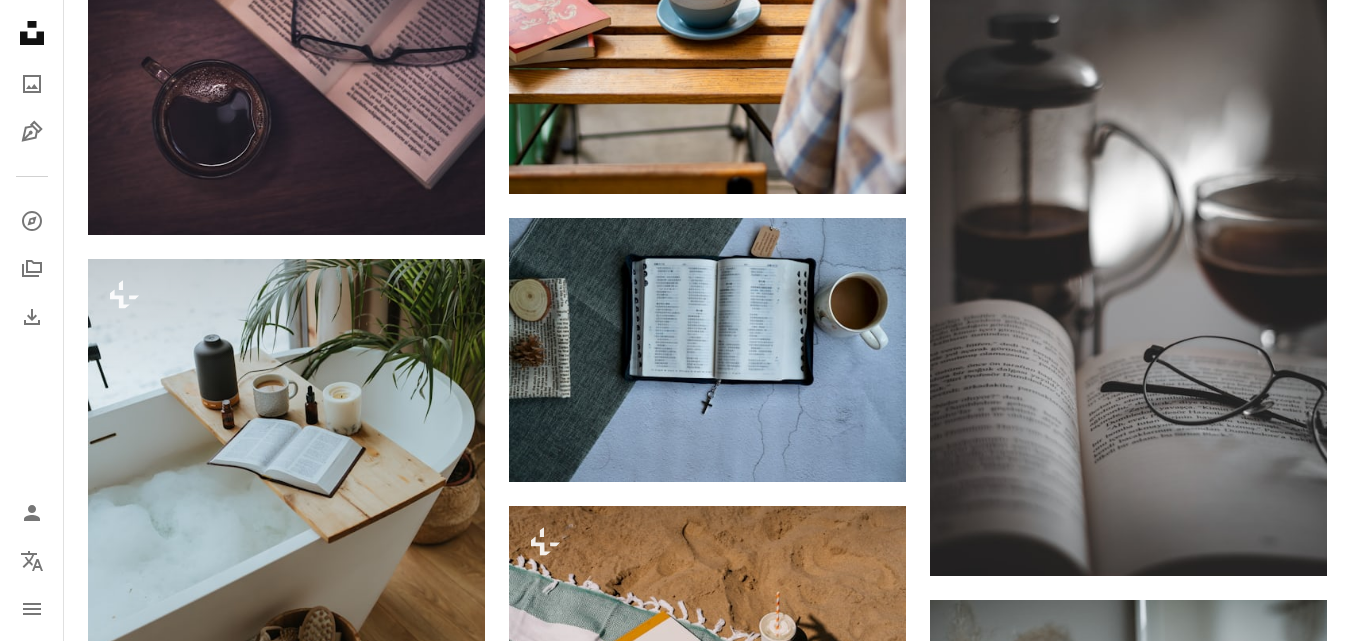 scroll, scrollTop: 15420, scrollLeft: 0, axis: vertical 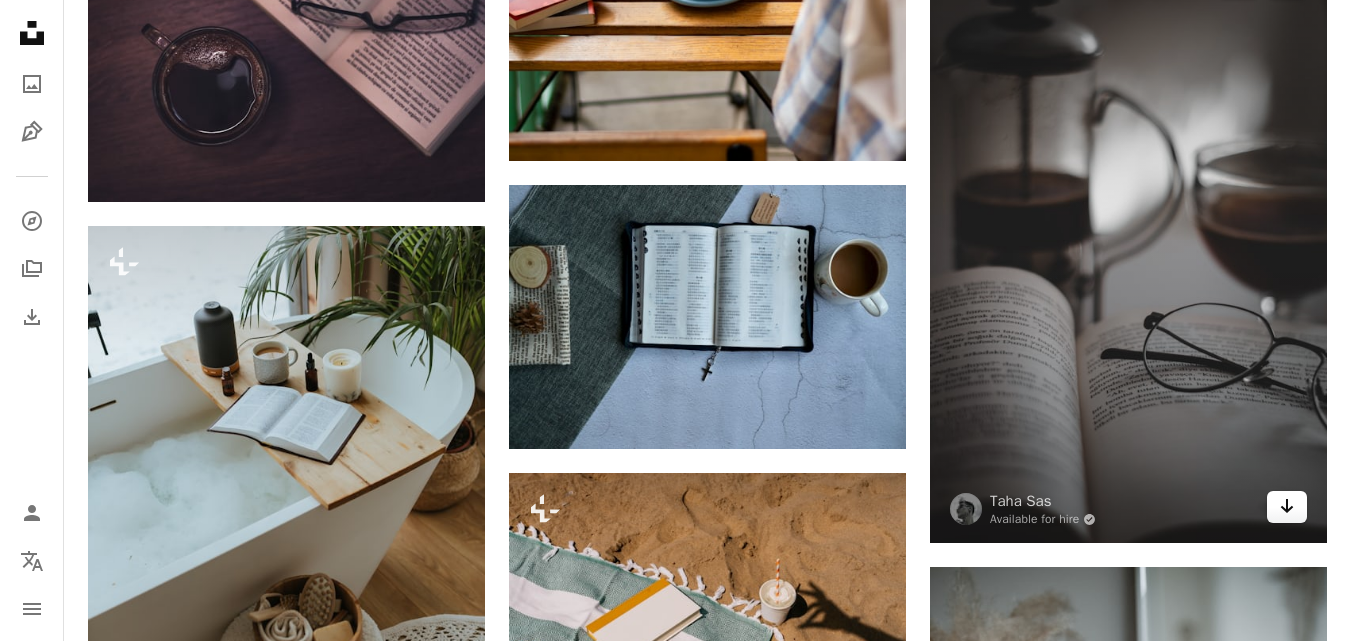 click on "Arrow pointing down" 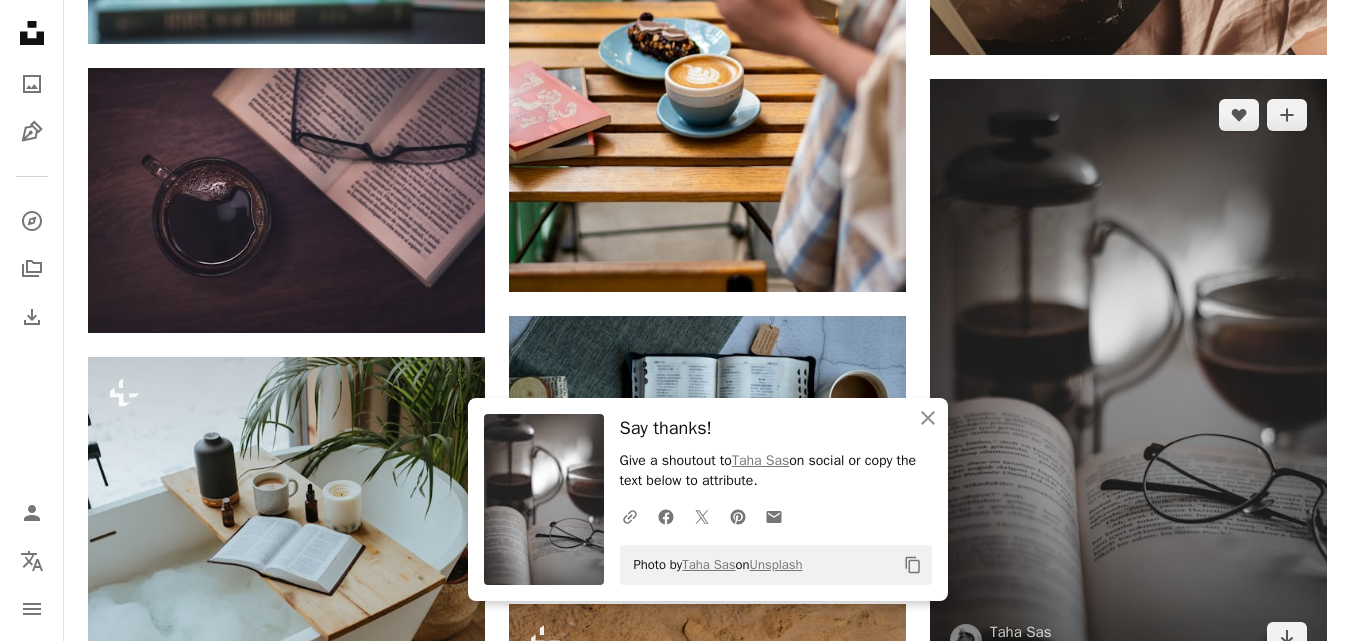 scroll, scrollTop: 15256, scrollLeft: 0, axis: vertical 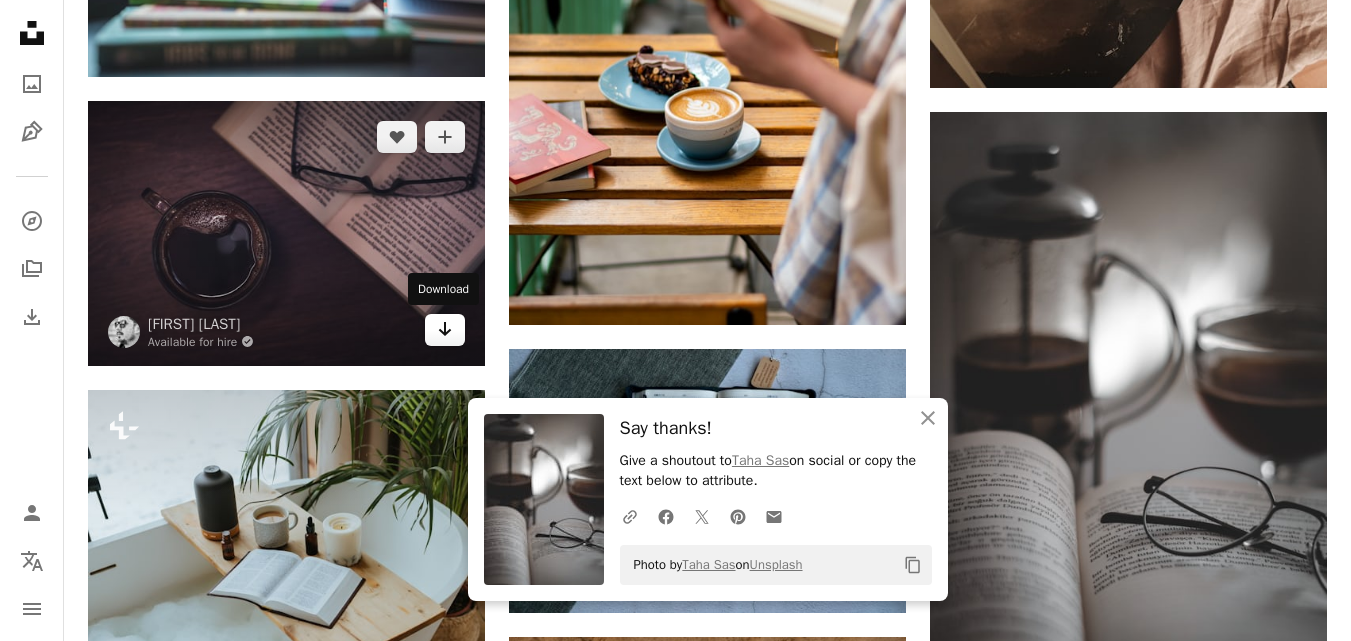 click on "Arrow pointing down" 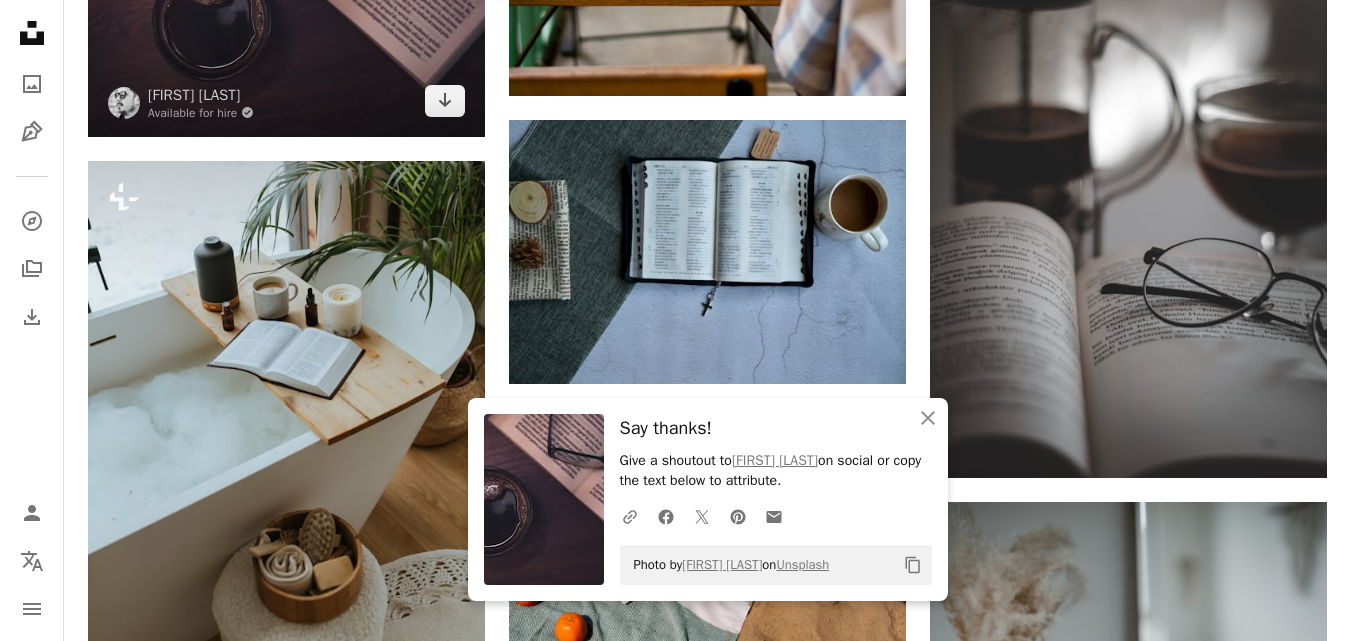 scroll, scrollTop: 15616, scrollLeft: 0, axis: vertical 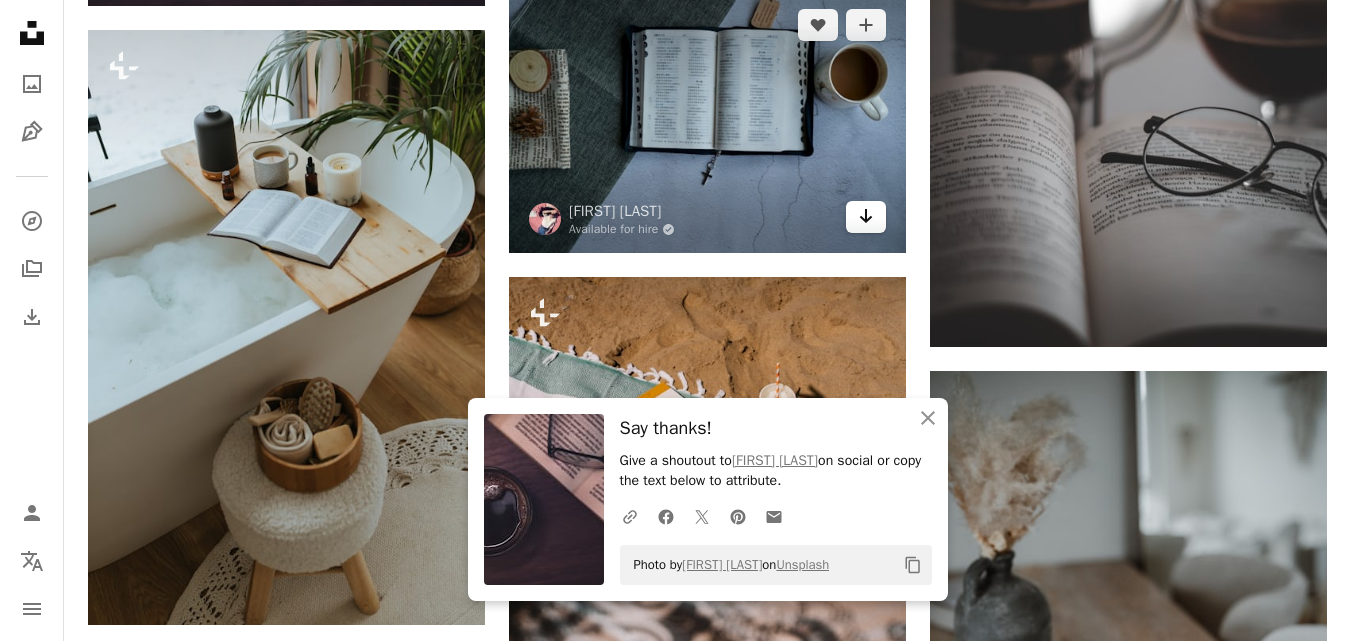 click 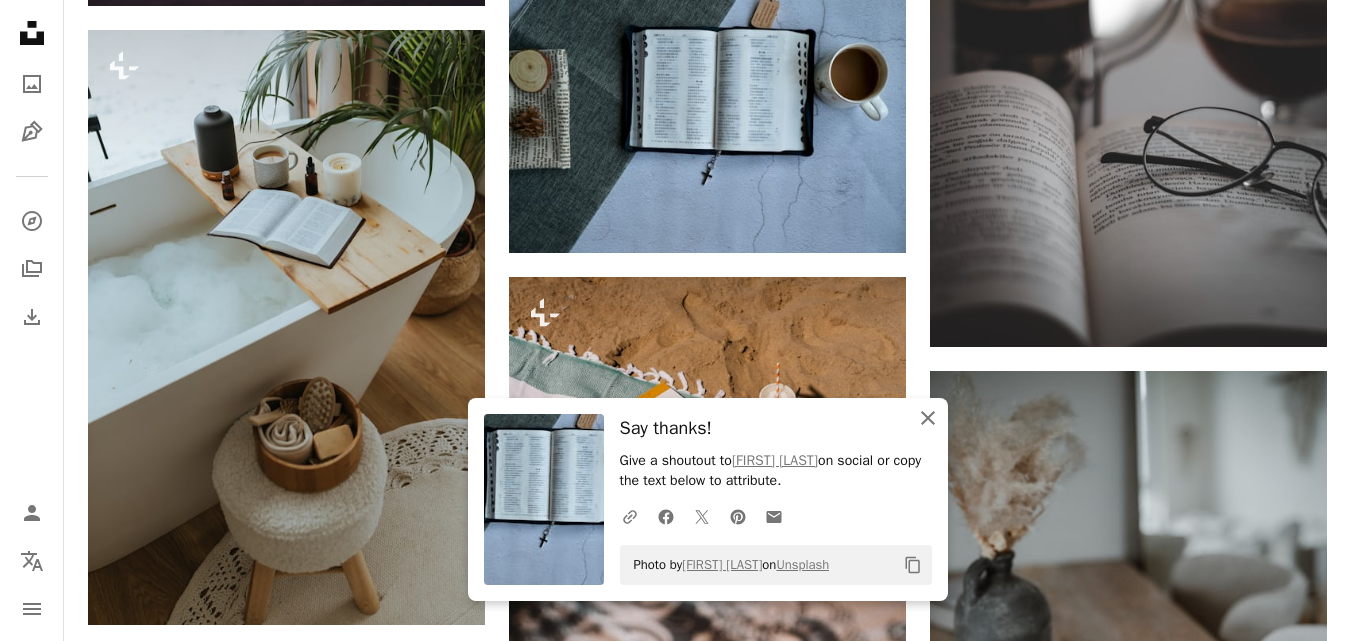 click on "An X shape" 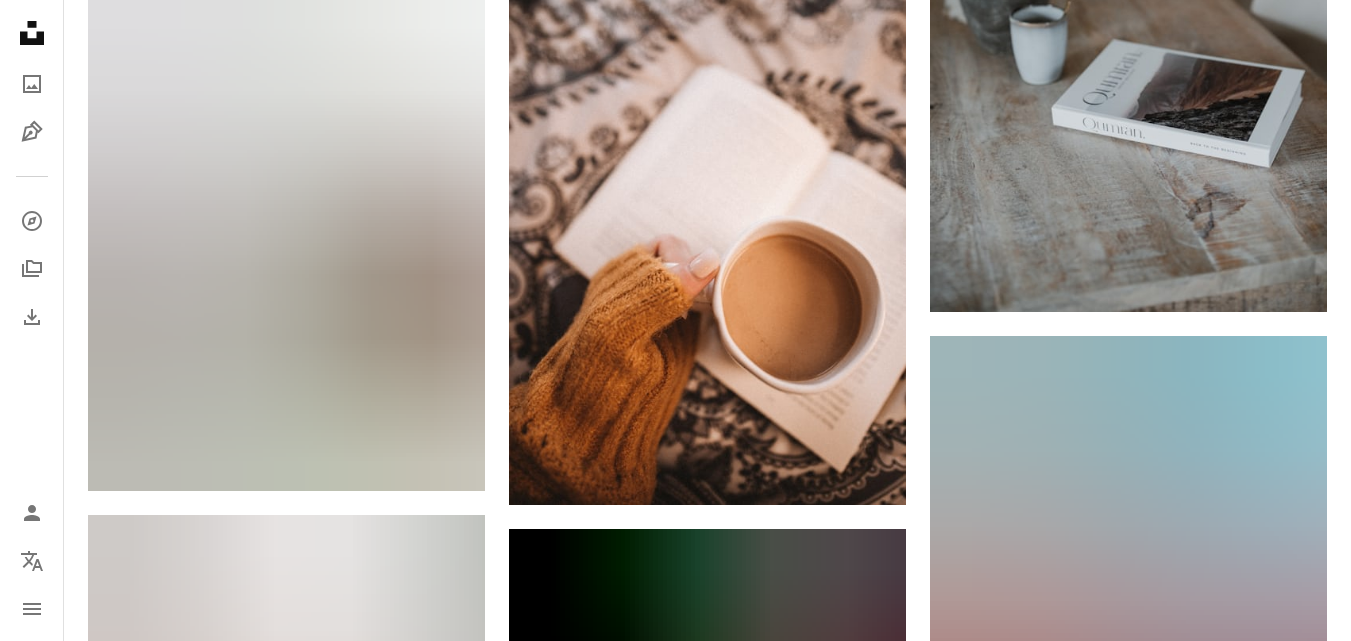 scroll, scrollTop: 16303, scrollLeft: 0, axis: vertical 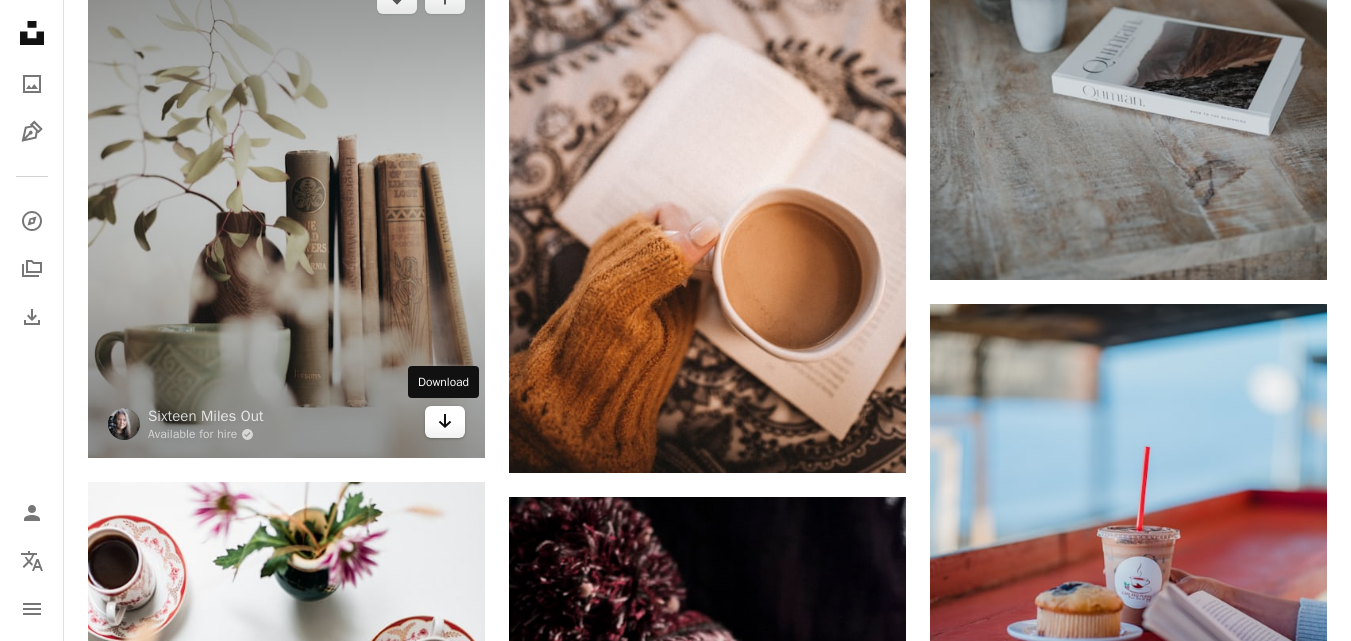 click on "Arrow pointing down" 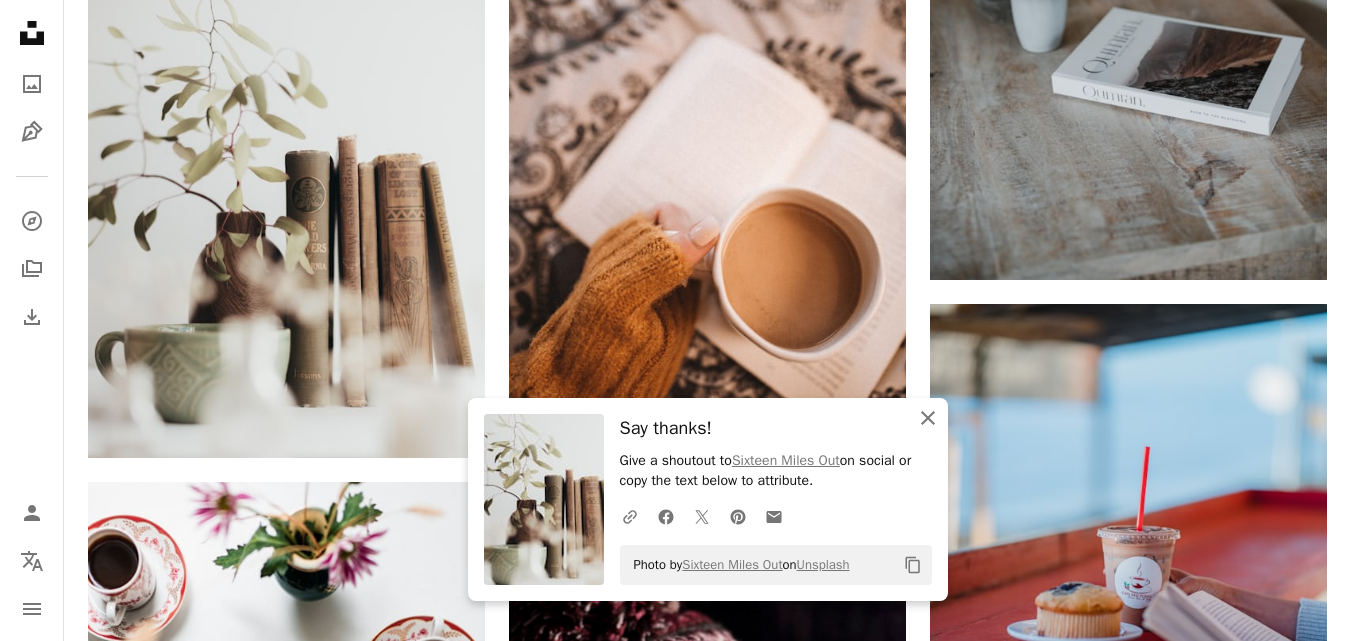 click 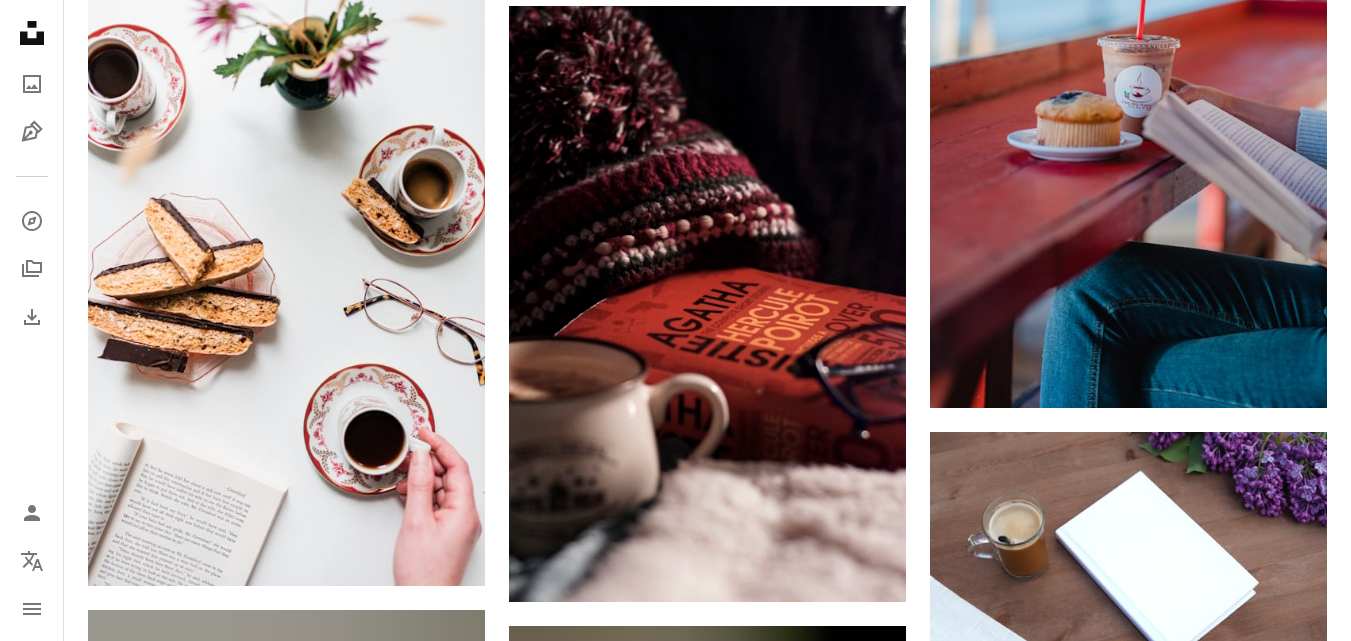 scroll, scrollTop: 16827, scrollLeft: 0, axis: vertical 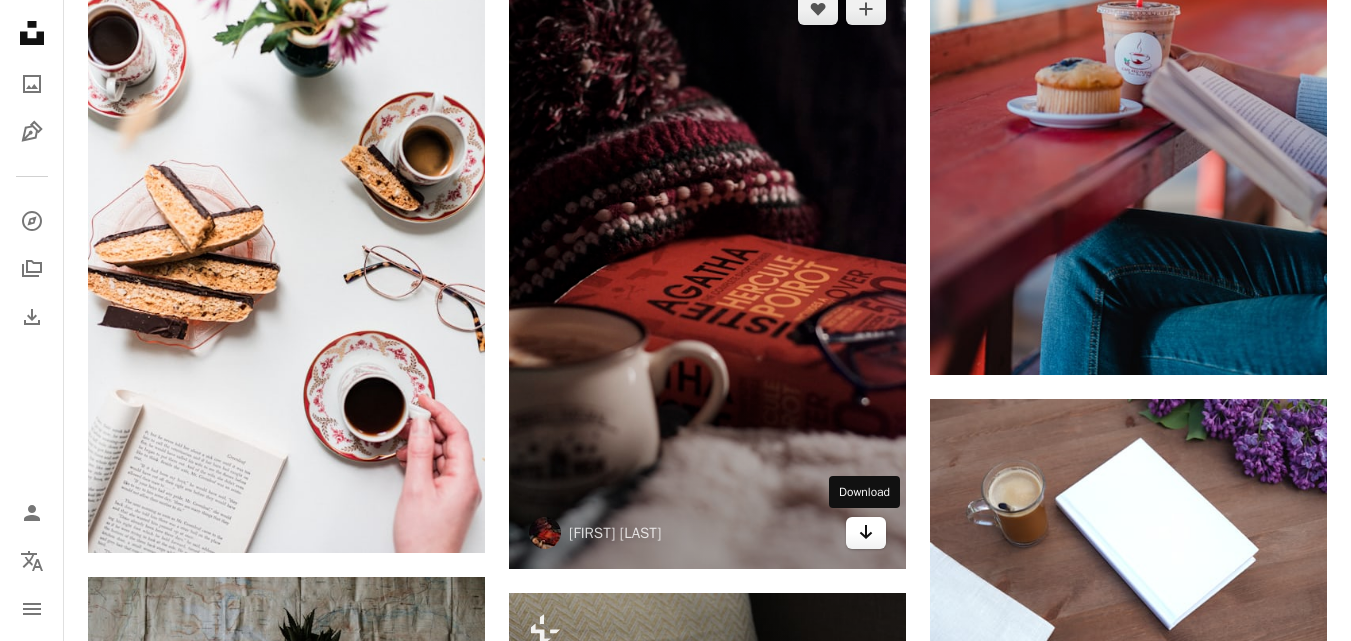 click on "Arrow pointing down" 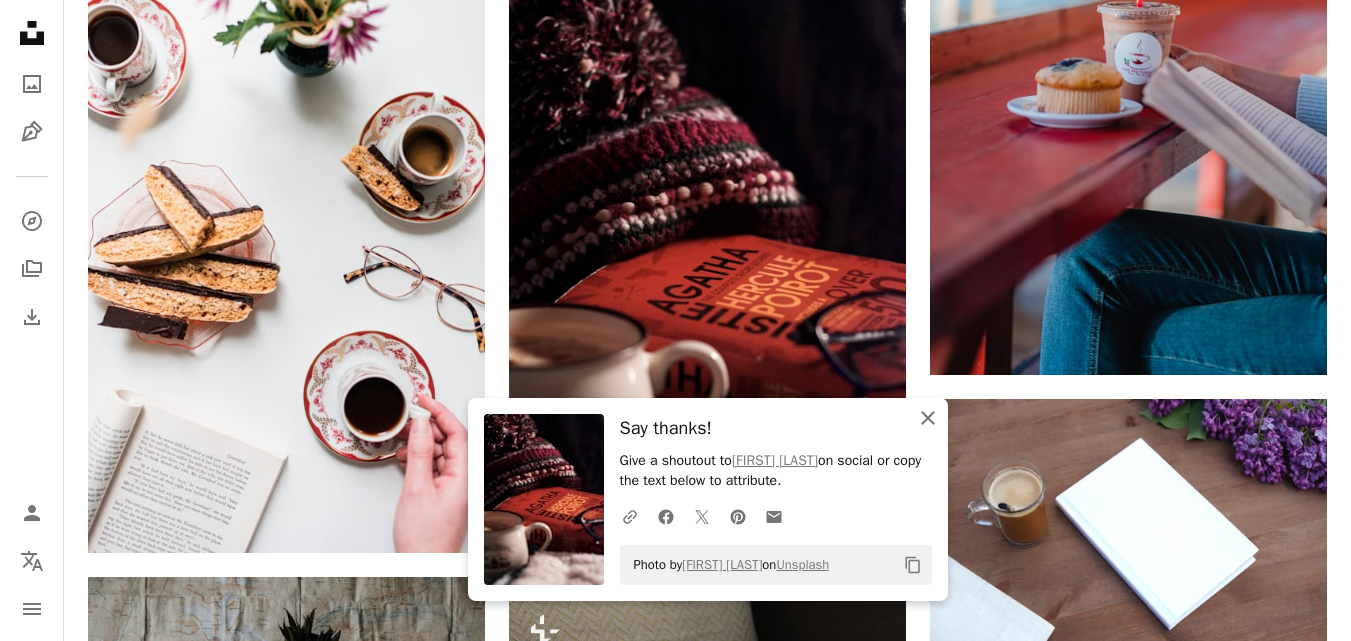 click 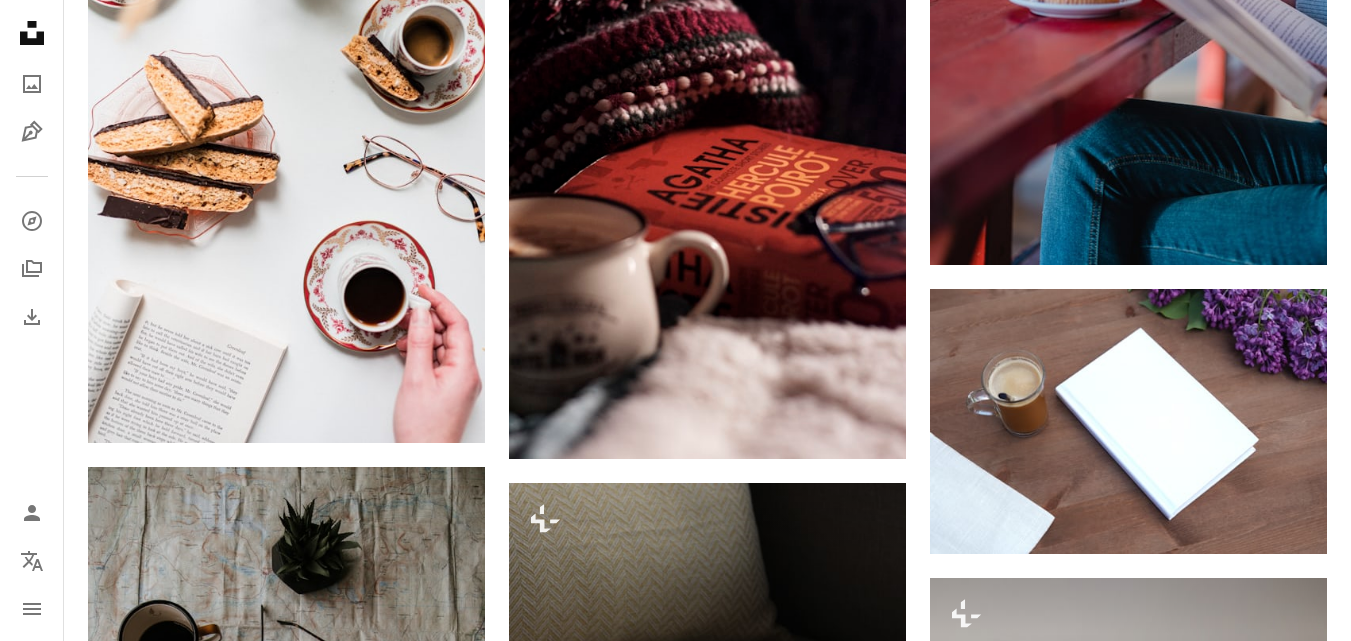 scroll, scrollTop: 17129, scrollLeft: 0, axis: vertical 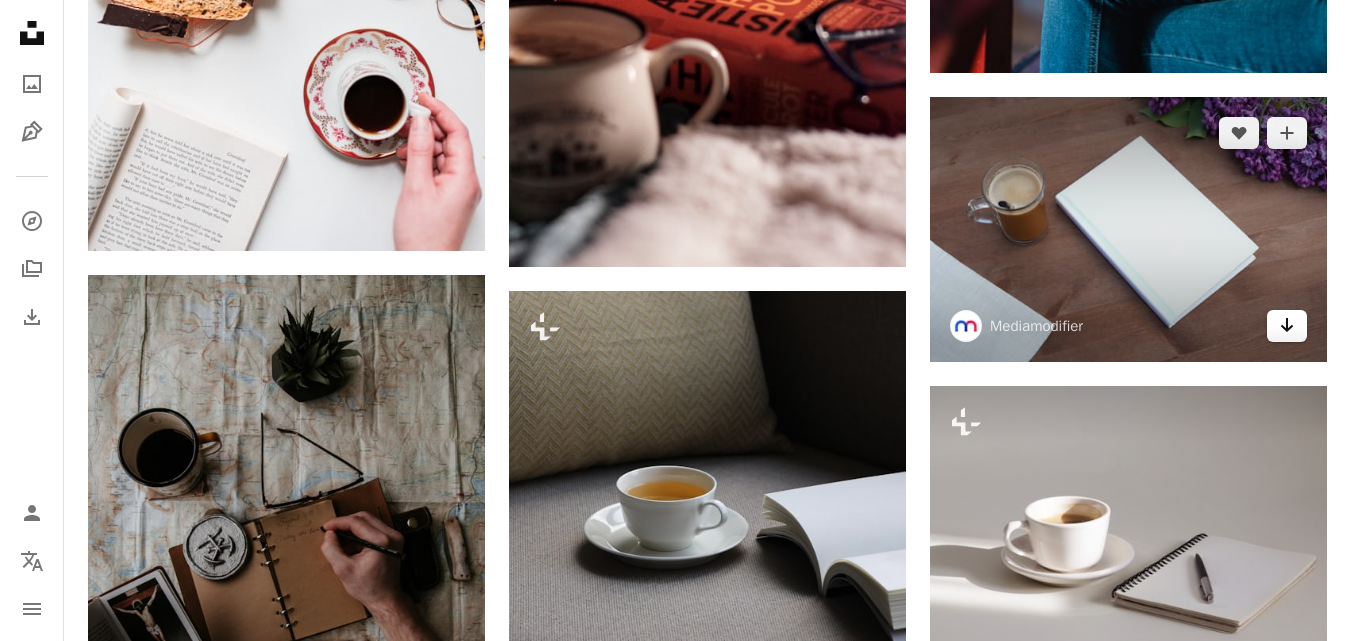 click 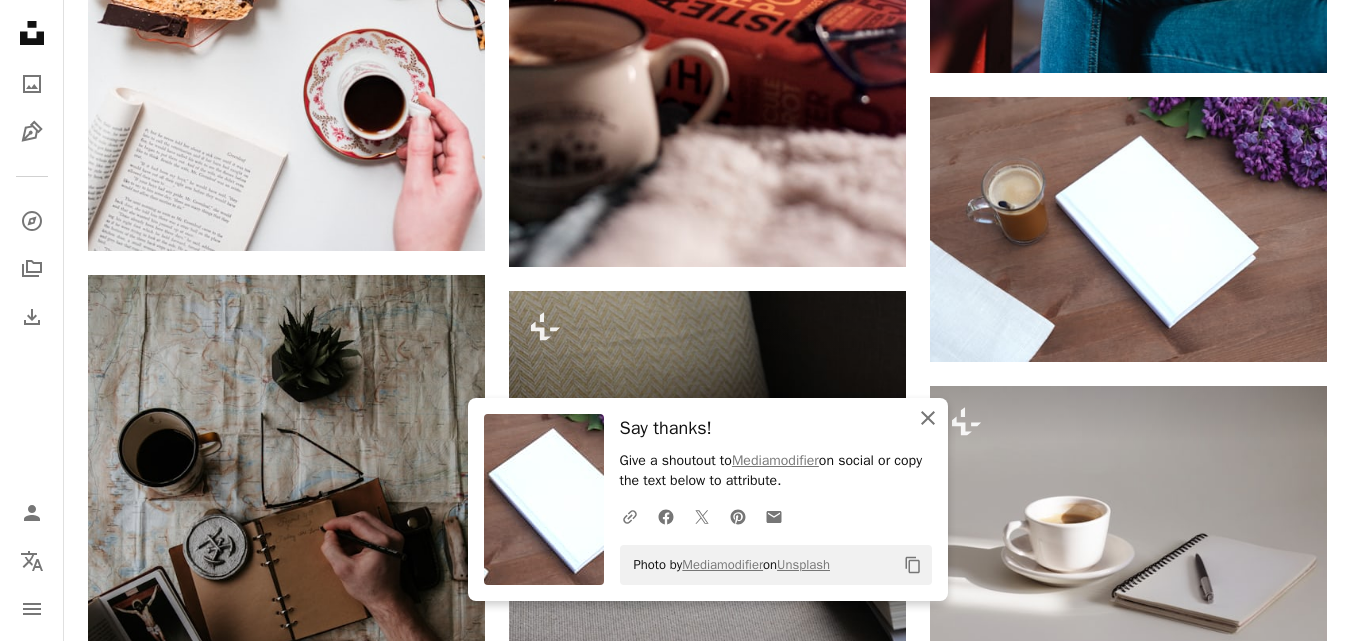 click 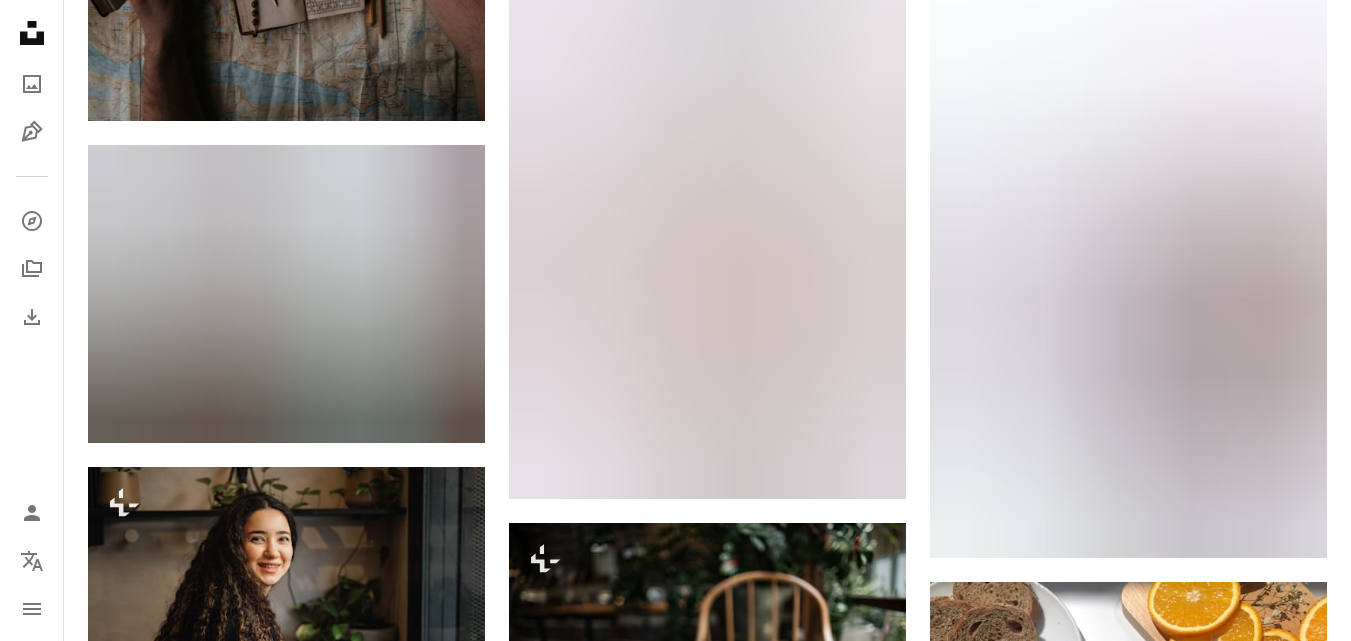 scroll, scrollTop: 18048, scrollLeft: 0, axis: vertical 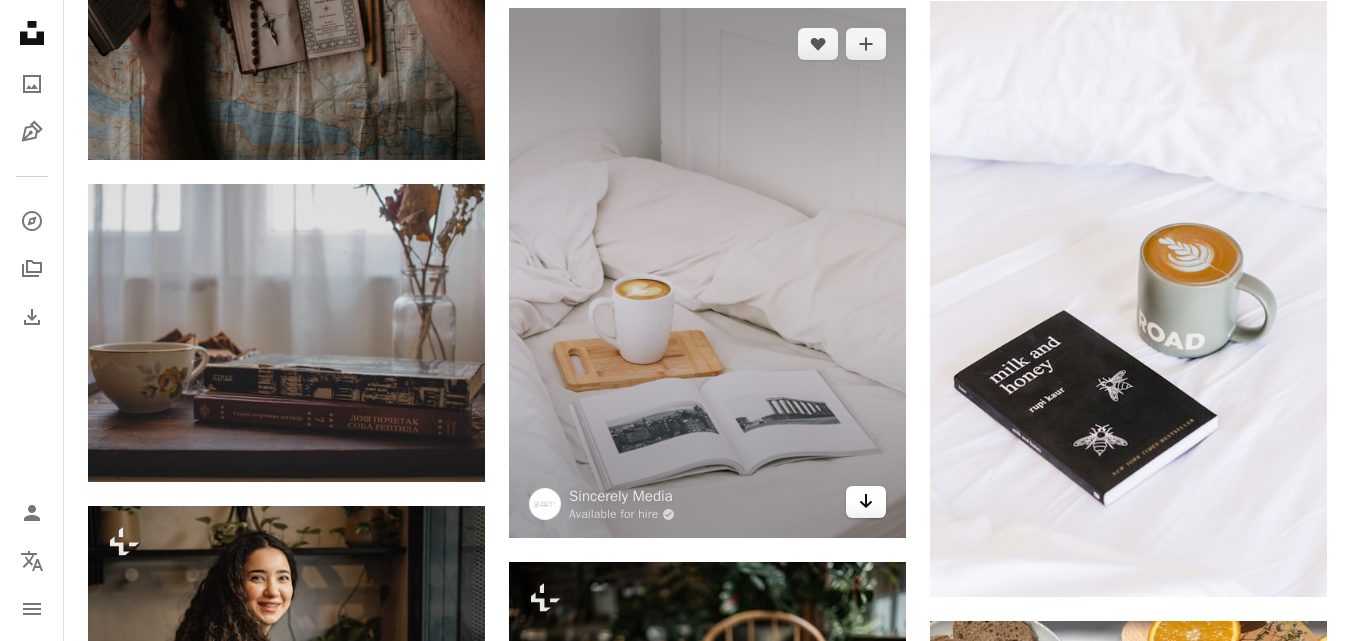 click 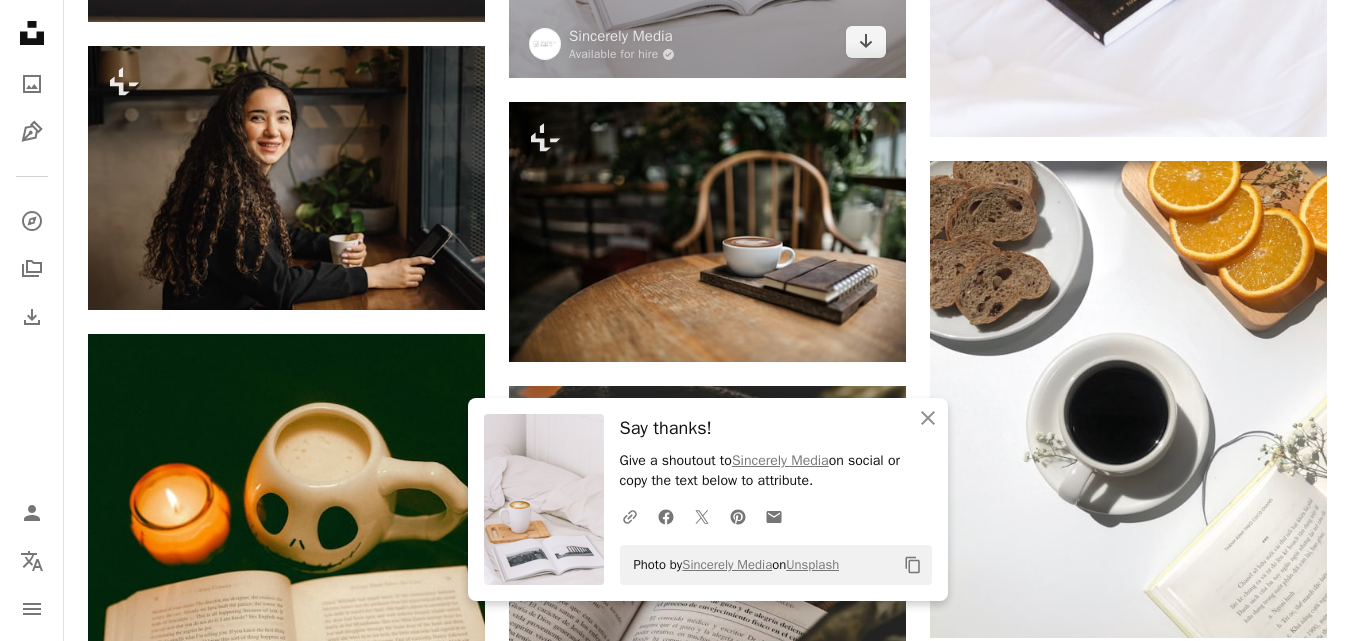scroll, scrollTop: 18316, scrollLeft: 0, axis: vertical 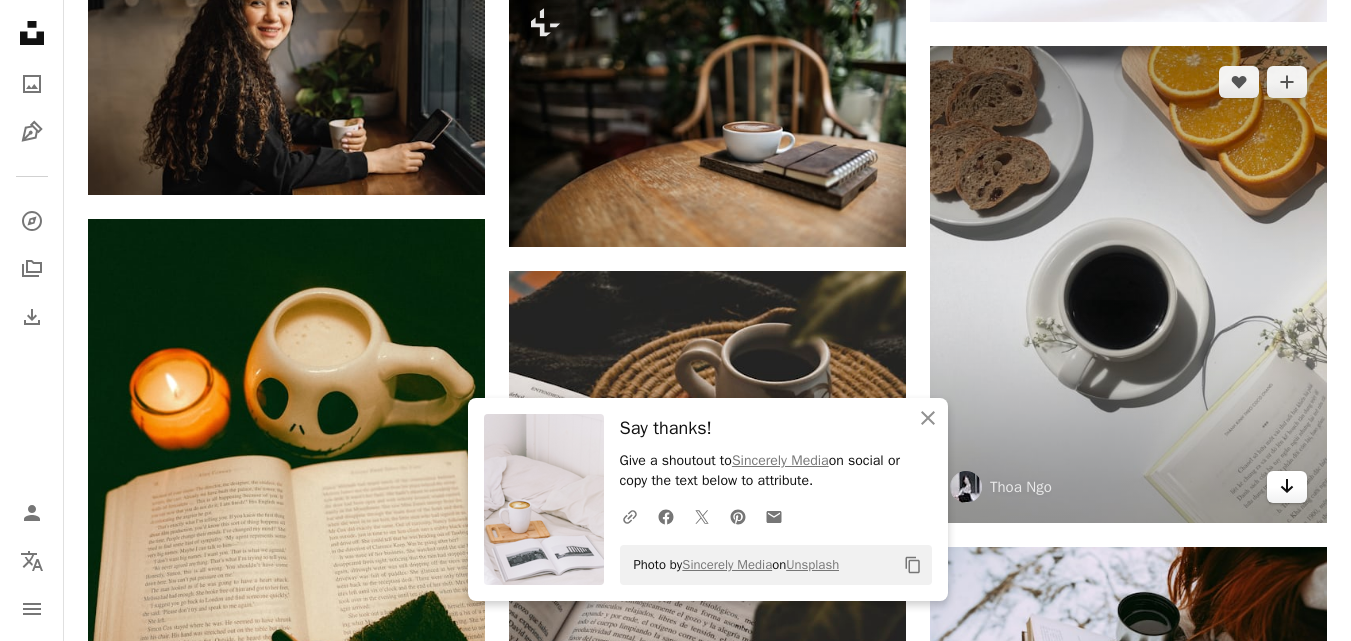 click on "Arrow pointing down" at bounding box center [1287, 487] 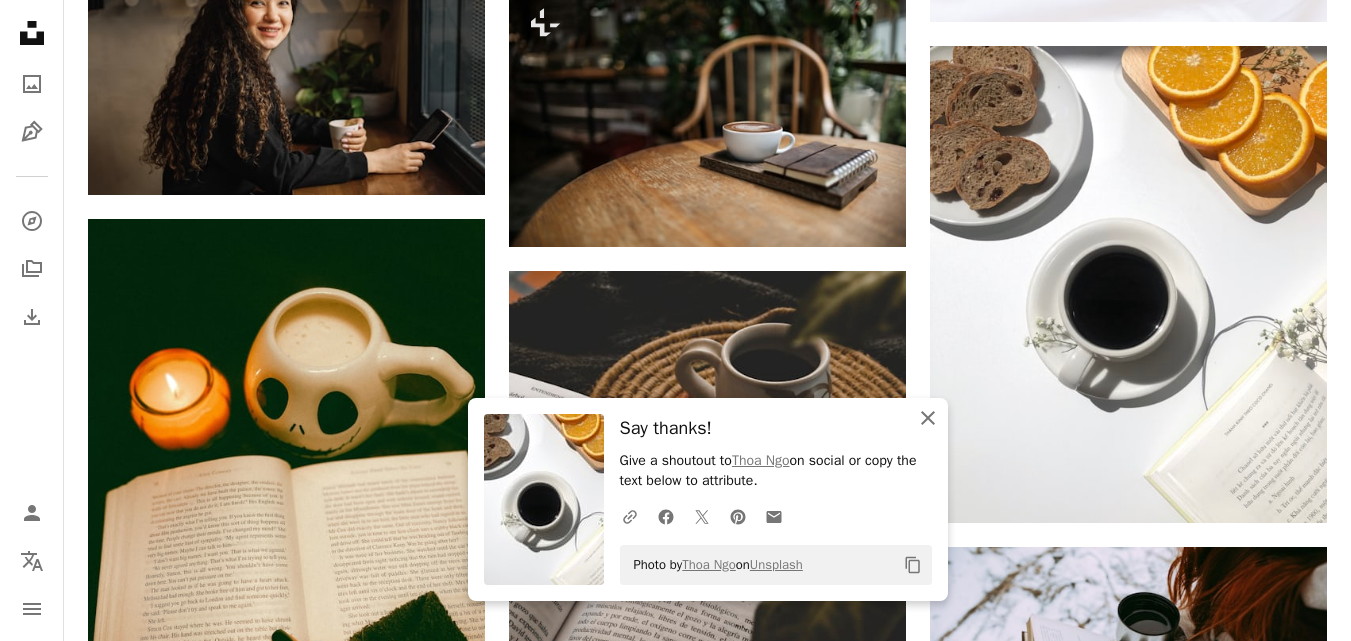 click on "An X shape" 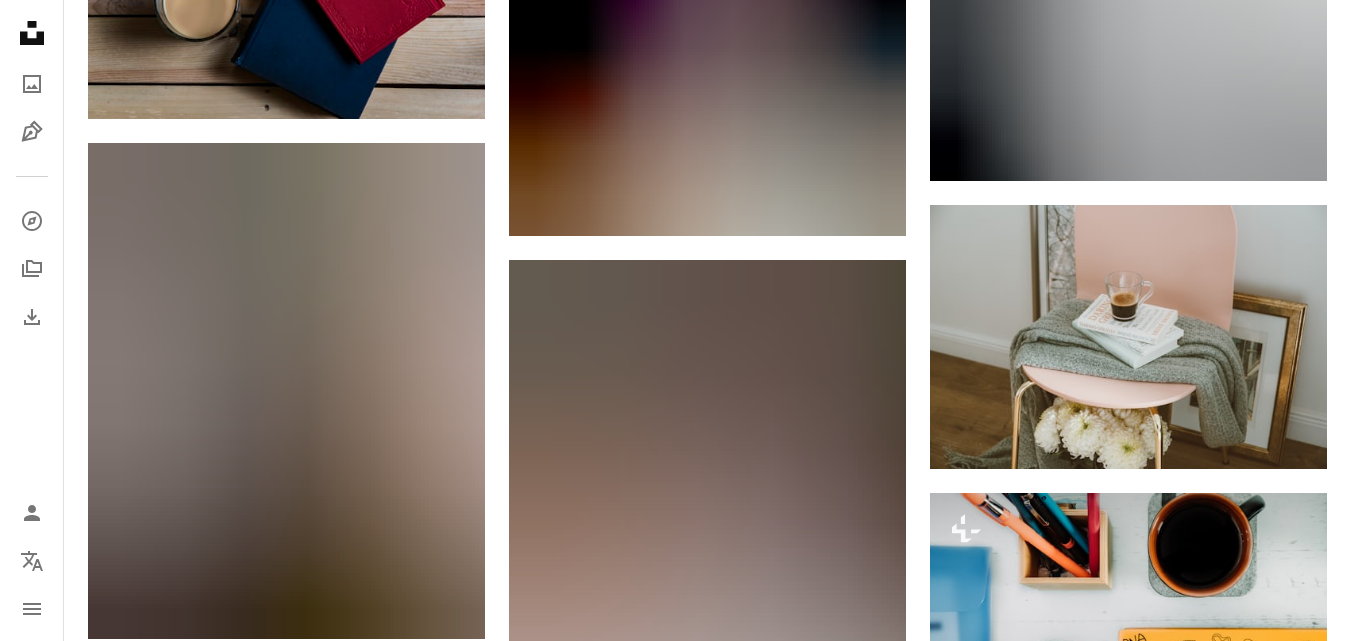 scroll, scrollTop: 19504, scrollLeft: 0, axis: vertical 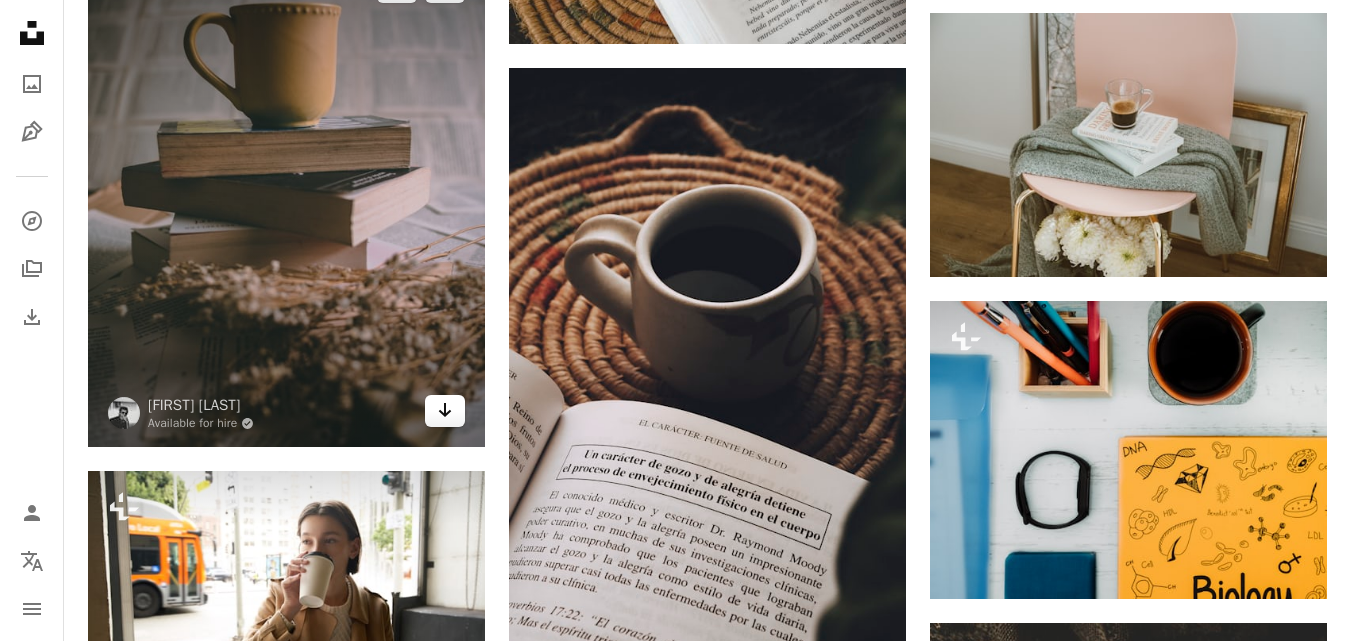 click on "Arrow pointing down" at bounding box center [445, 411] 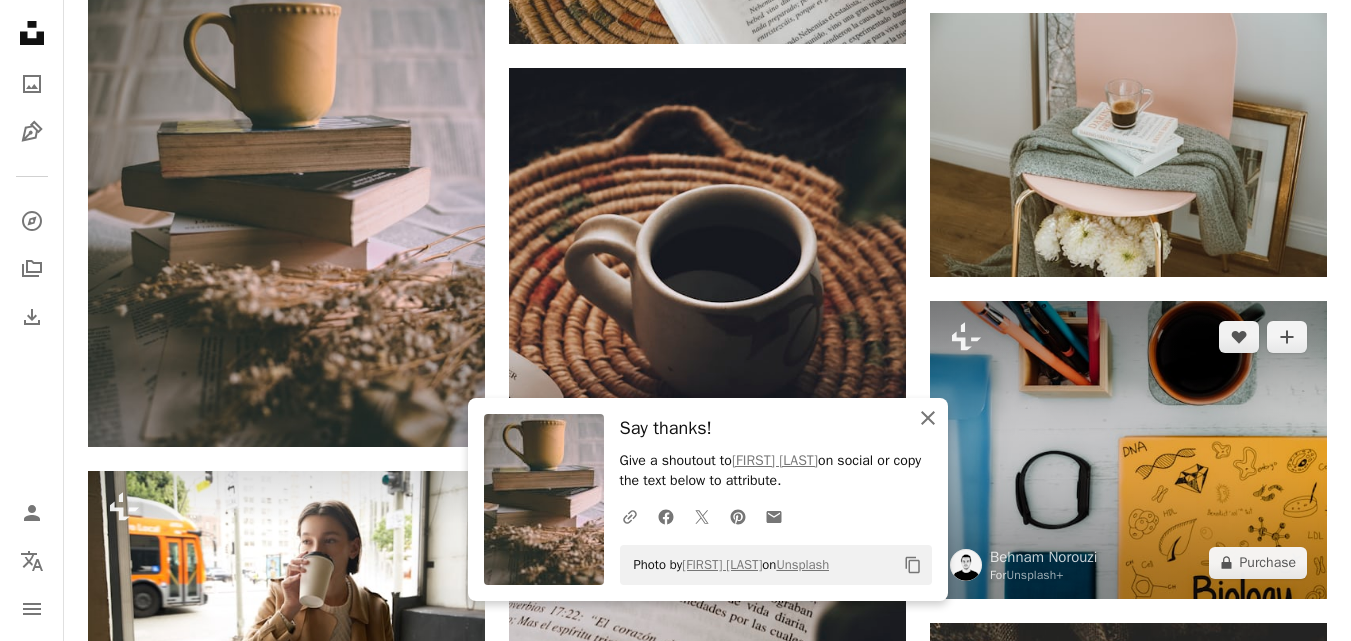 drag, startPoint x: 933, startPoint y: 413, endPoint x: 959, endPoint y: 414, distance: 26.019224 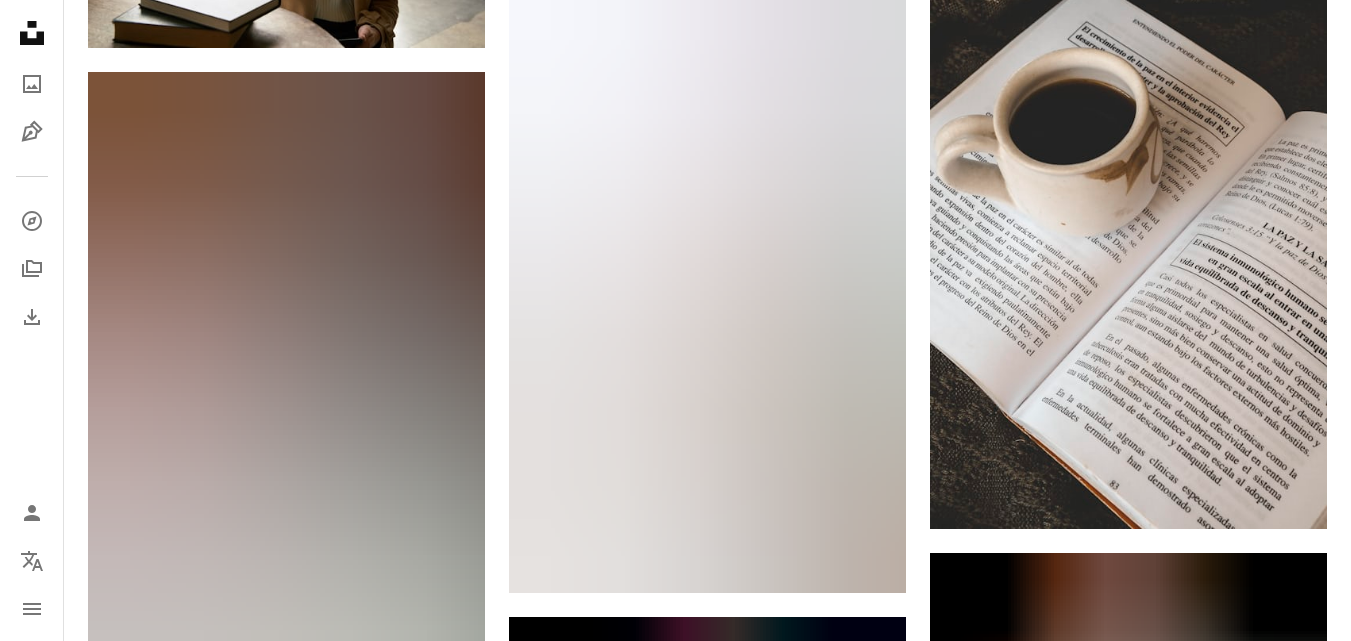 scroll, scrollTop: 20308, scrollLeft: 0, axis: vertical 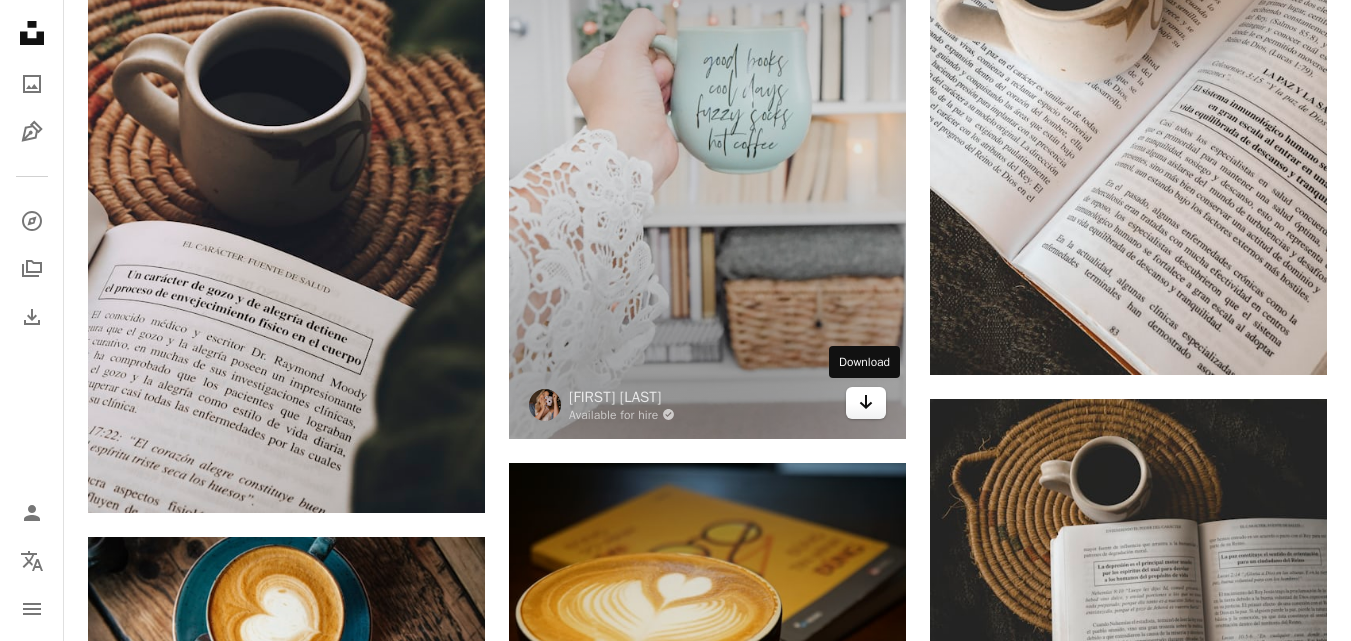 click 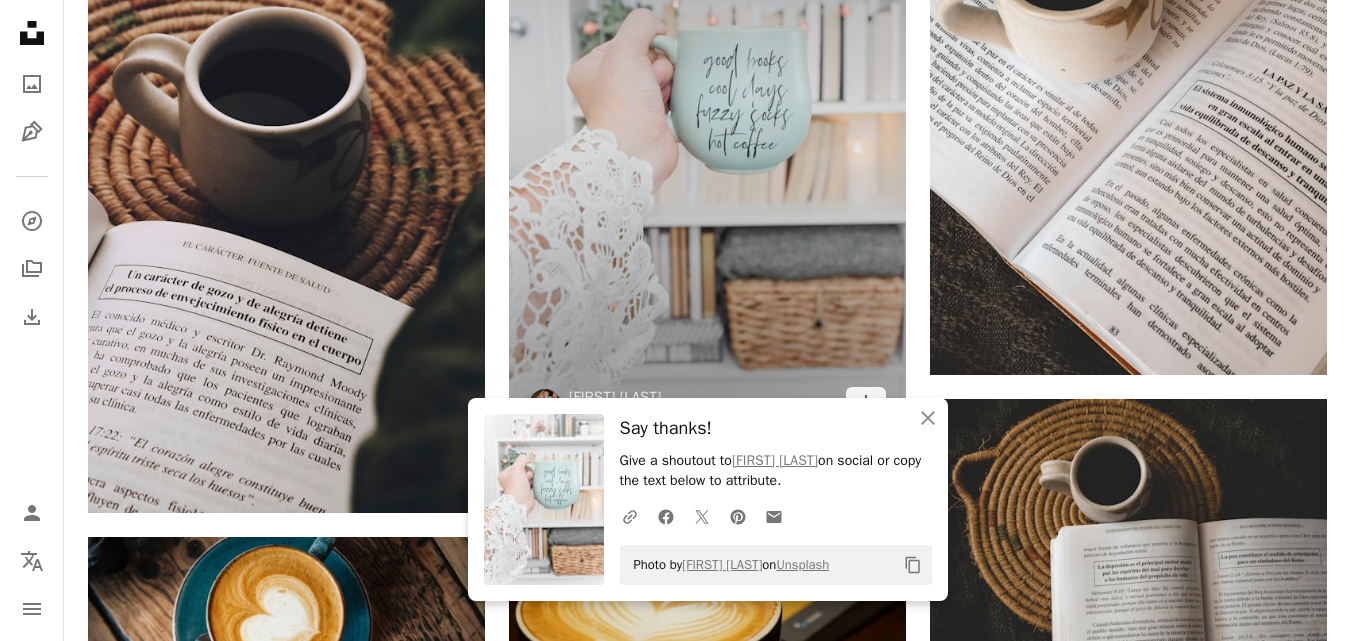 scroll, scrollTop: 20806, scrollLeft: 0, axis: vertical 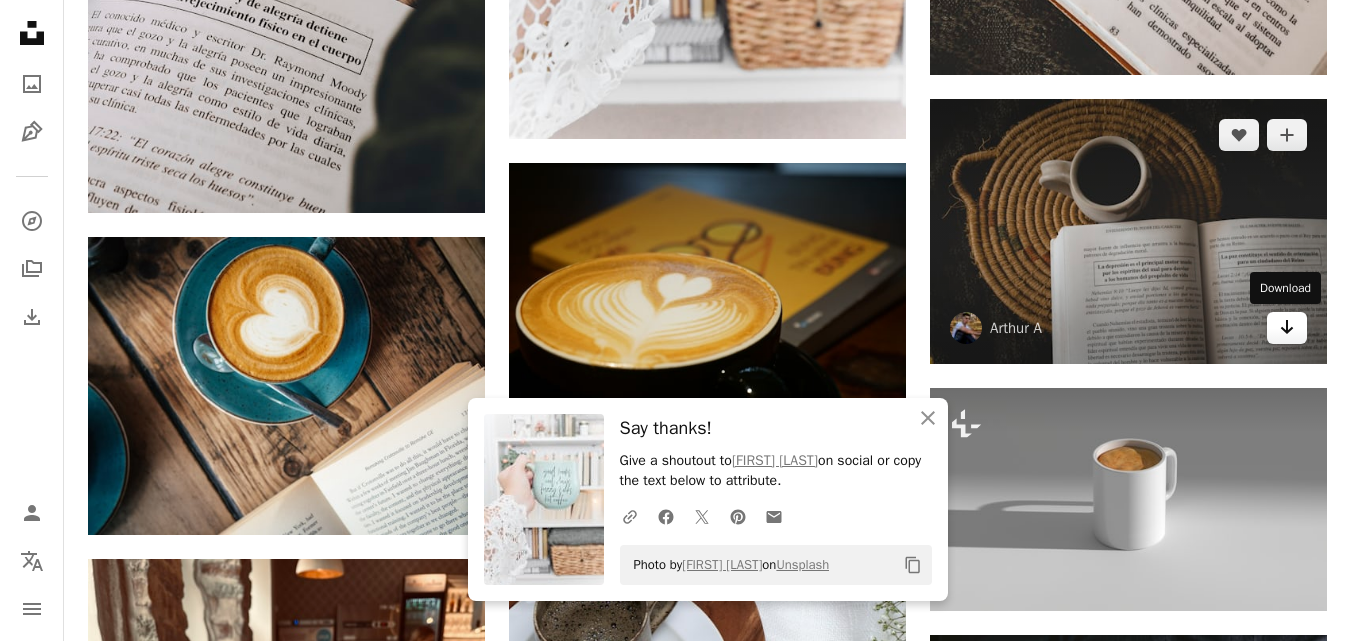 click on "Arrow pointing down" at bounding box center [1287, 328] 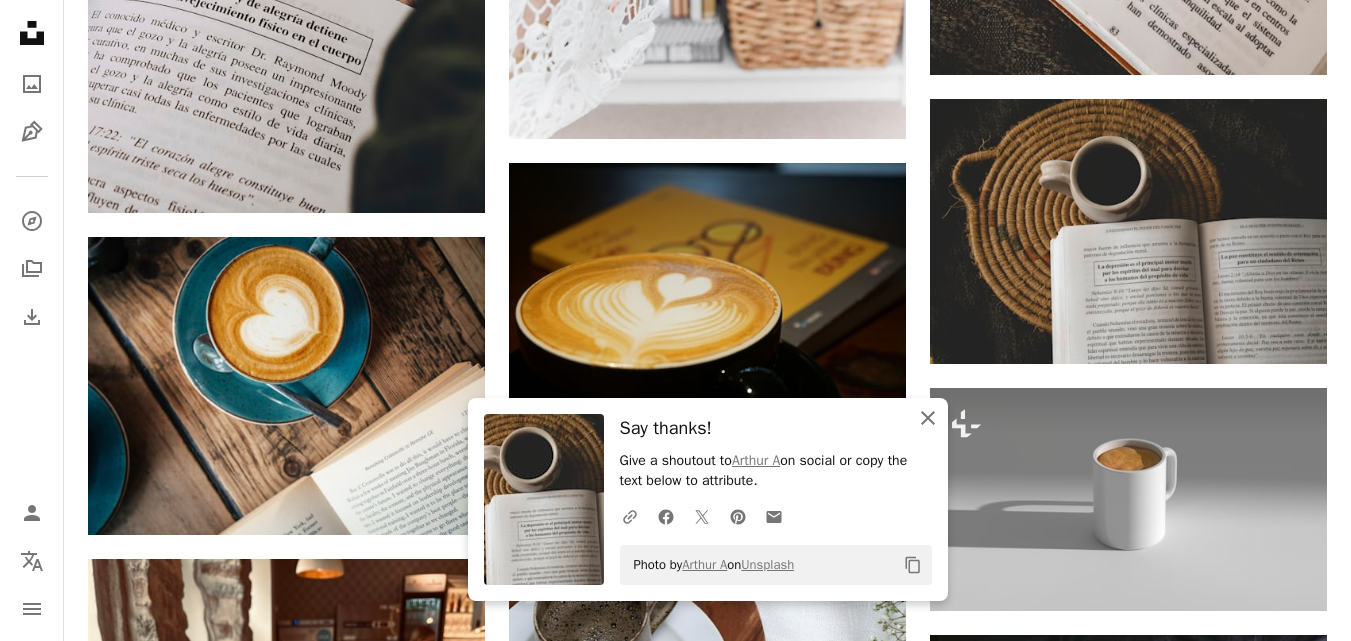 click on "An X shape" 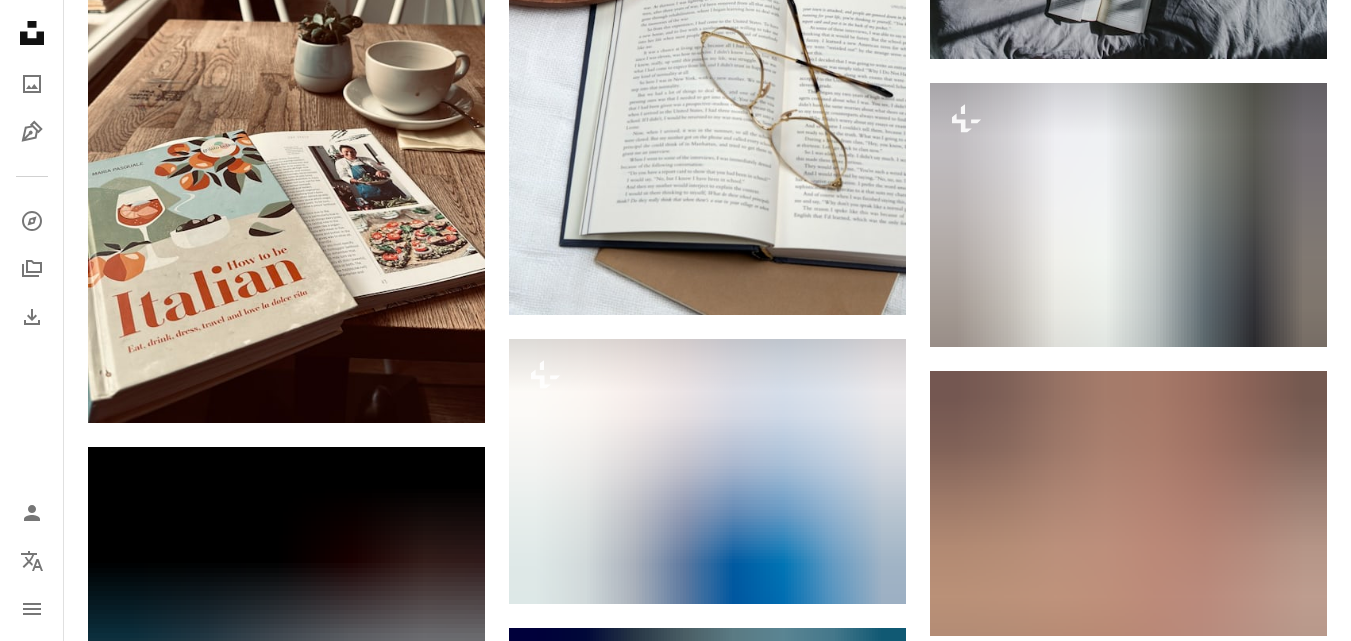 scroll, scrollTop: 21952, scrollLeft: 0, axis: vertical 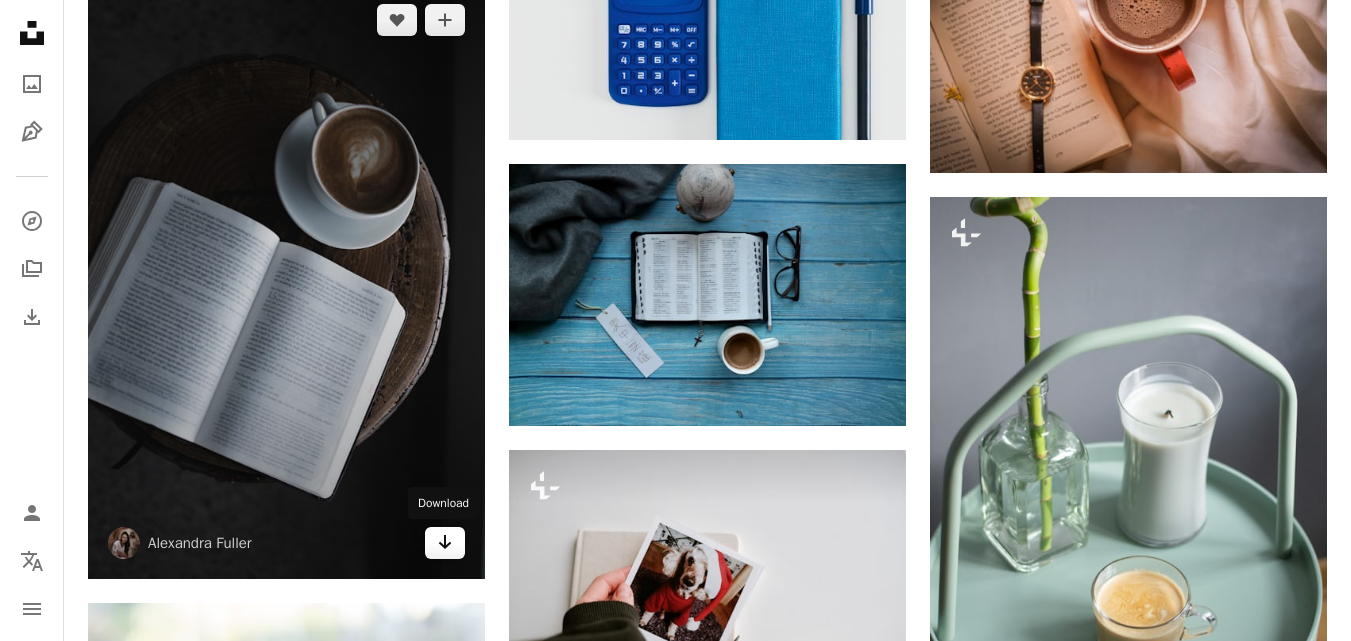 click on "Arrow pointing down" at bounding box center (445, 543) 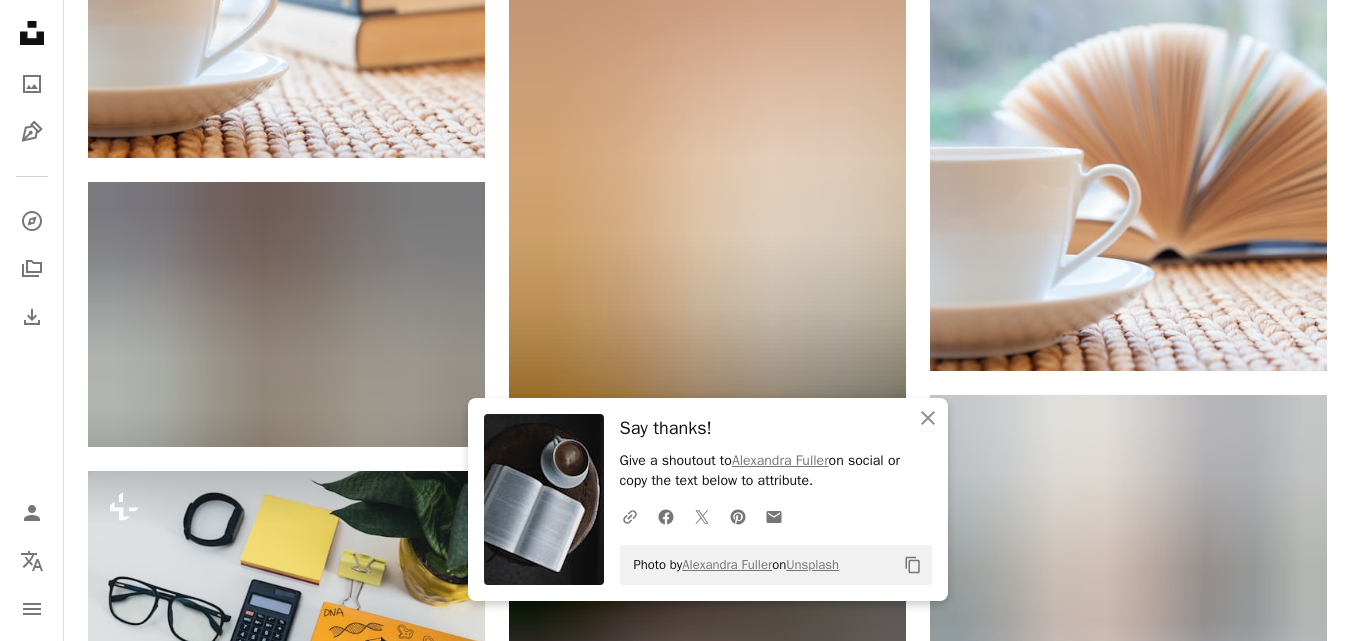 scroll, scrollTop: 22663, scrollLeft: 0, axis: vertical 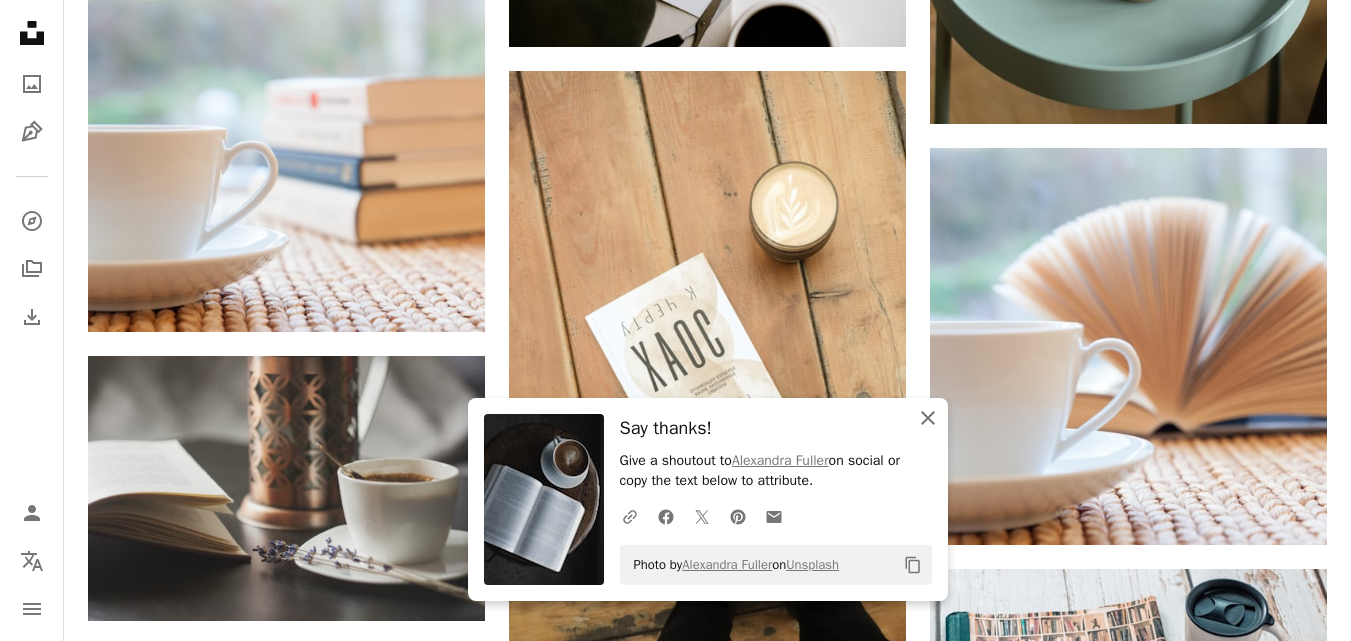 click on "An X shape" 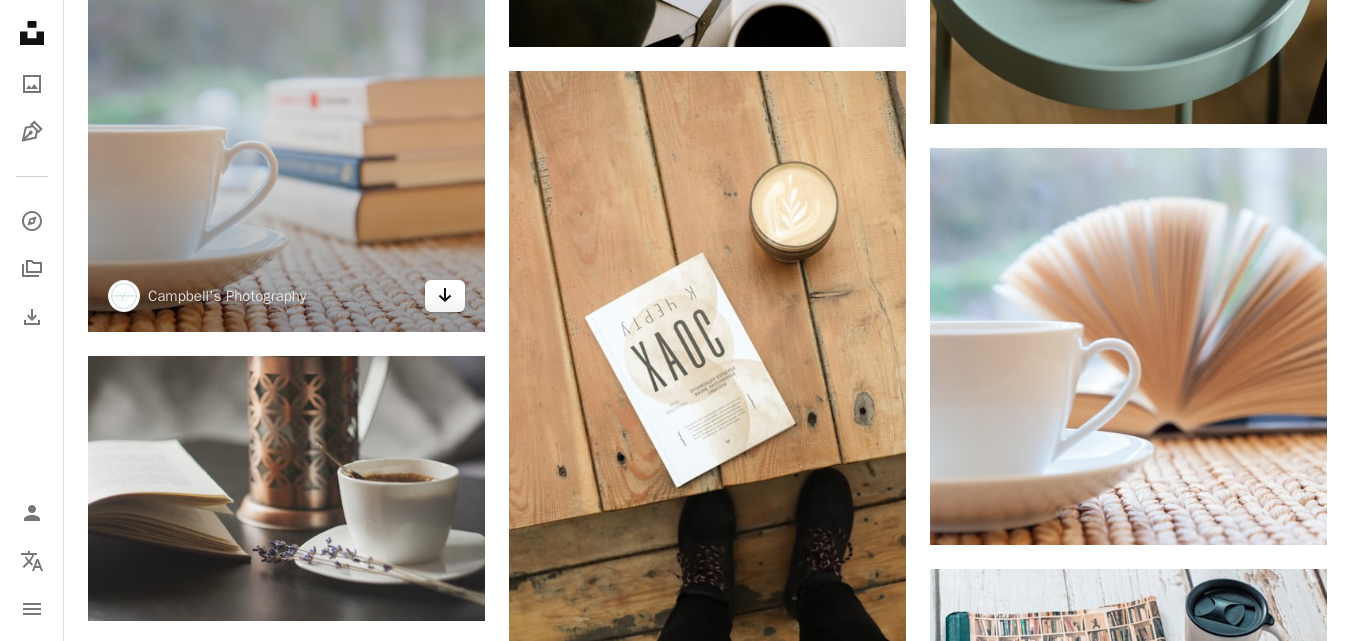 click on "Arrow pointing down" 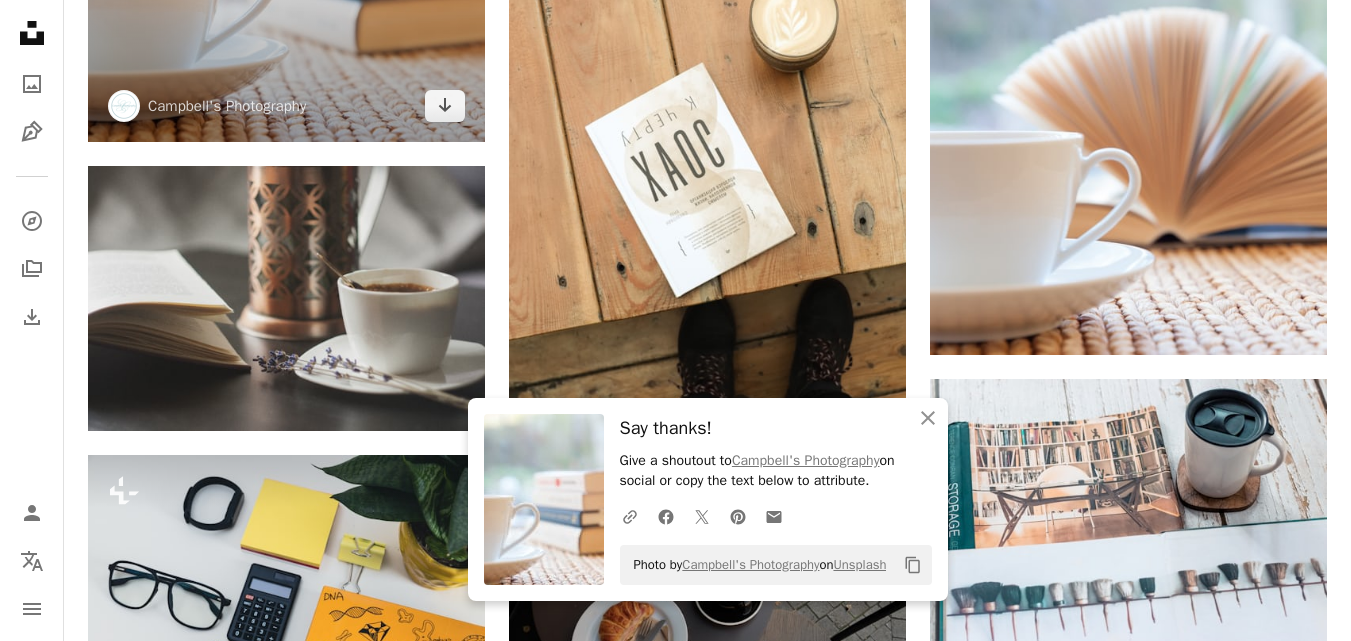 scroll, scrollTop: 22905, scrollLeft: 0, axis: vertical 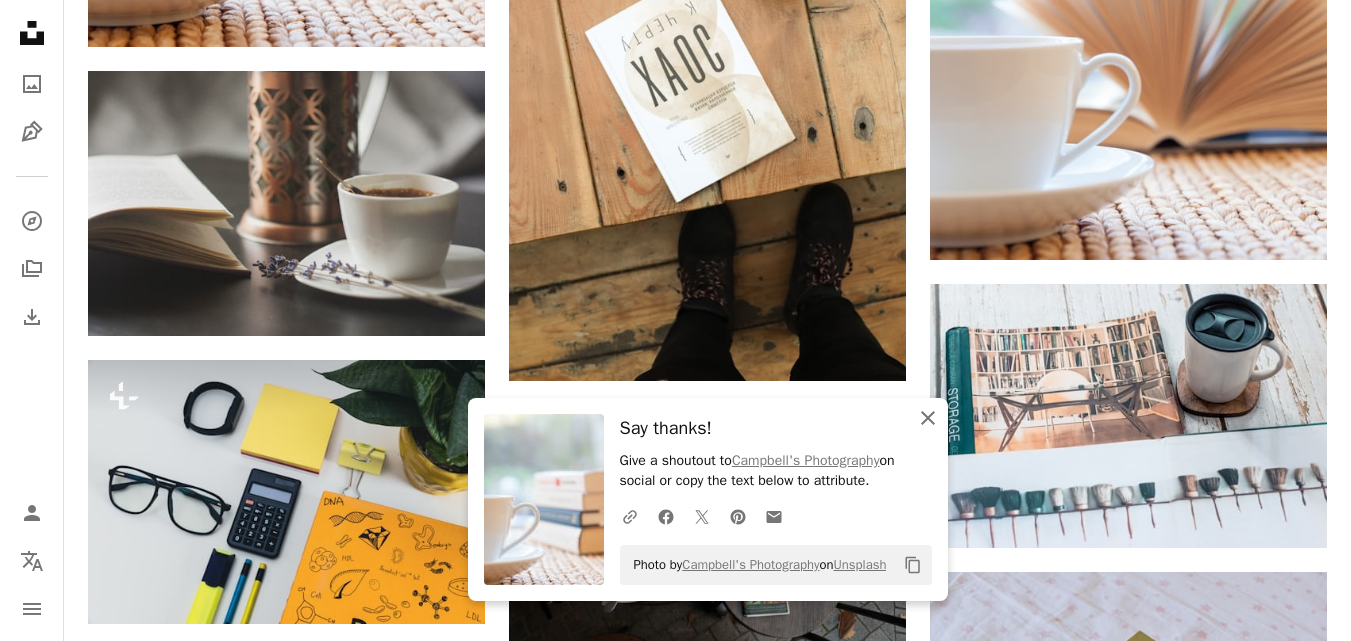 click on "An X shape" 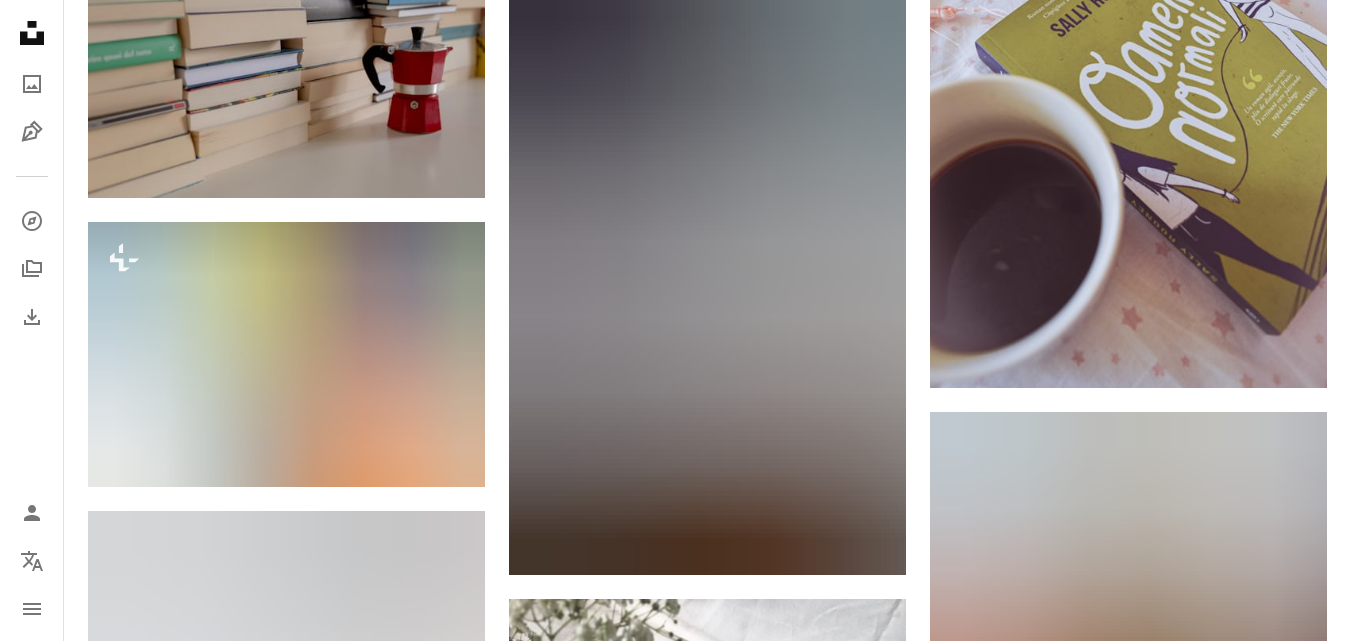 scroll, scrollTop: 23428, scrollLeft: 0, axis: vertical 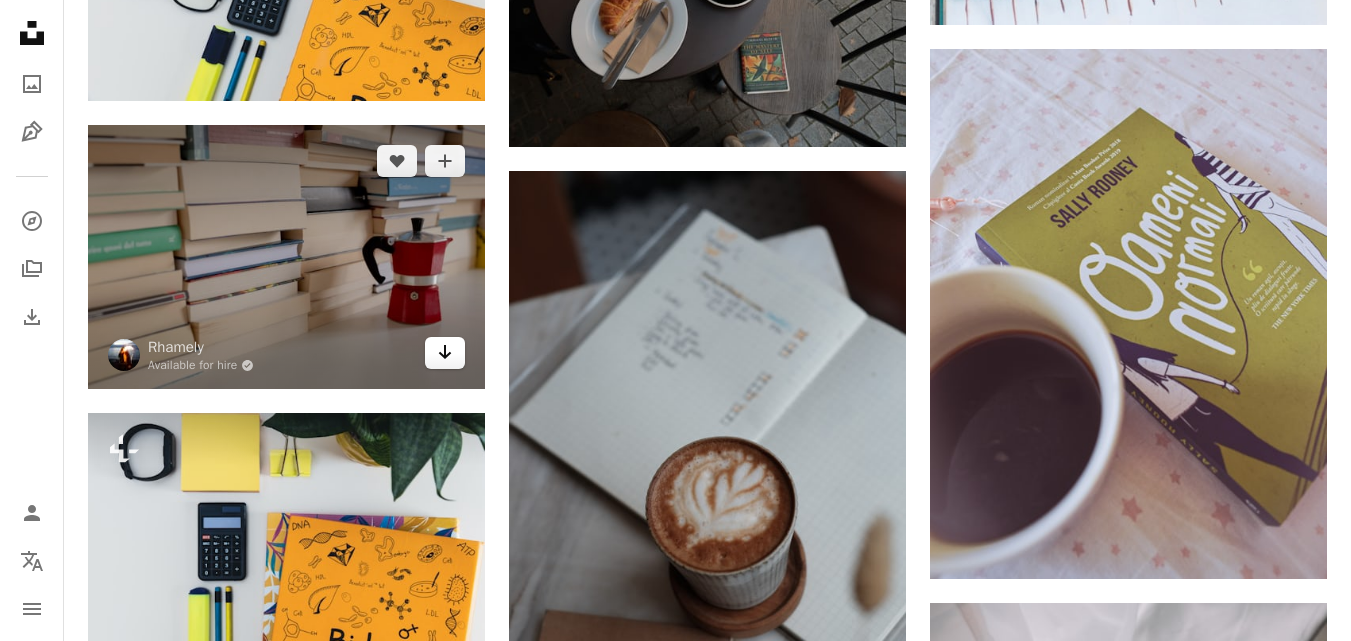 click 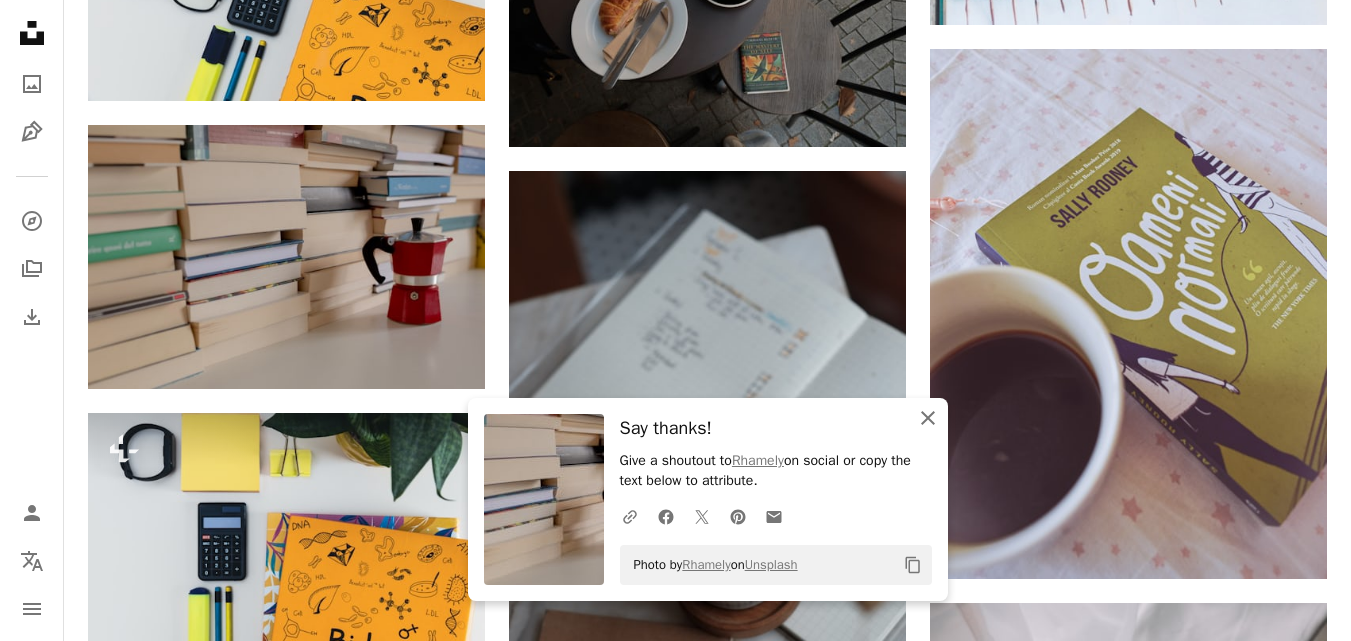 click on "An X shape" 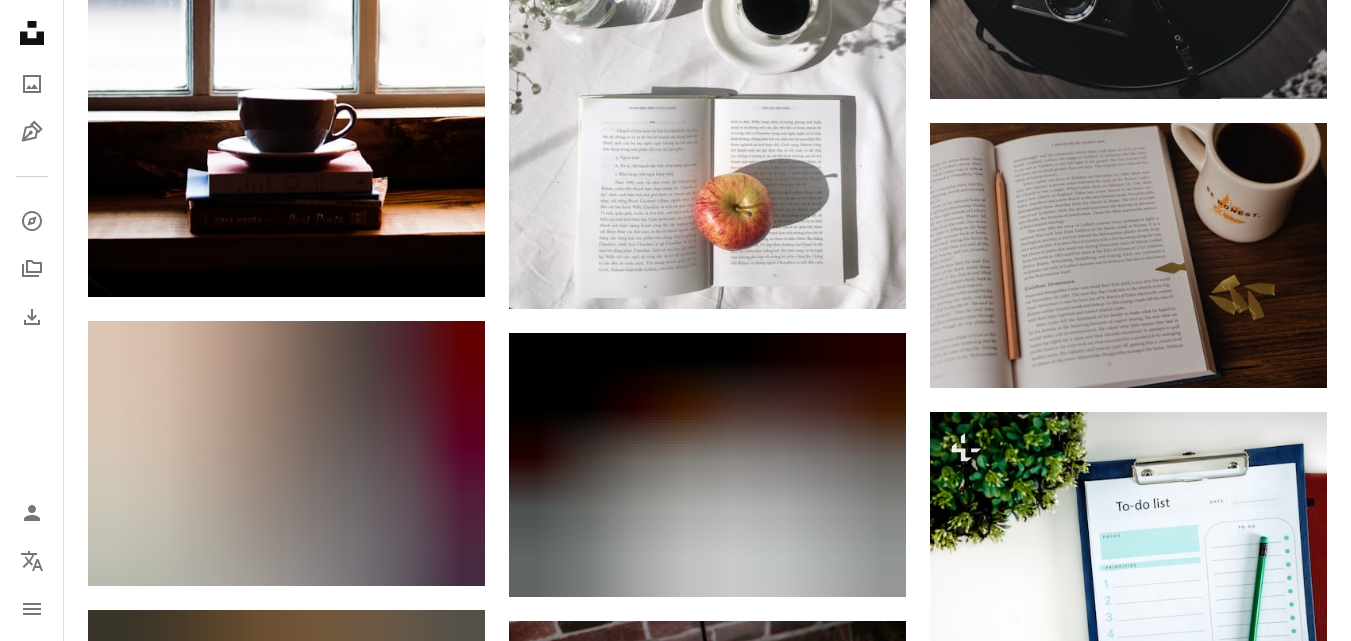 scroll, scrollTop: 24332, scrollLeft: 0, axis: vertical 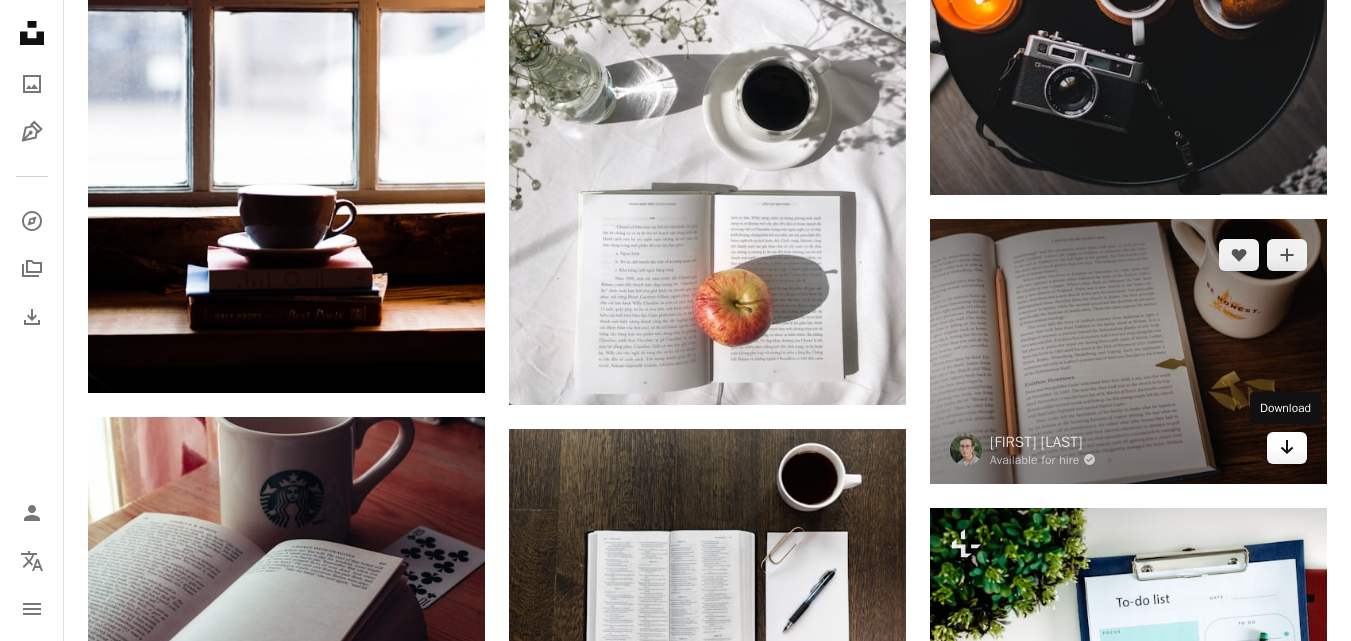 click 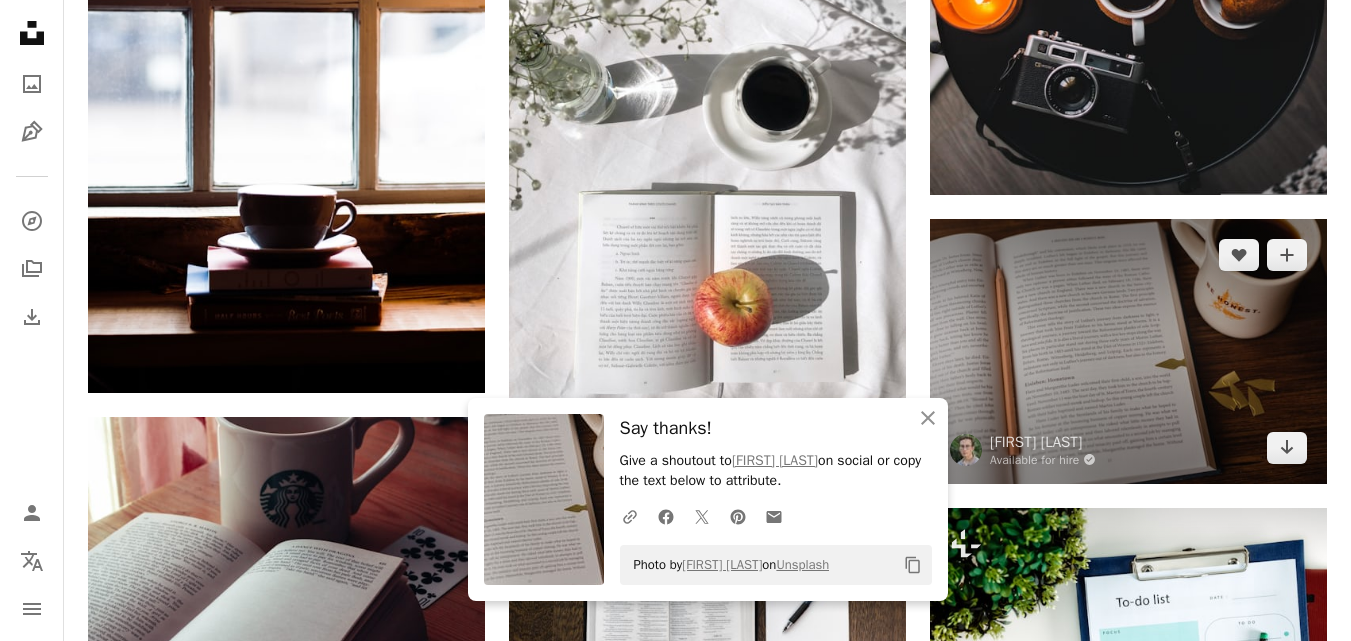 scroll, scrollTop: 24618, scrollLeft: 0, axis: vertical 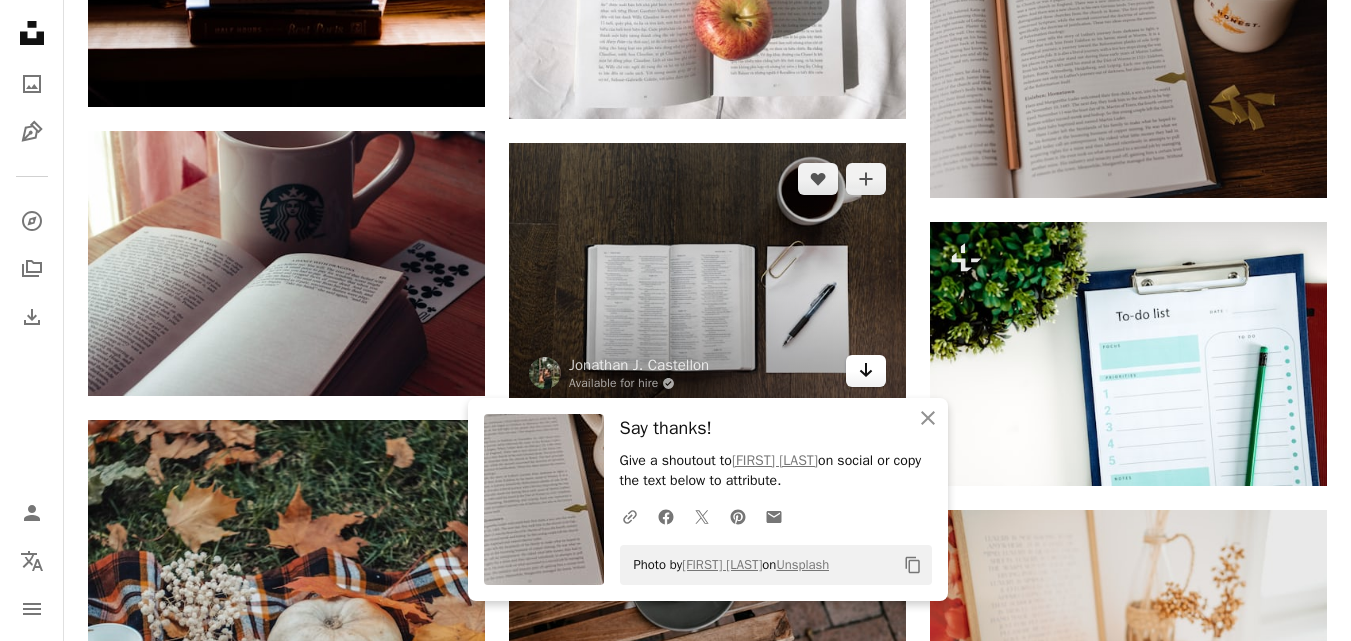 click on "Arrow pointing down" 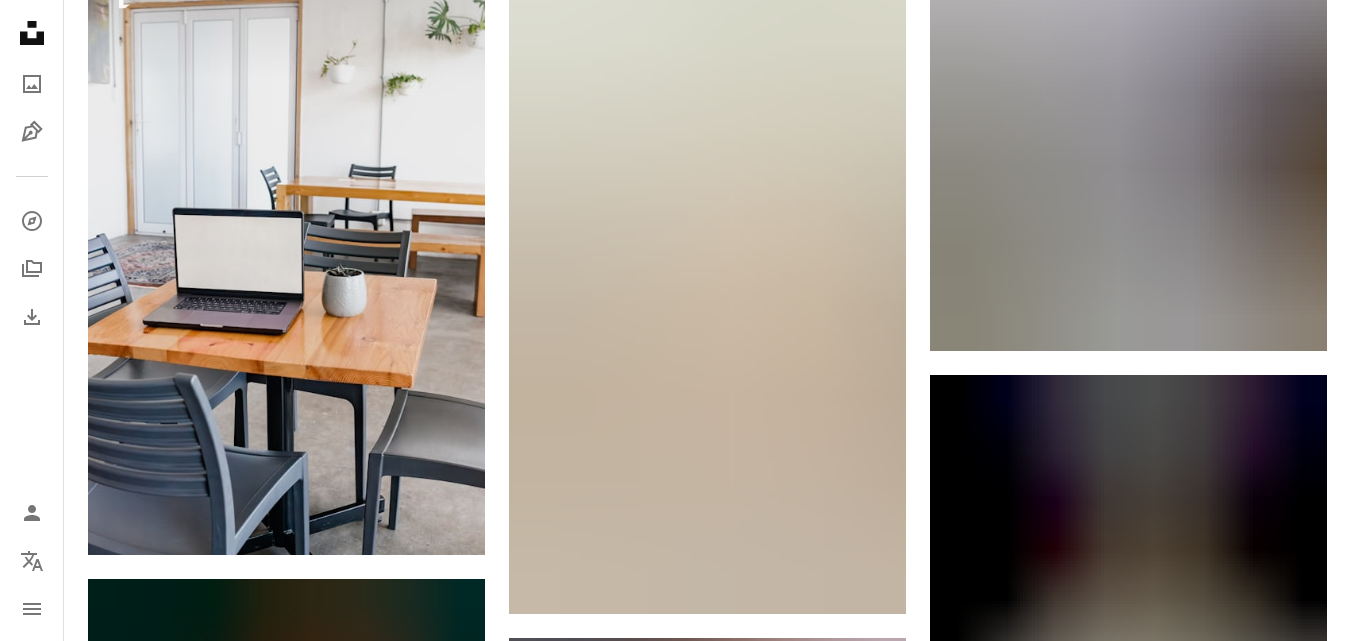 scroll, scrollTop: 25998, scrollLeft: 0, axis: vertical 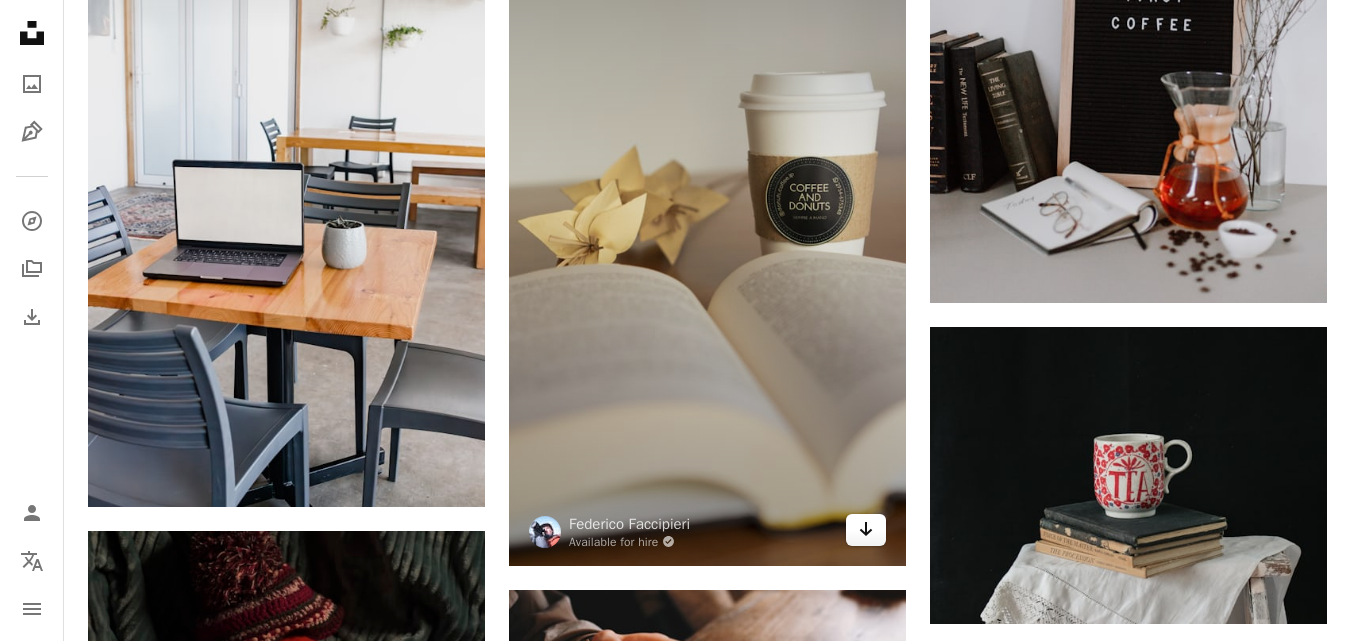 click on "Arrow pointing down" at bounding box center (866, 530) 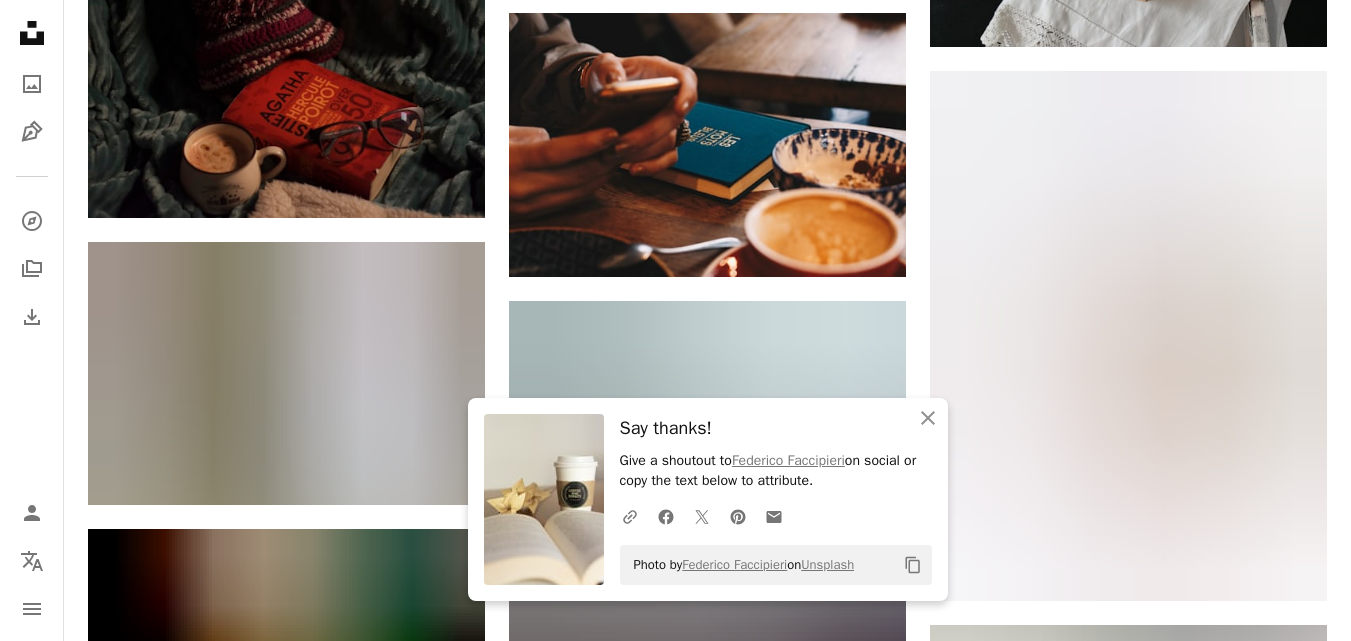 scroll, scrollTop: 26680, scrollLeft: 0, axis: vertical 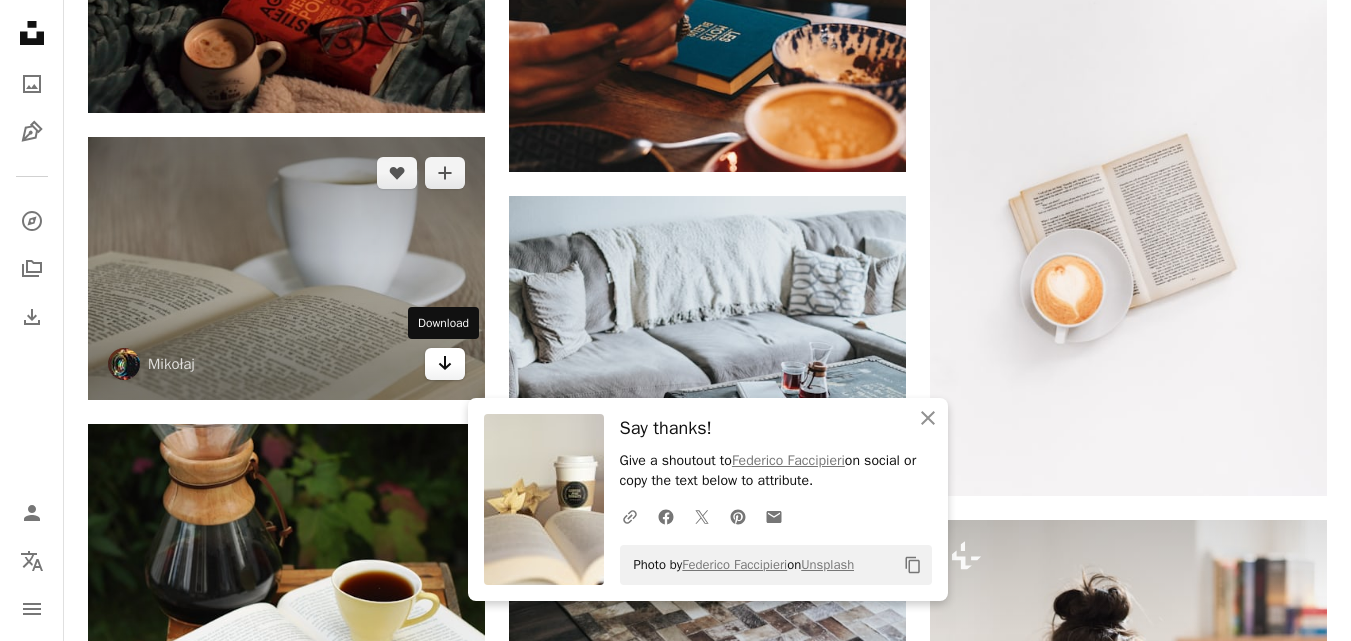 click on "Arrow pointing down" 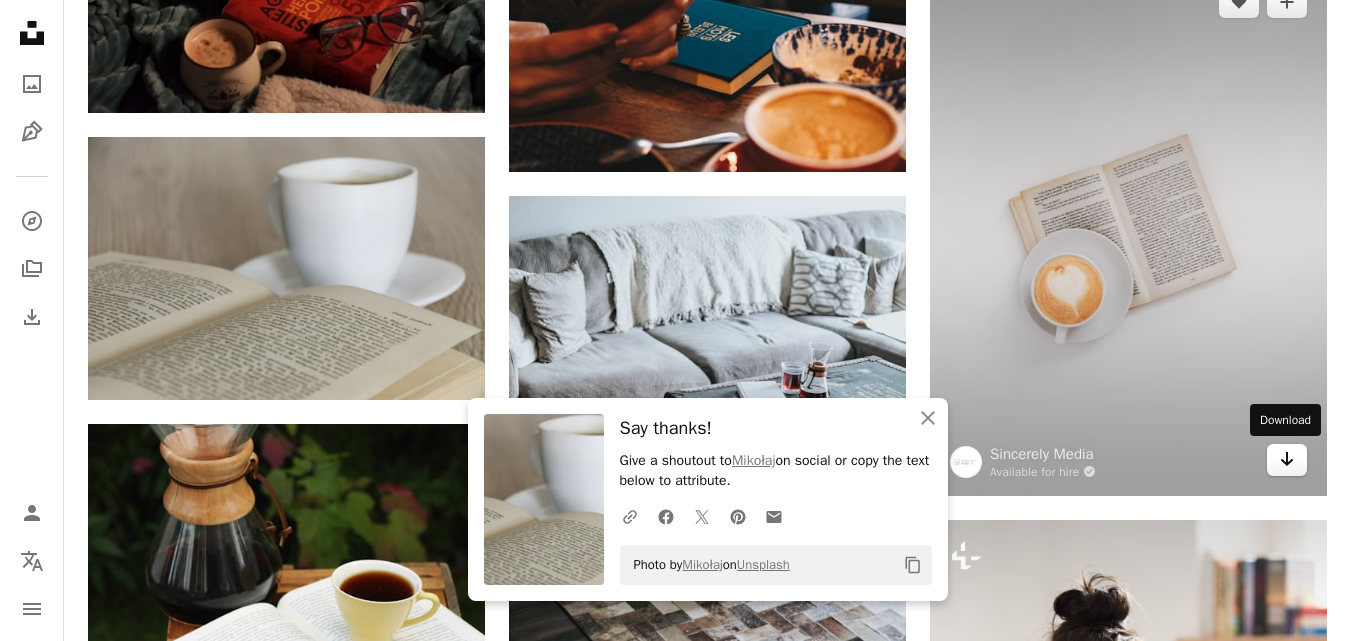 click on "Arrow pointing down" 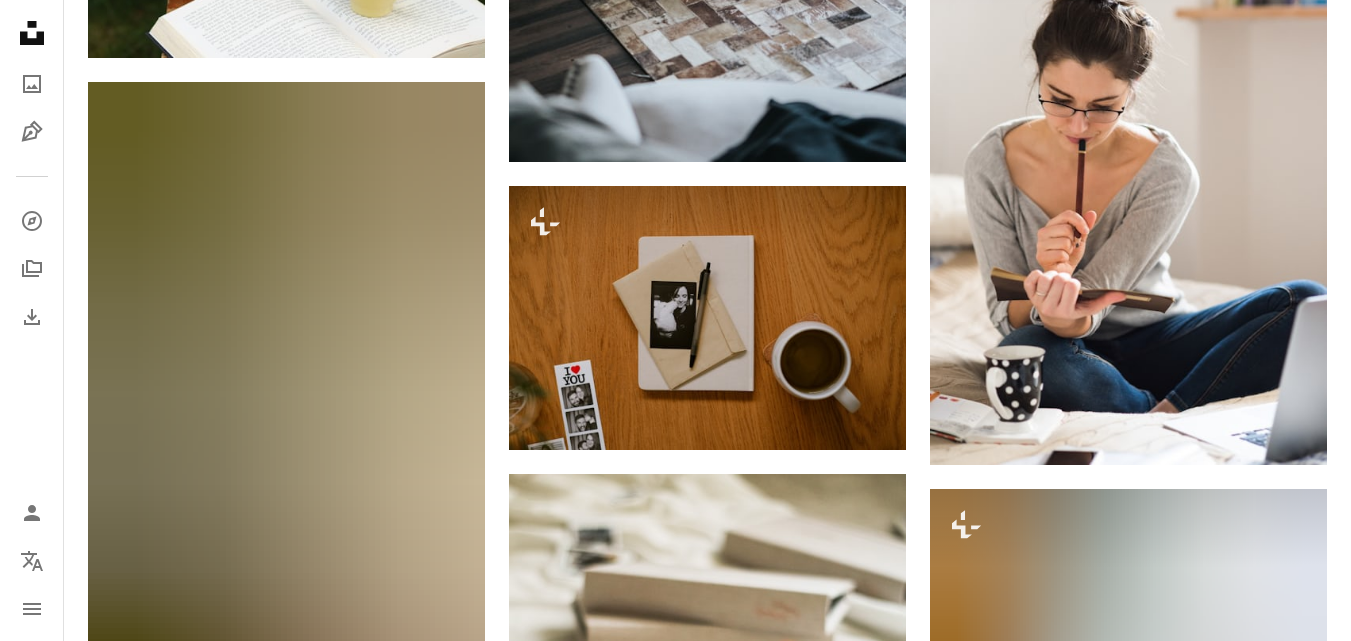 scroll, scrollTop: 27415, scrollLeft: 0, axis: vertical 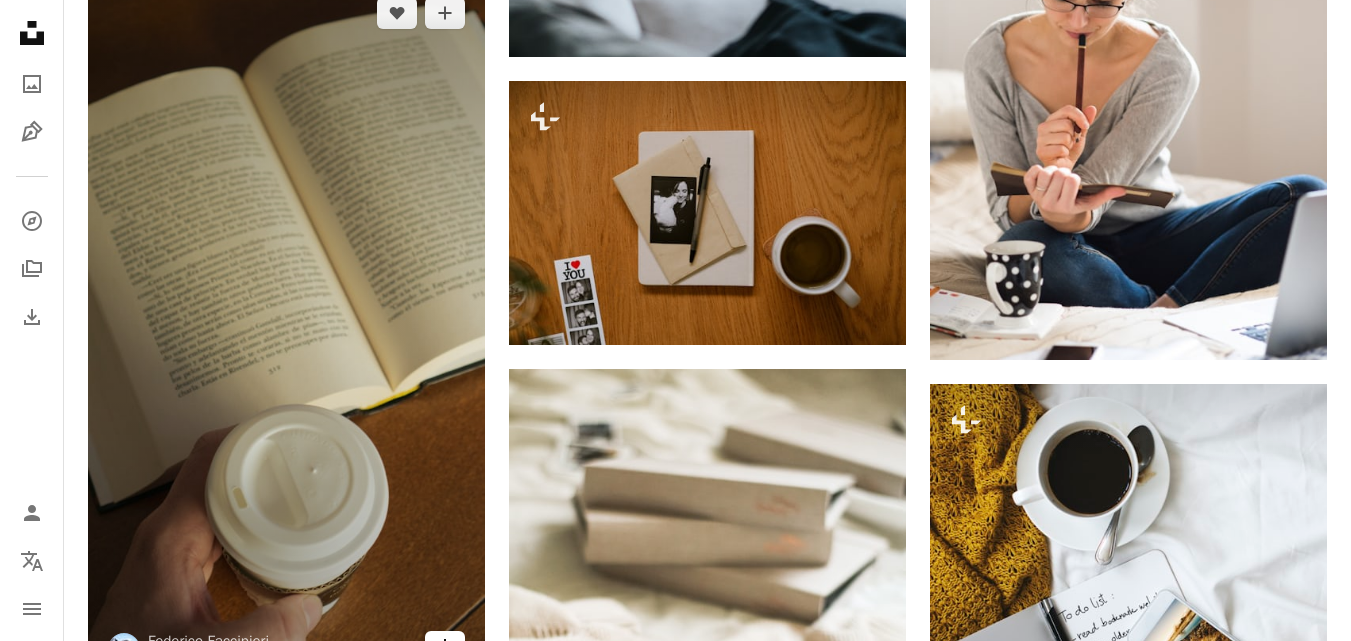 click on "Arrow pointing down" 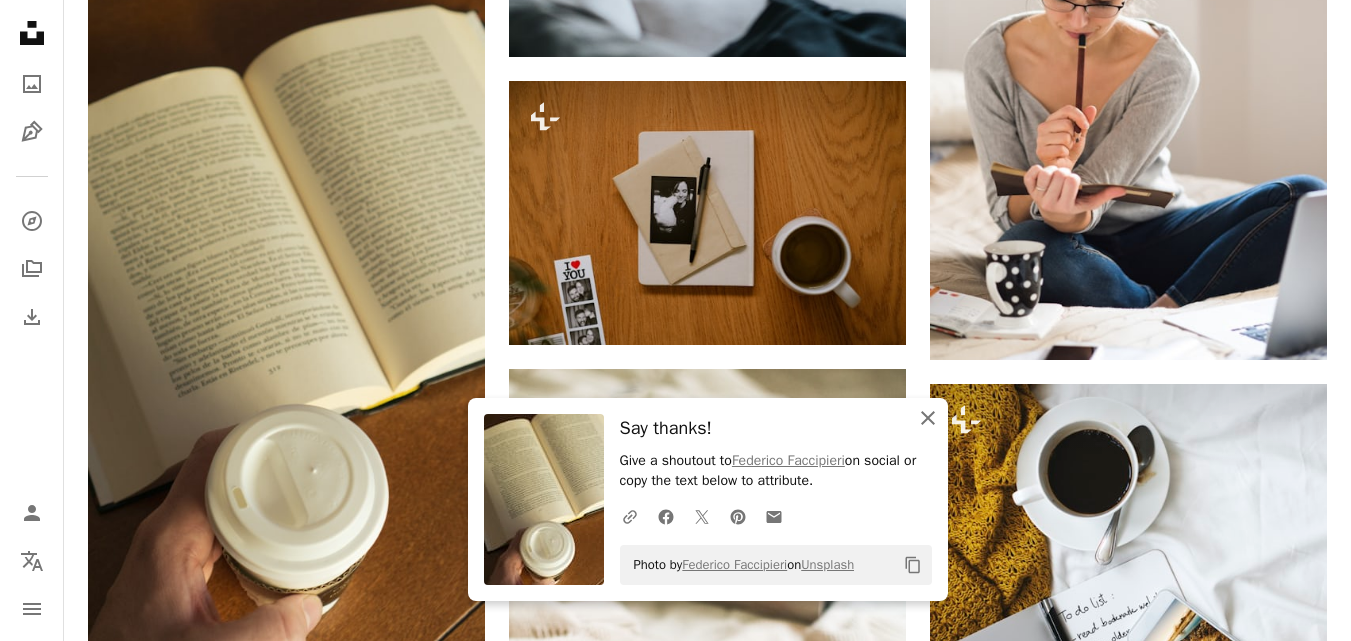 click on "An X shape" 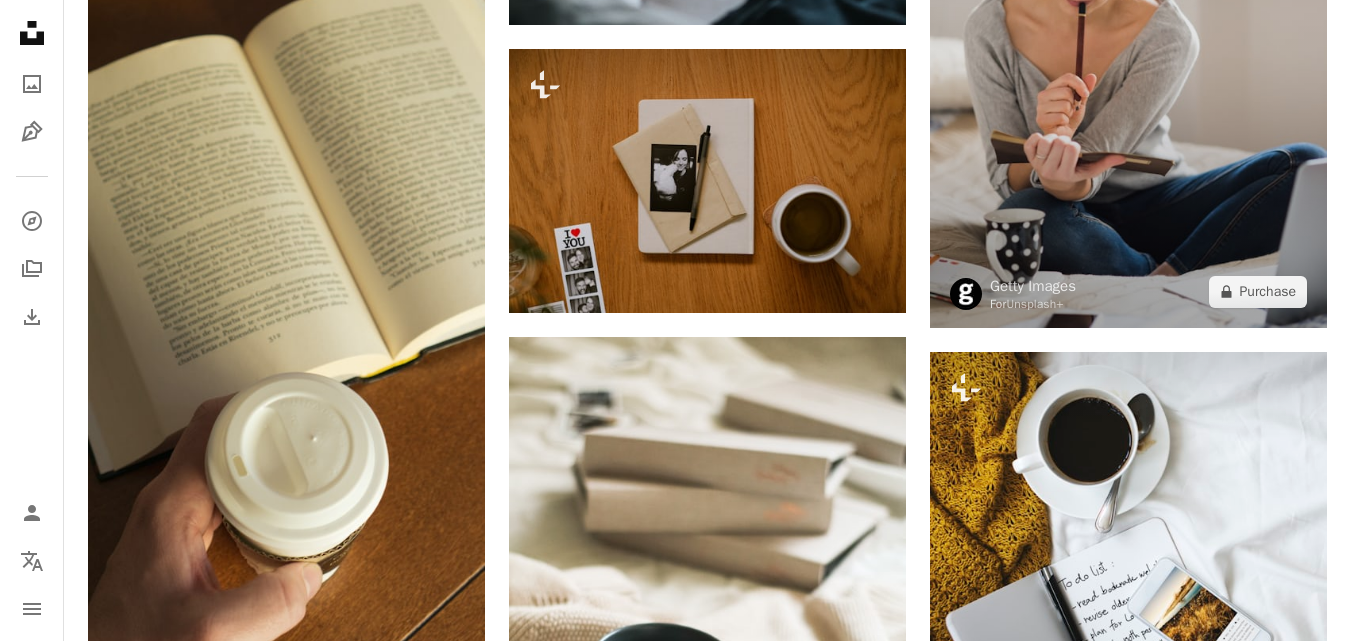 scroll, scrollTop: 27448, scrollLeft: 0, axis: vertical 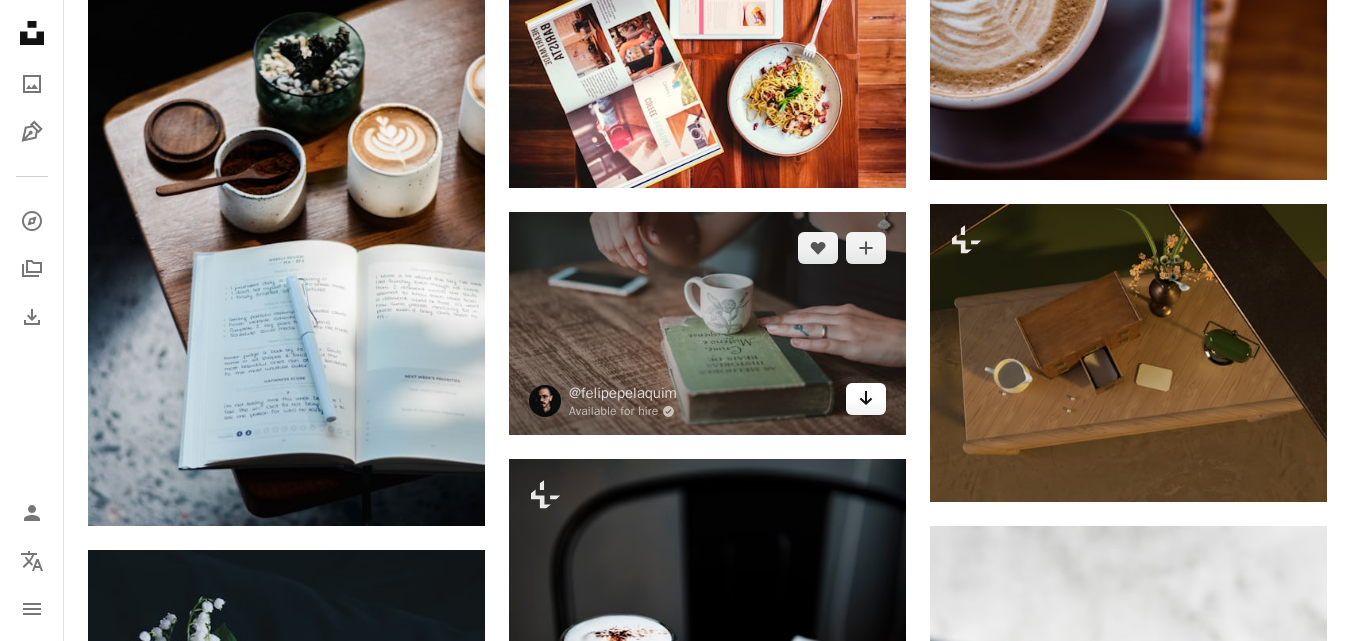 click on "Arrow pointing down" 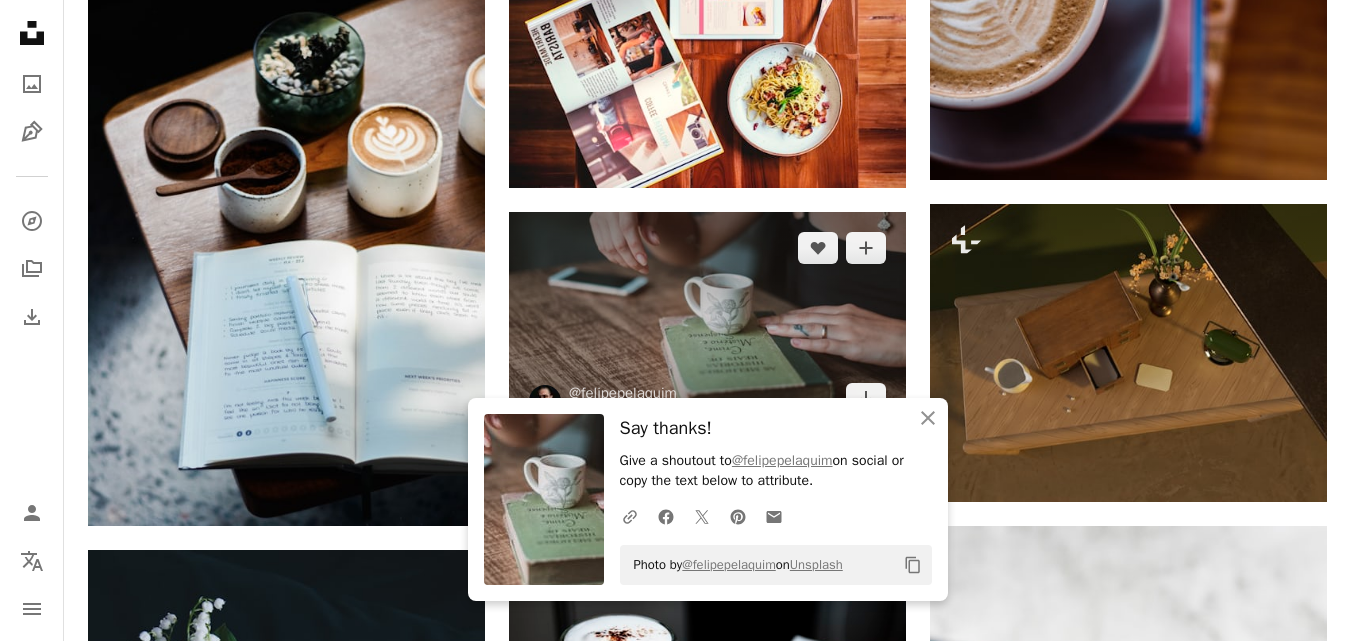 scroll, scrollTop: 29802, scrollLeft: 0, axis: vertical 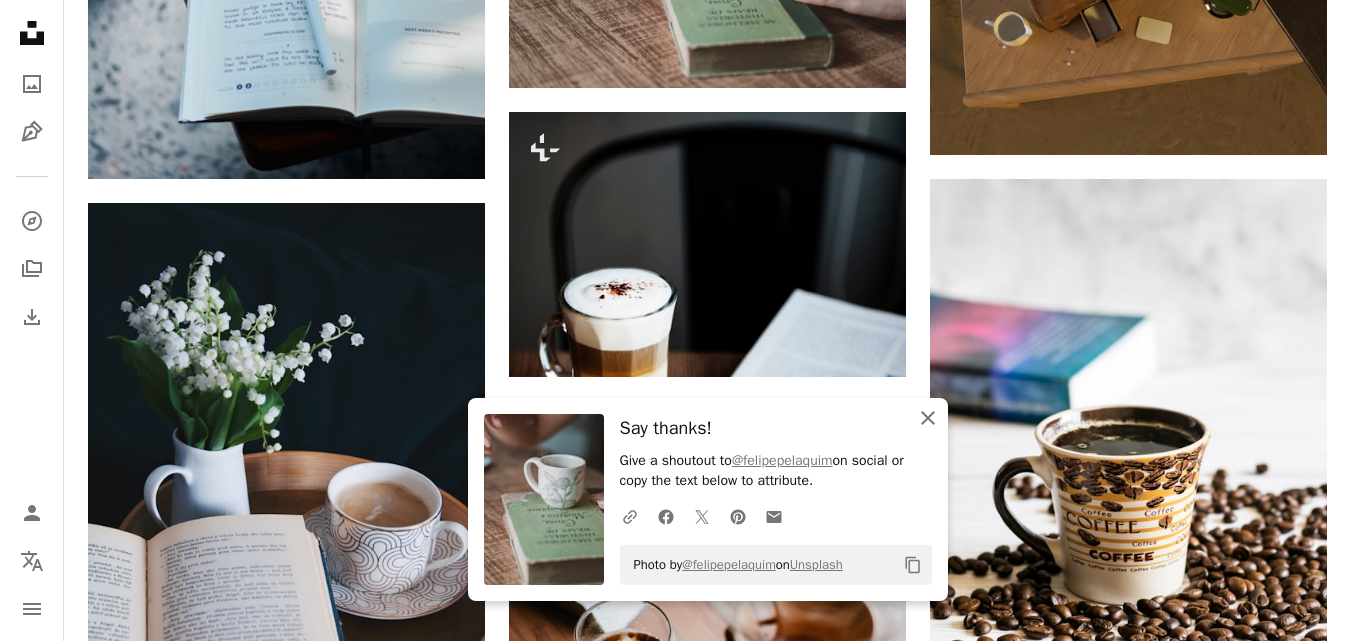 click on "An X shape" 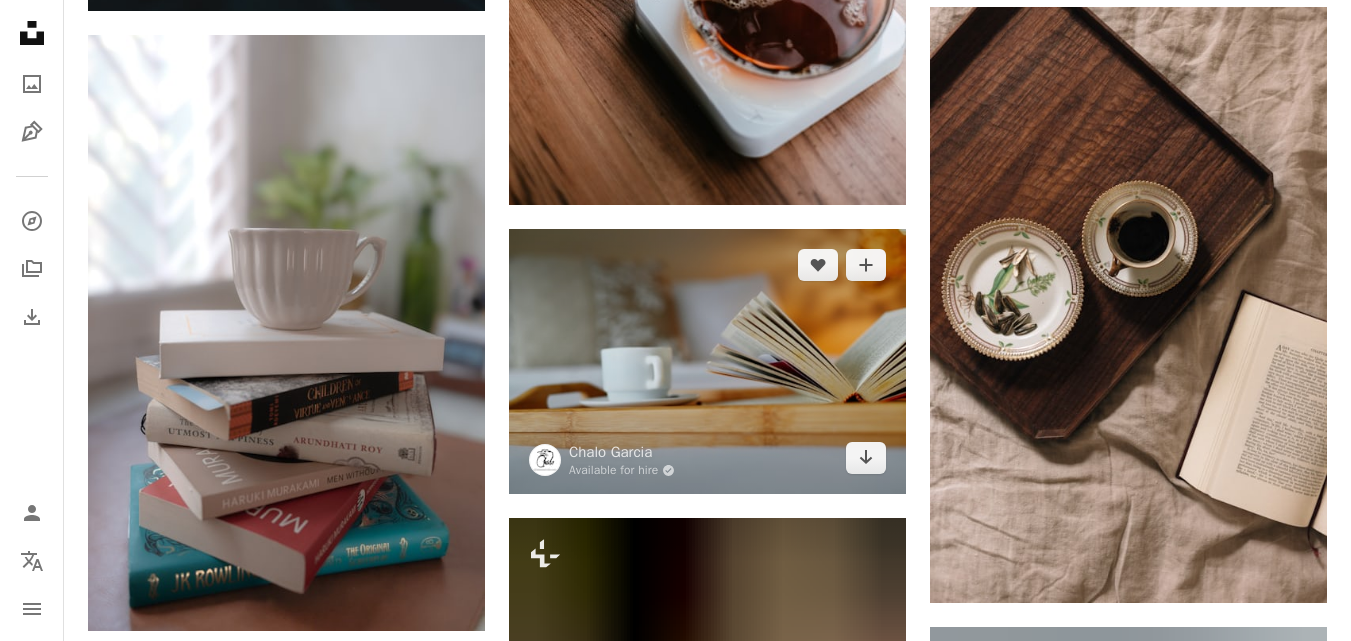 scroll, scrollTop: 30602, scrollLeft: 0, axis: vertical 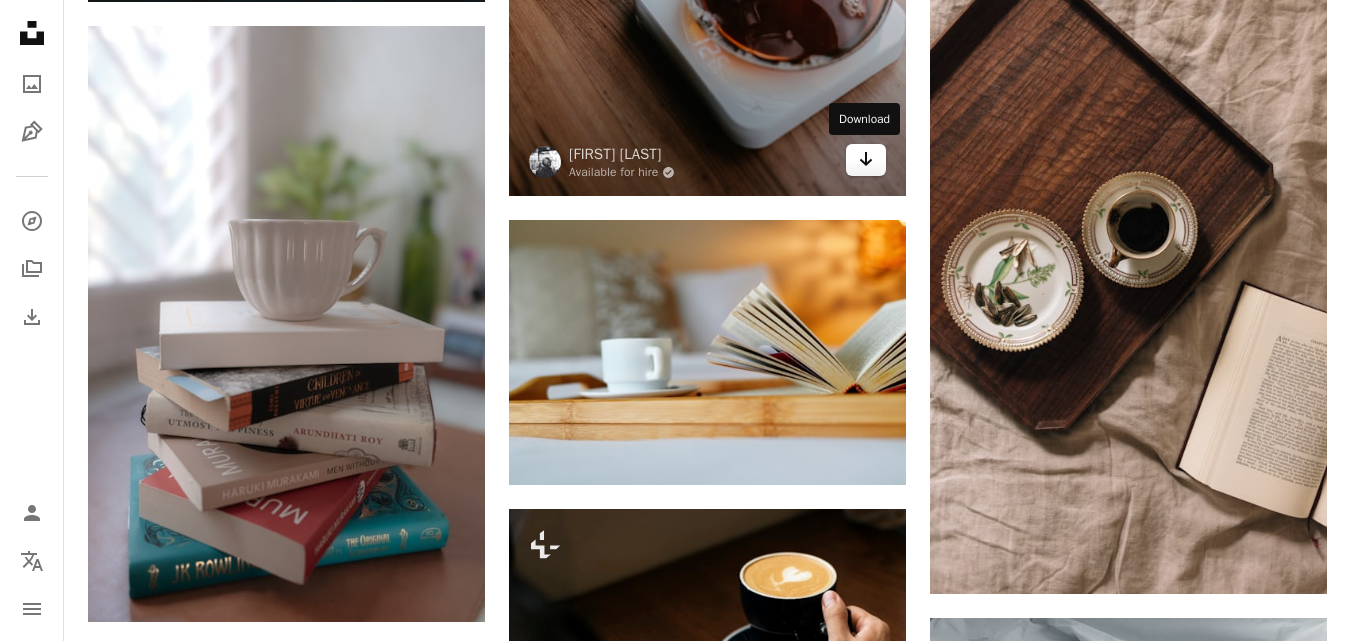 click on "Arrow pointing down" 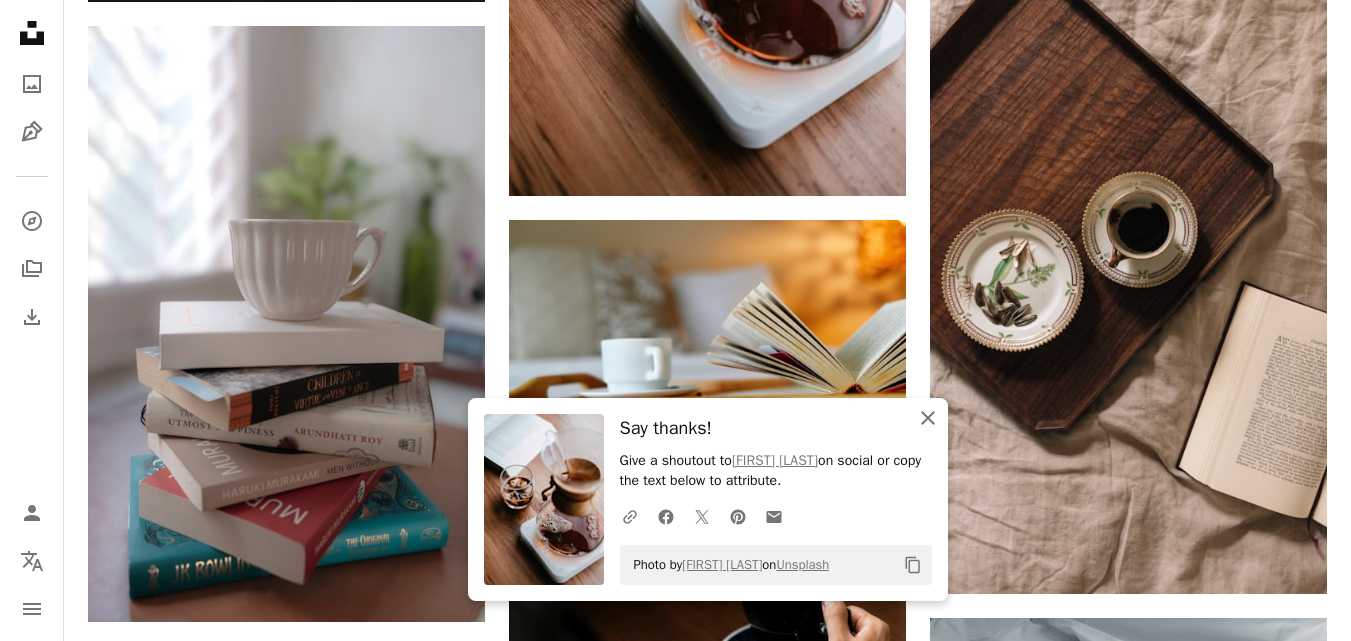 click on "An X shape" 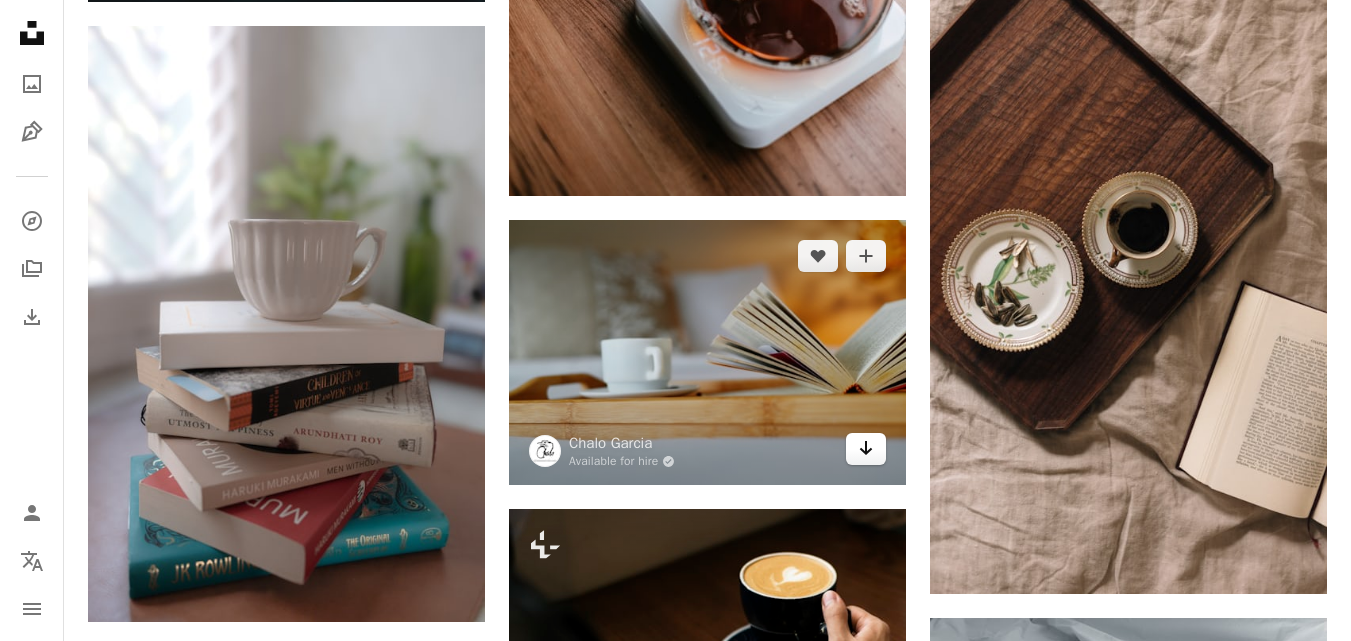 click on "Arrow pointing down" 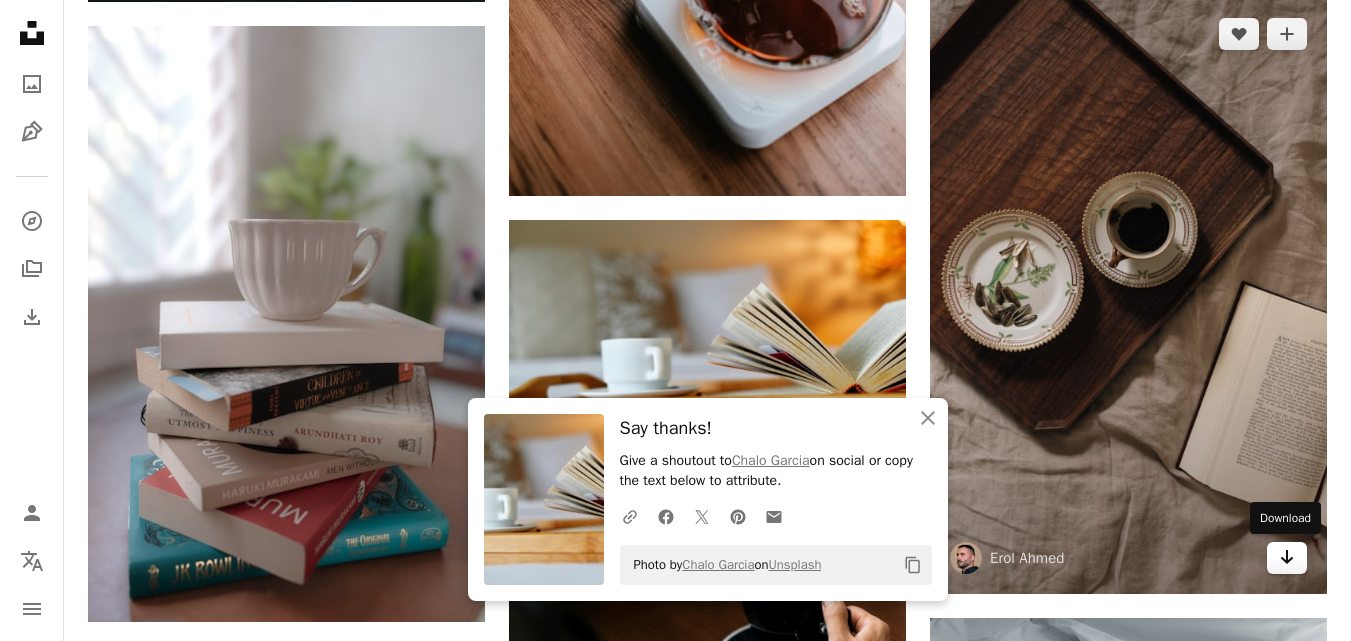 click 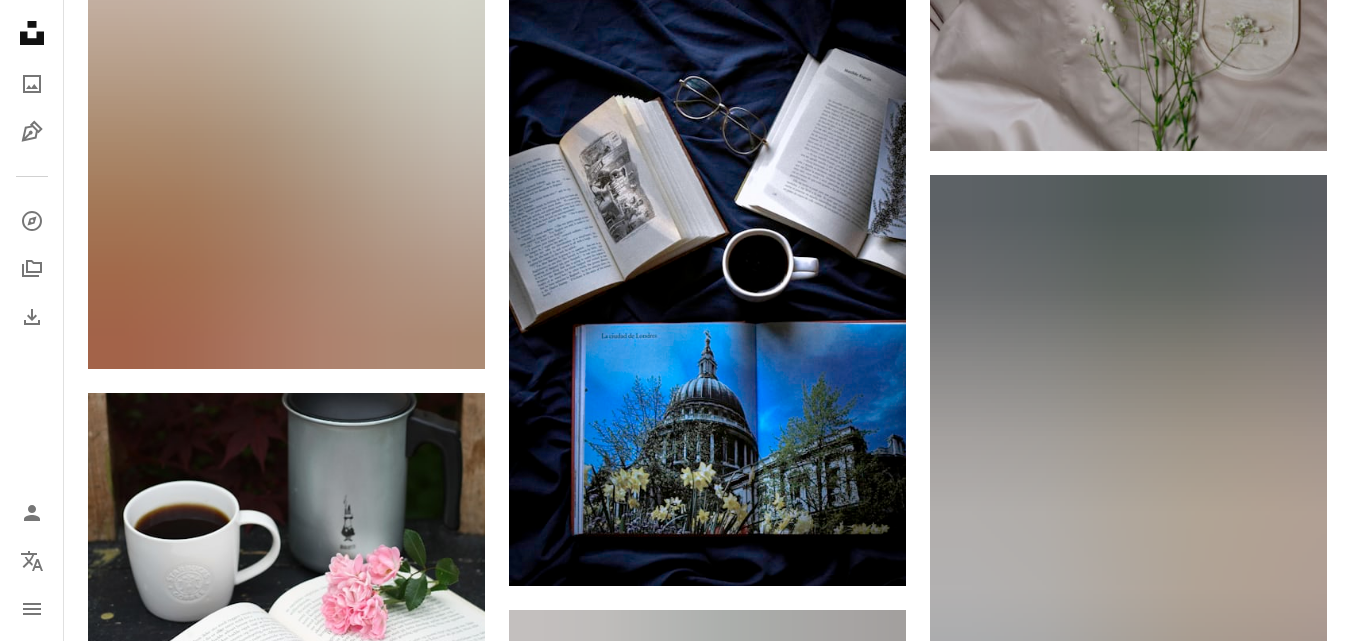 scroll, scrollTop: 32045, scrollLeft: 0, axis: vertical 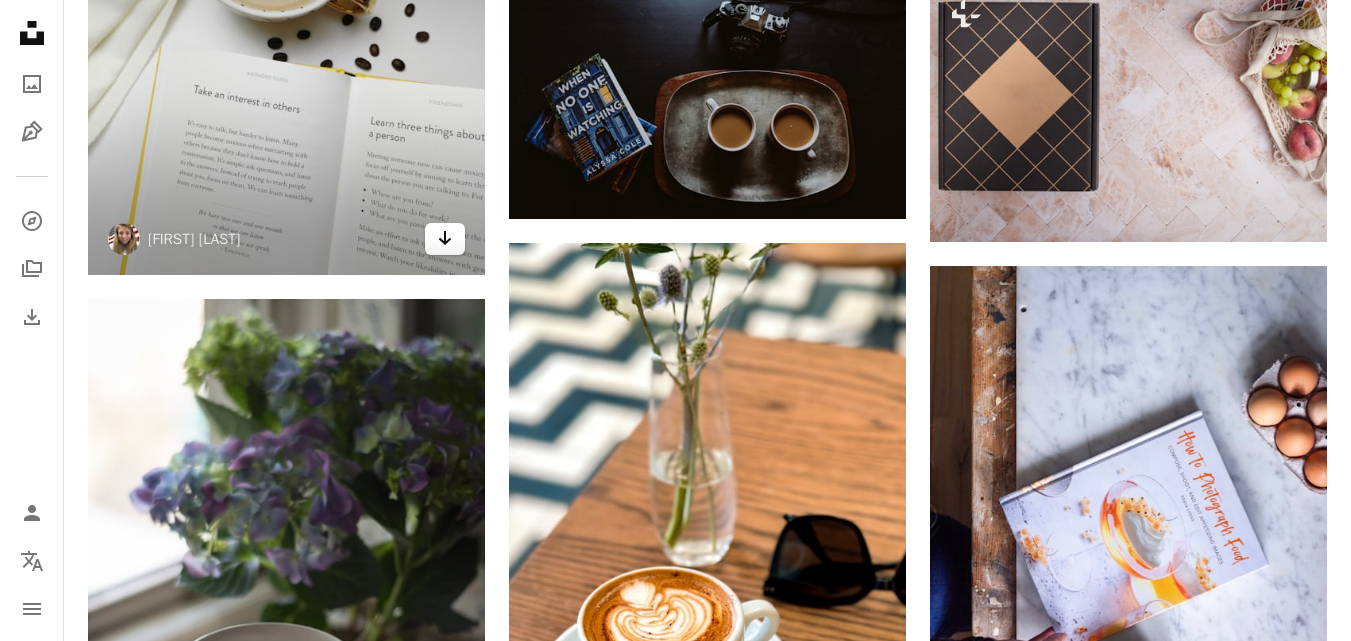 click on "Arrow pointing down" at bounding box center [445, 239] 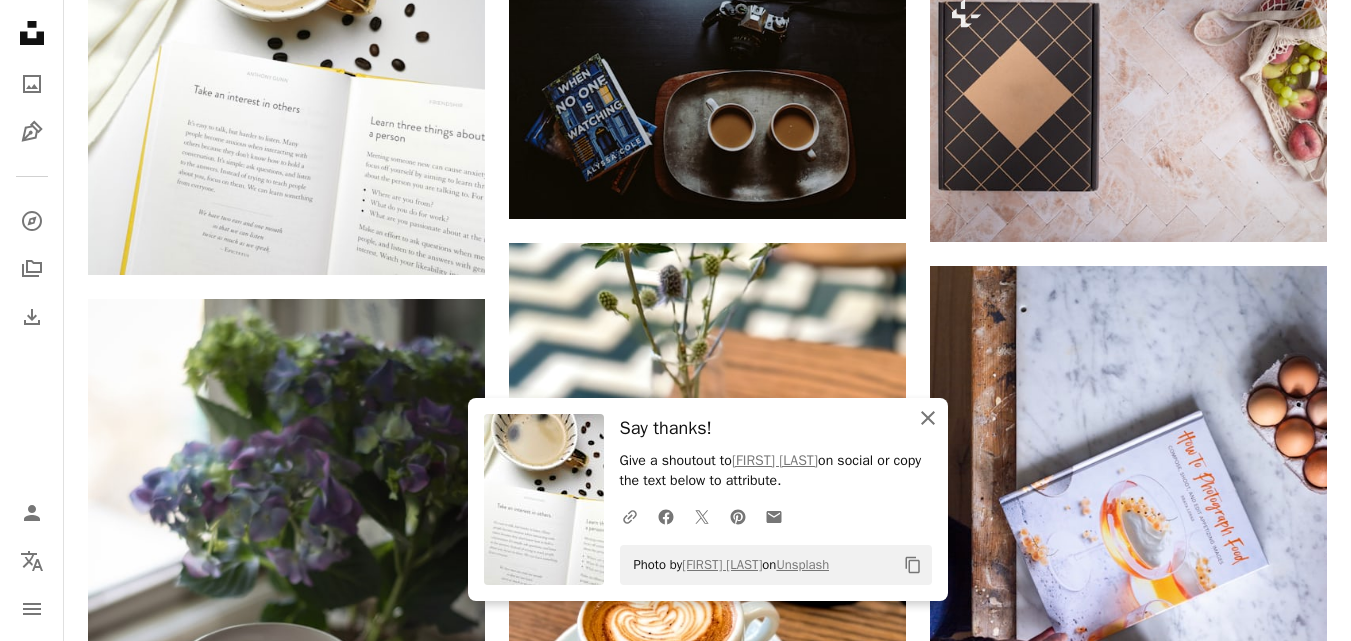 click on "An X shape" 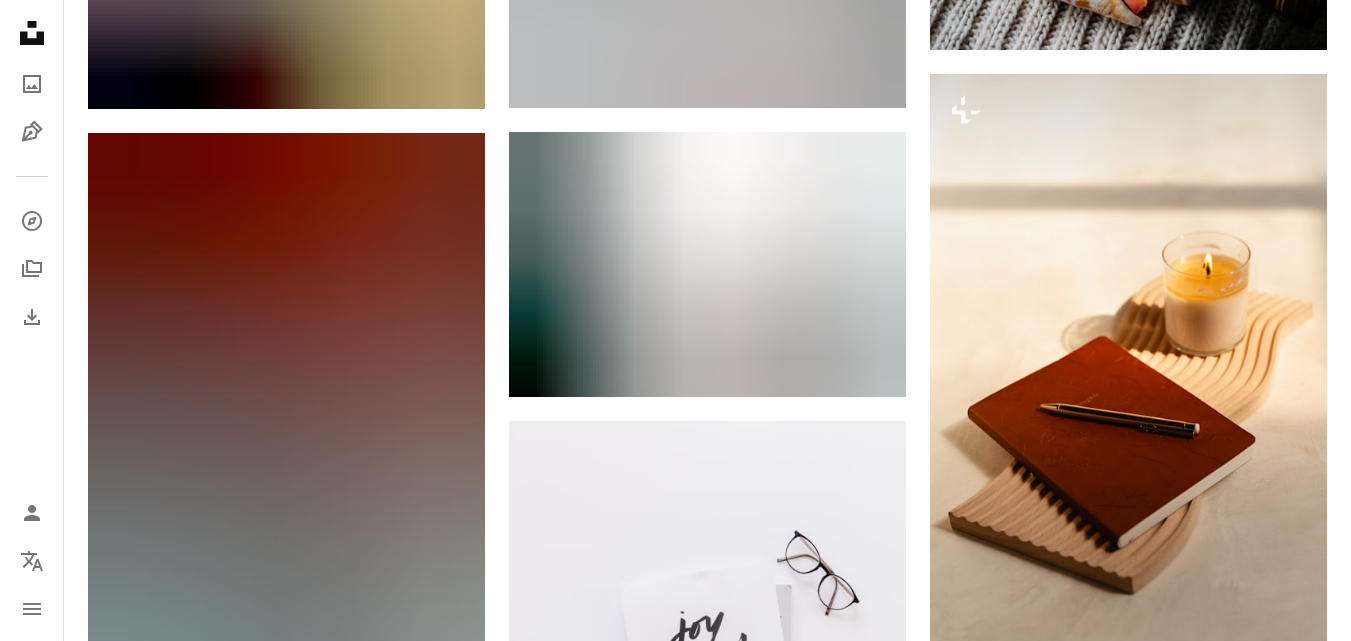 scroll, scrollTop: 35809, scrollLeft: 0, axis: vertical 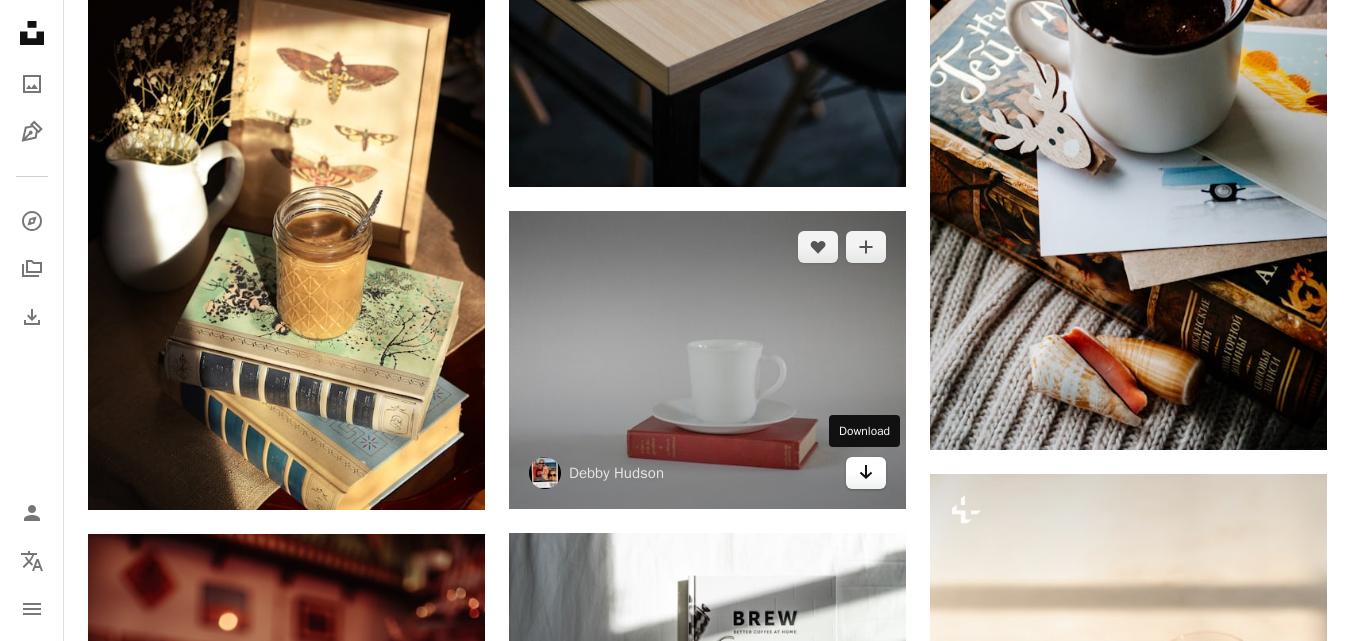 click on "Arrow pointing down" 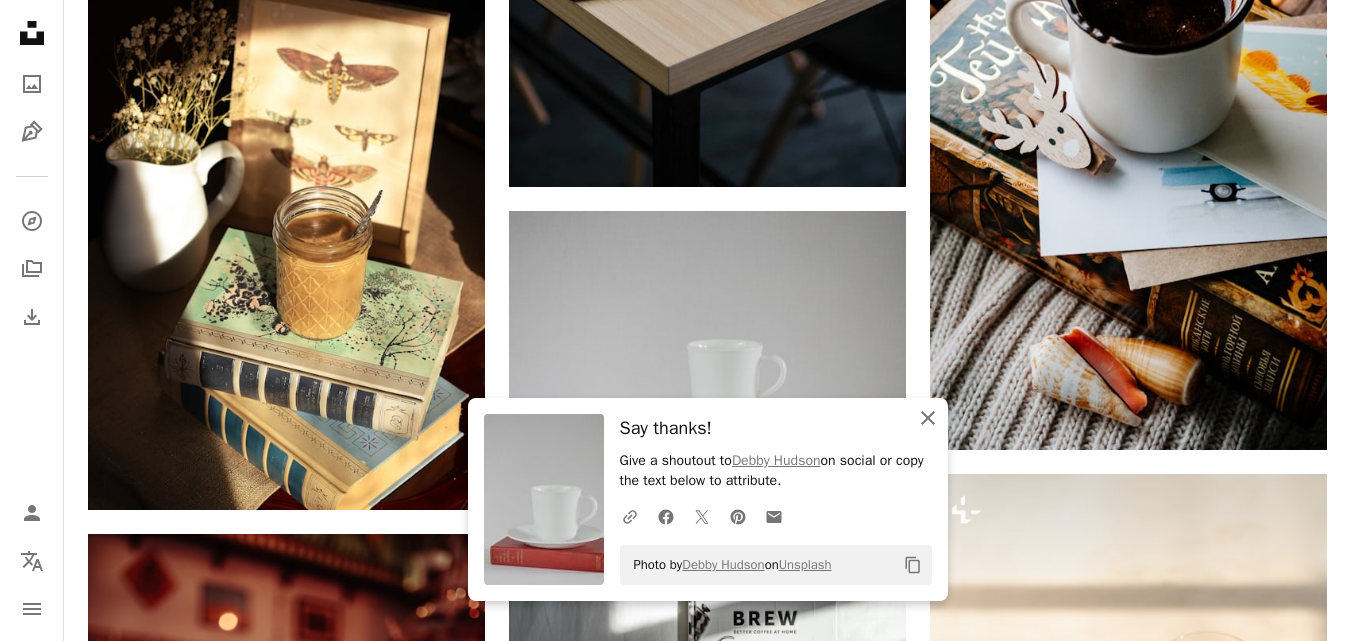 click on "An X shape" 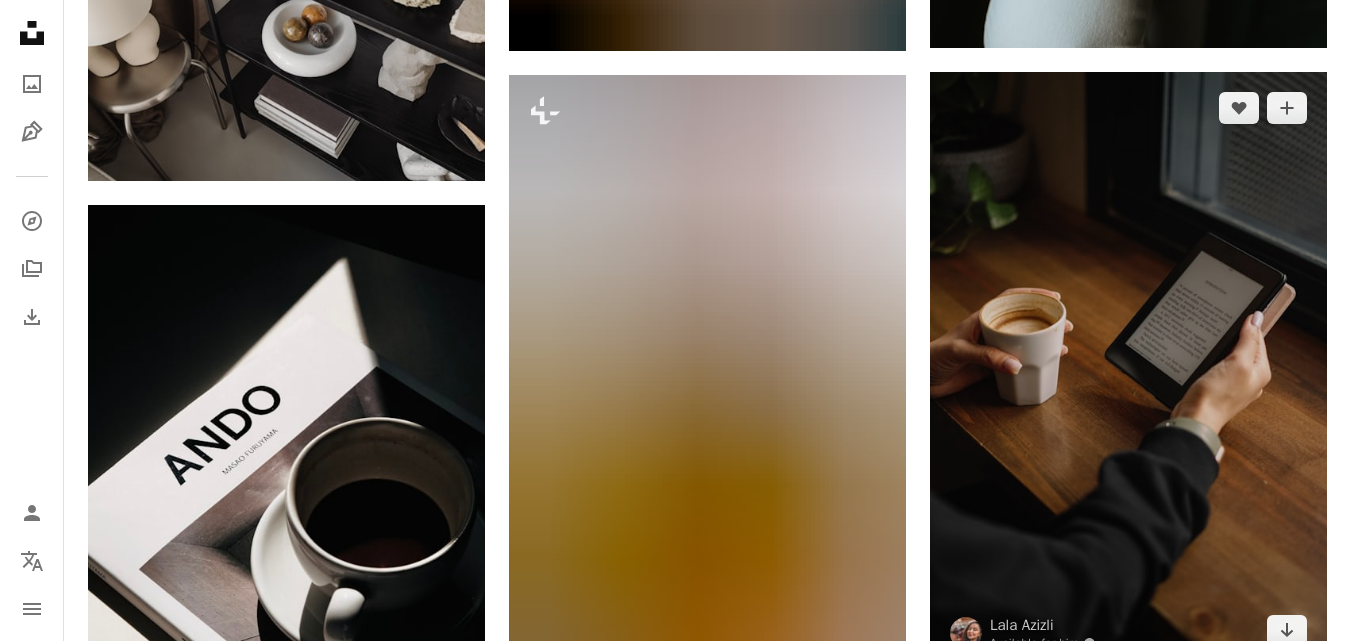 scroll, scrollTop: 39809, scrollLeft: 0, axis: vertical 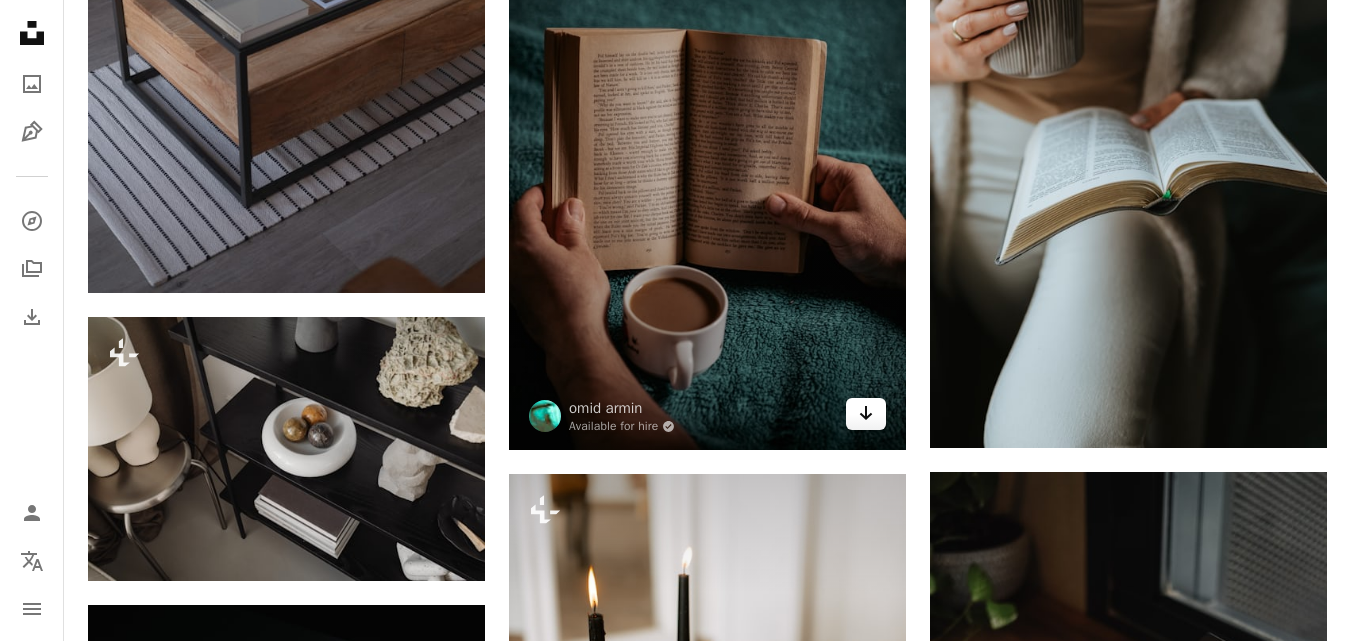 click on "Arrow pointing down" 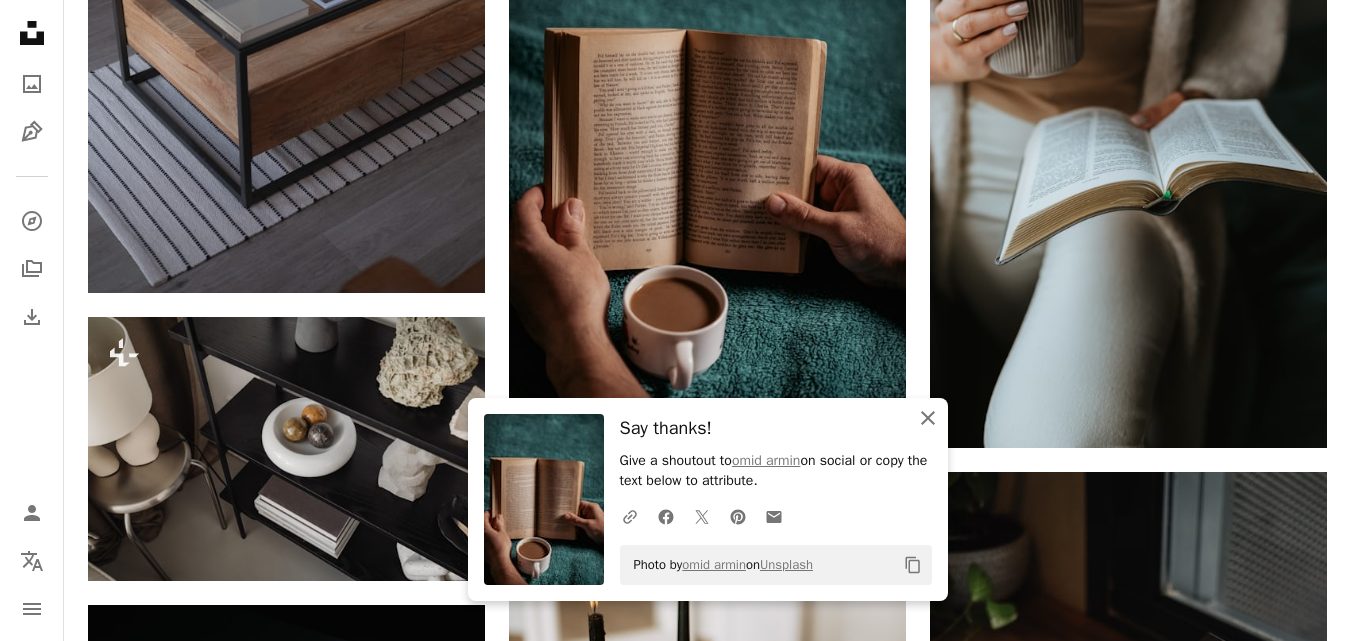 click on "An X shape Close" at bounding box center (928, 418) 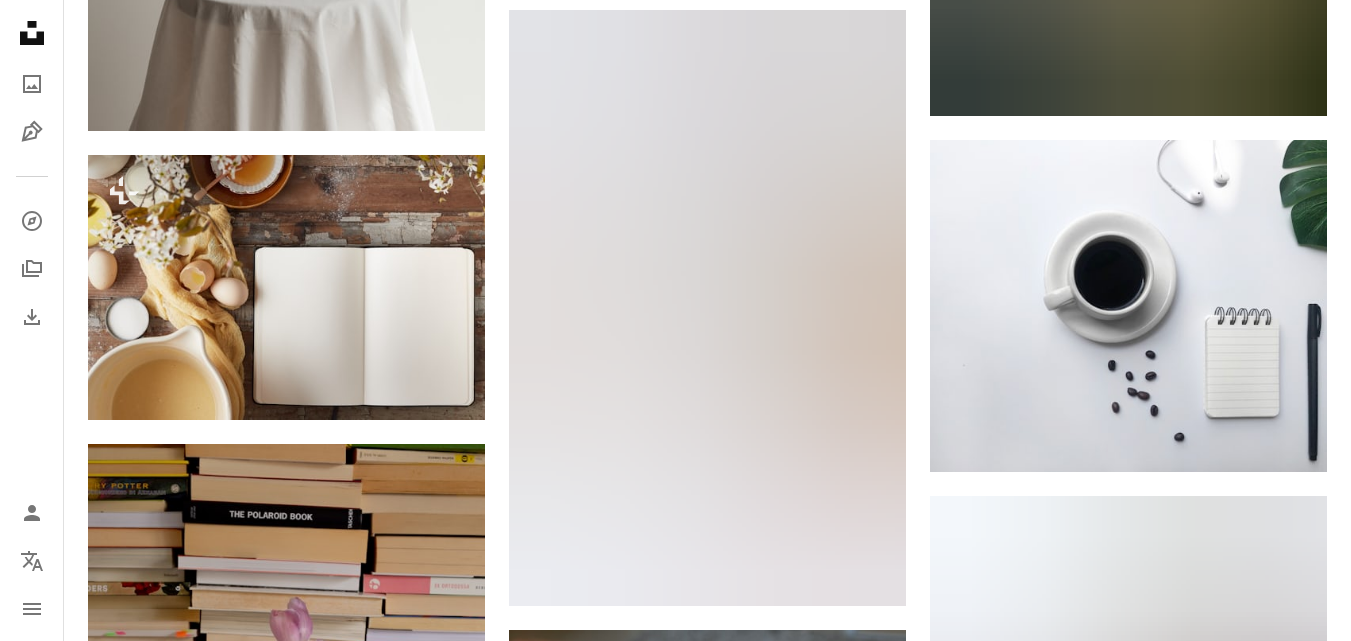 scroll, scrollTop: 43009, scrollLeft: 0, axis: vertical 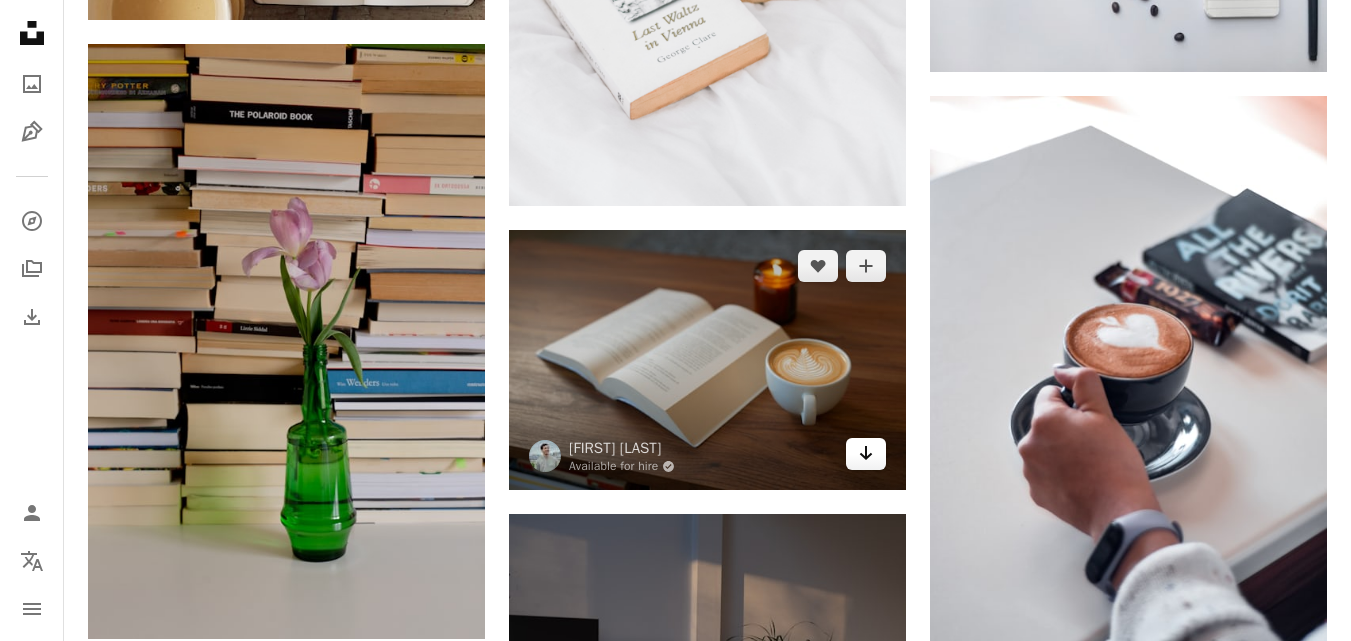 click on "Arrow pointing down" at bounding box center [866, 454] 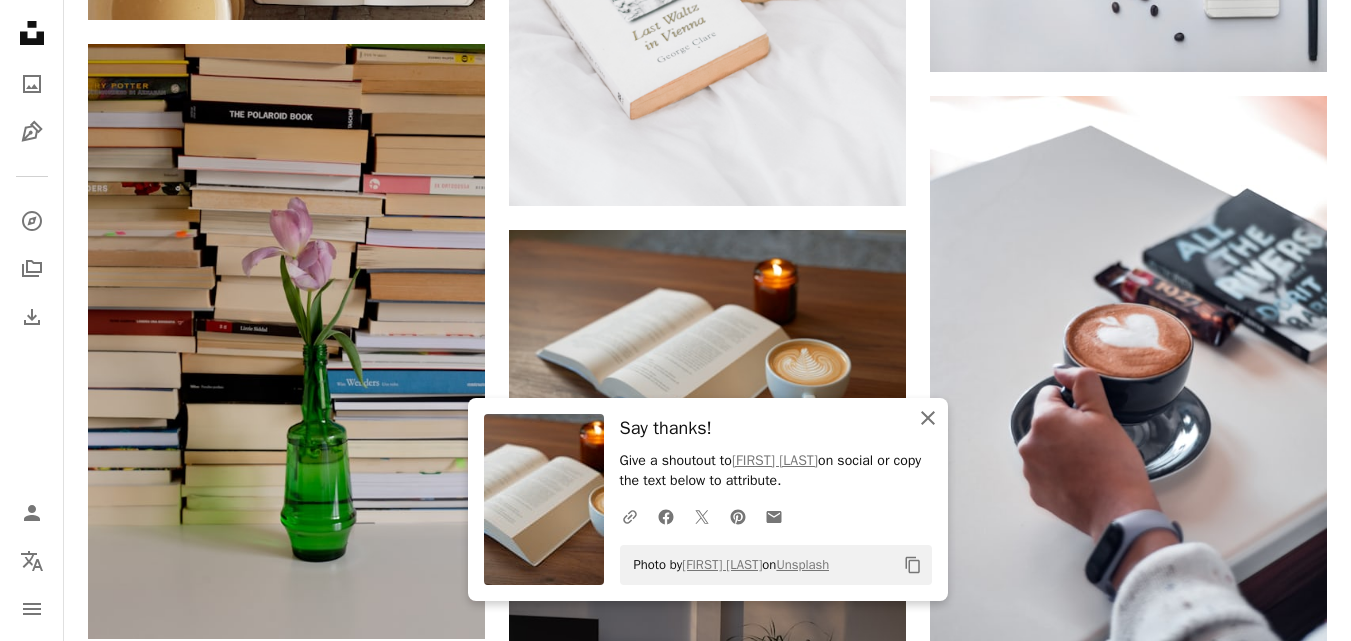 click on "An X shape" 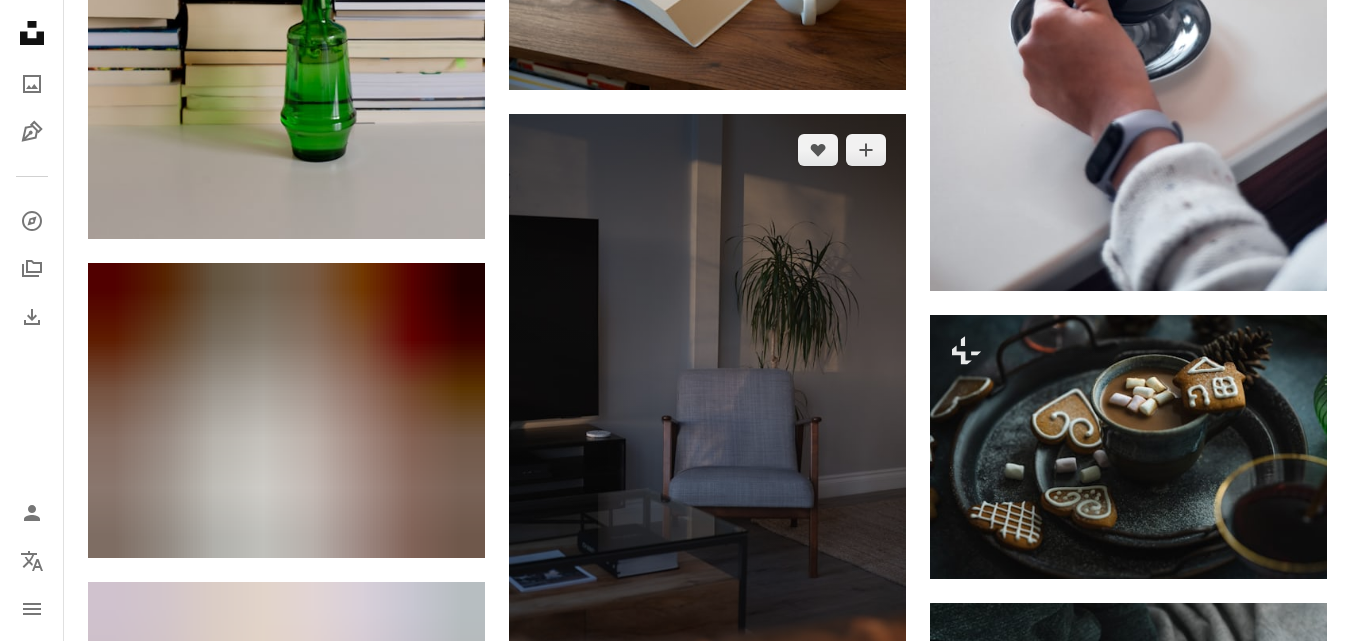 scroll, scrollTop: 43009, scrollLeft: 0, axis: vertical 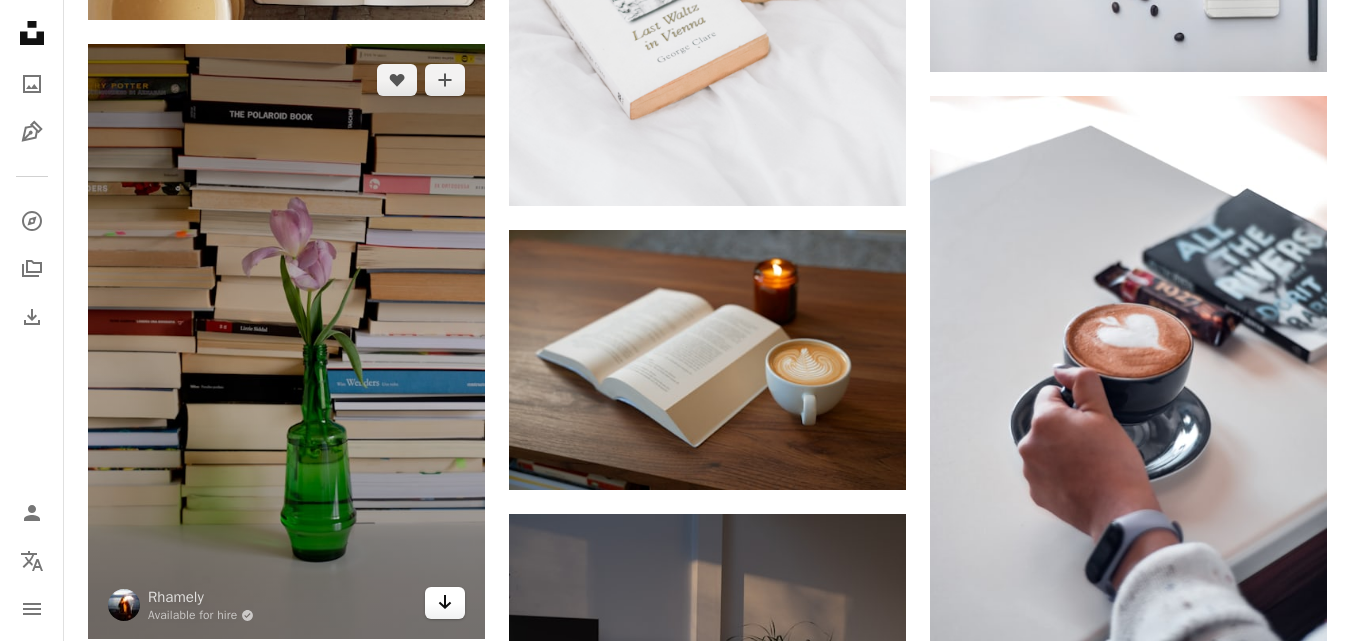 click on "Arrow pointing down" at bounding box center [445, 603] 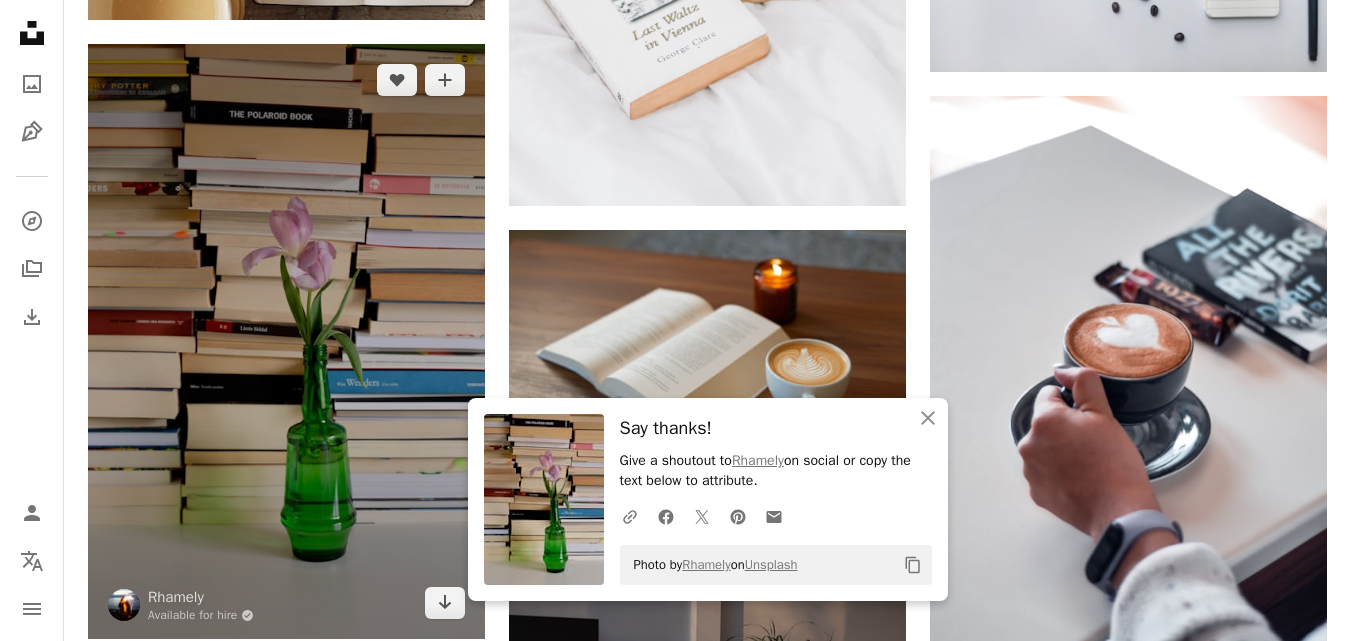 scroll, scrollTop: 43409, scrollLeft: 0, axis: vertical 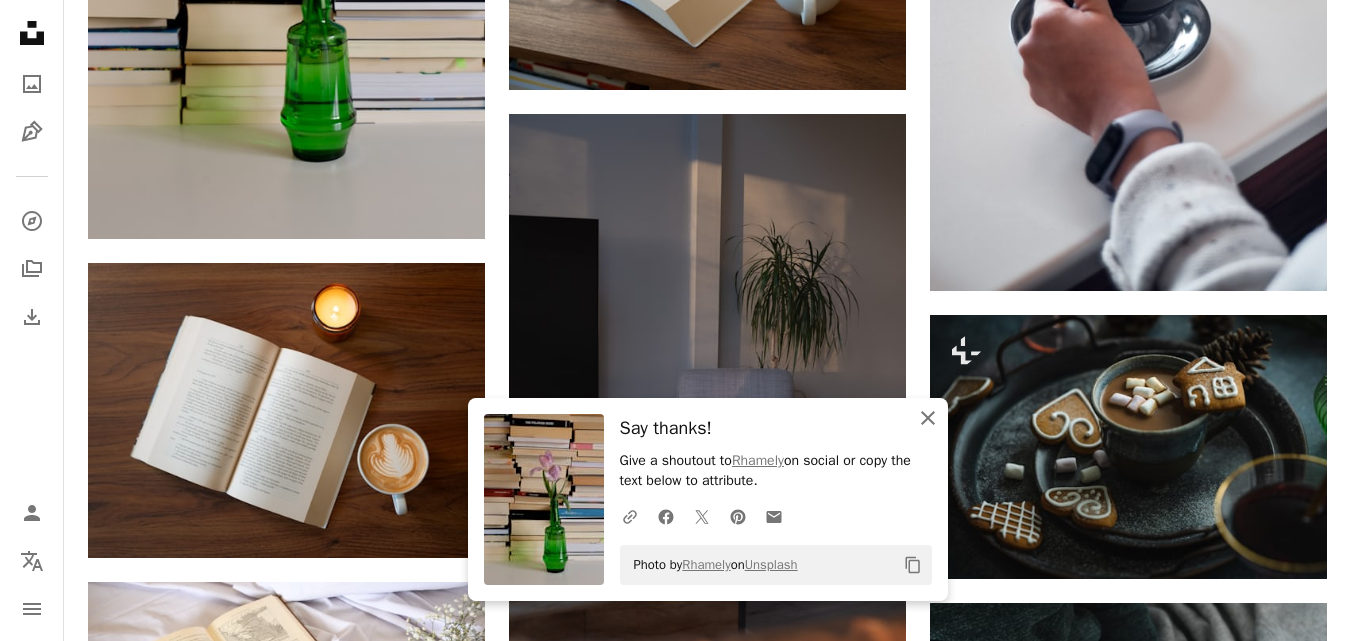 click on "An X shape" 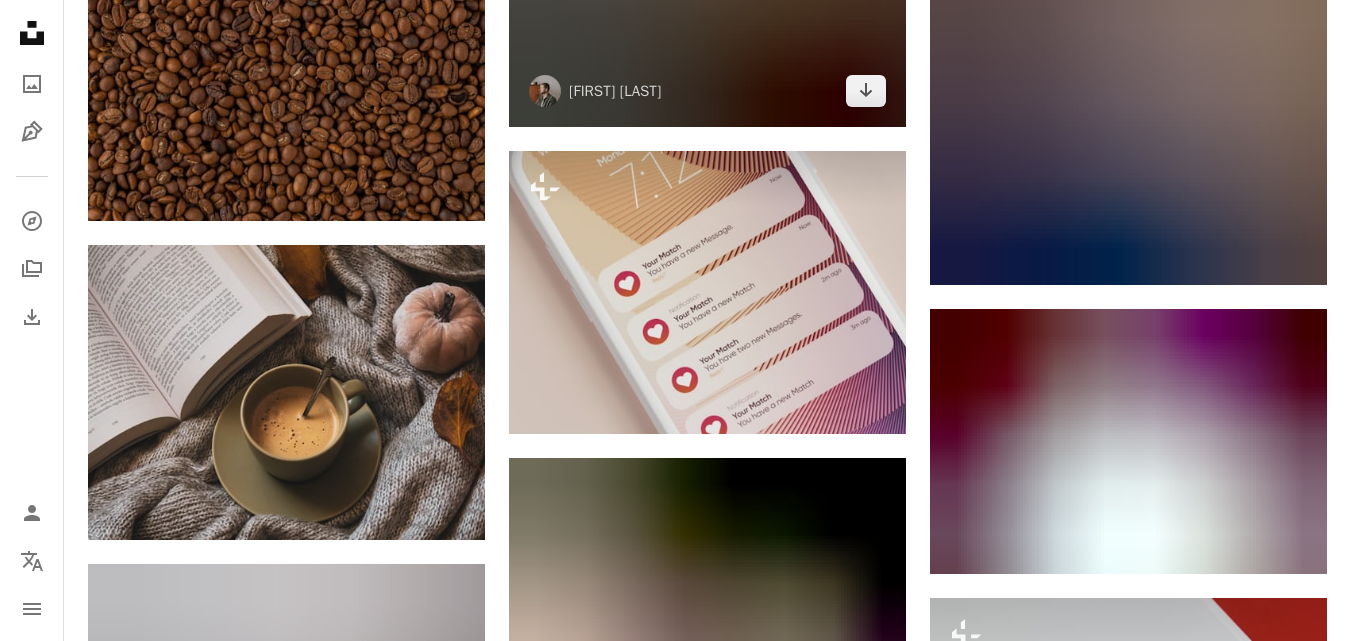 scroll, scrollTop: 45809, scrollLeft: 0, axis: vertical 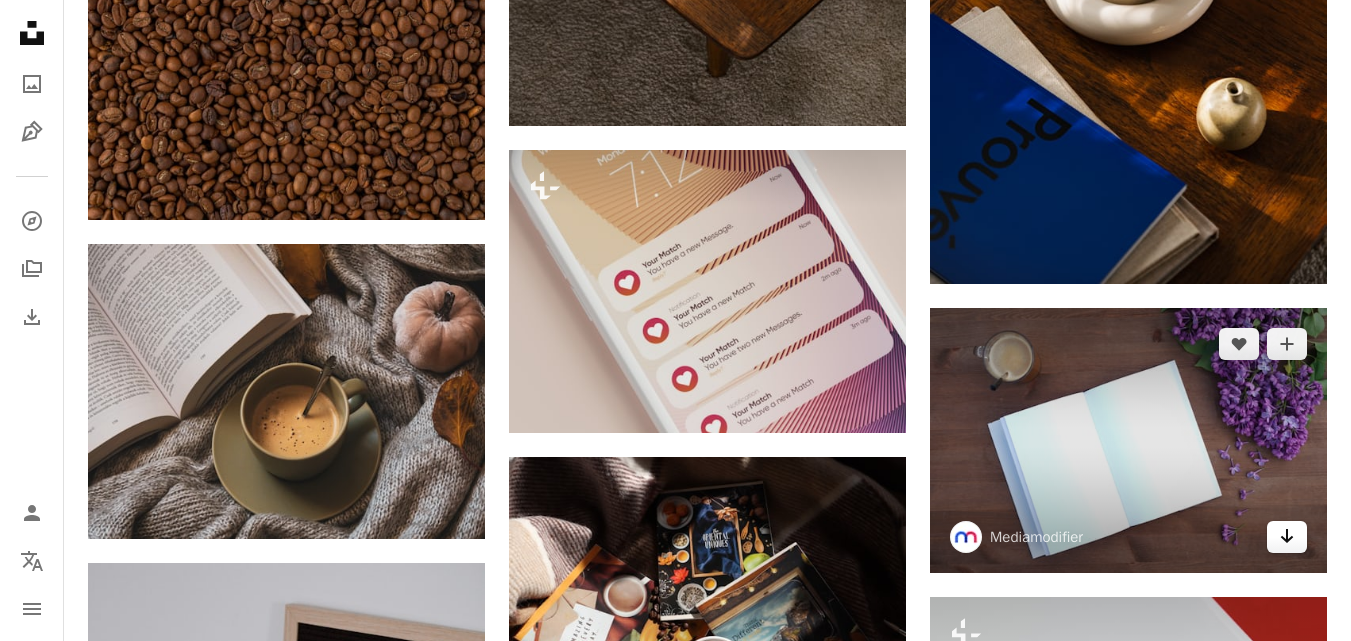 click on "Arrow pointing down" 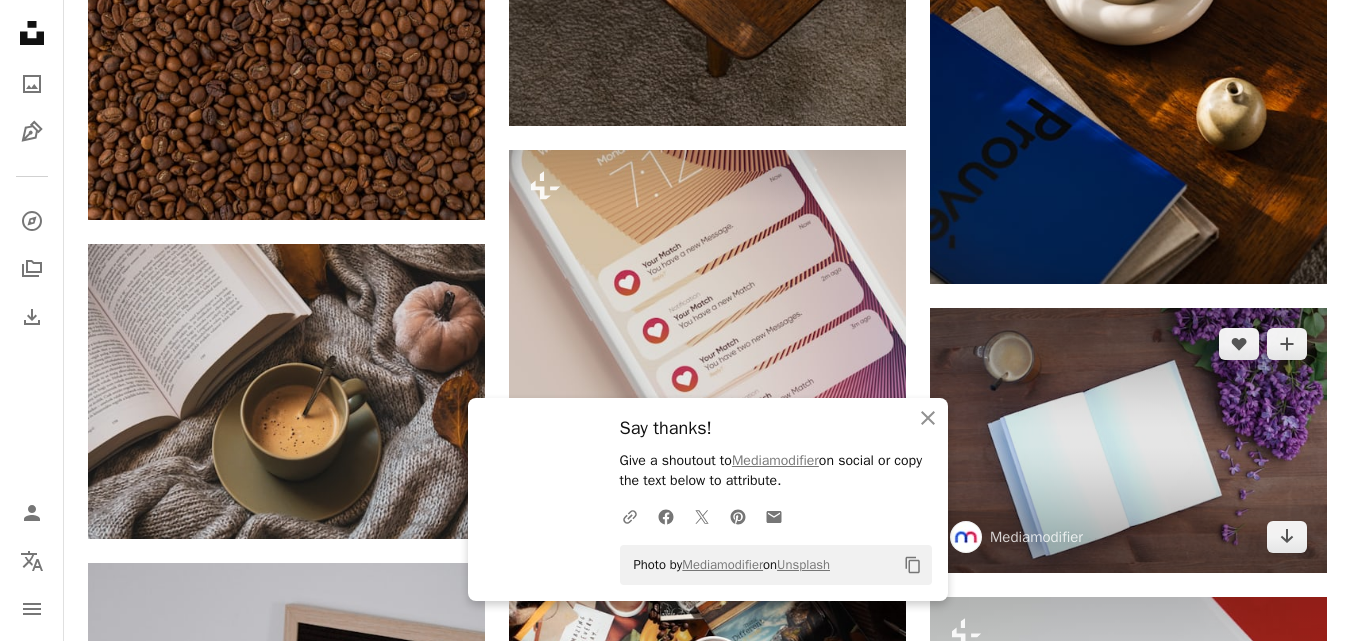 scroll, scrollTop: 46209, scrollLeft: 0, axis: vertical 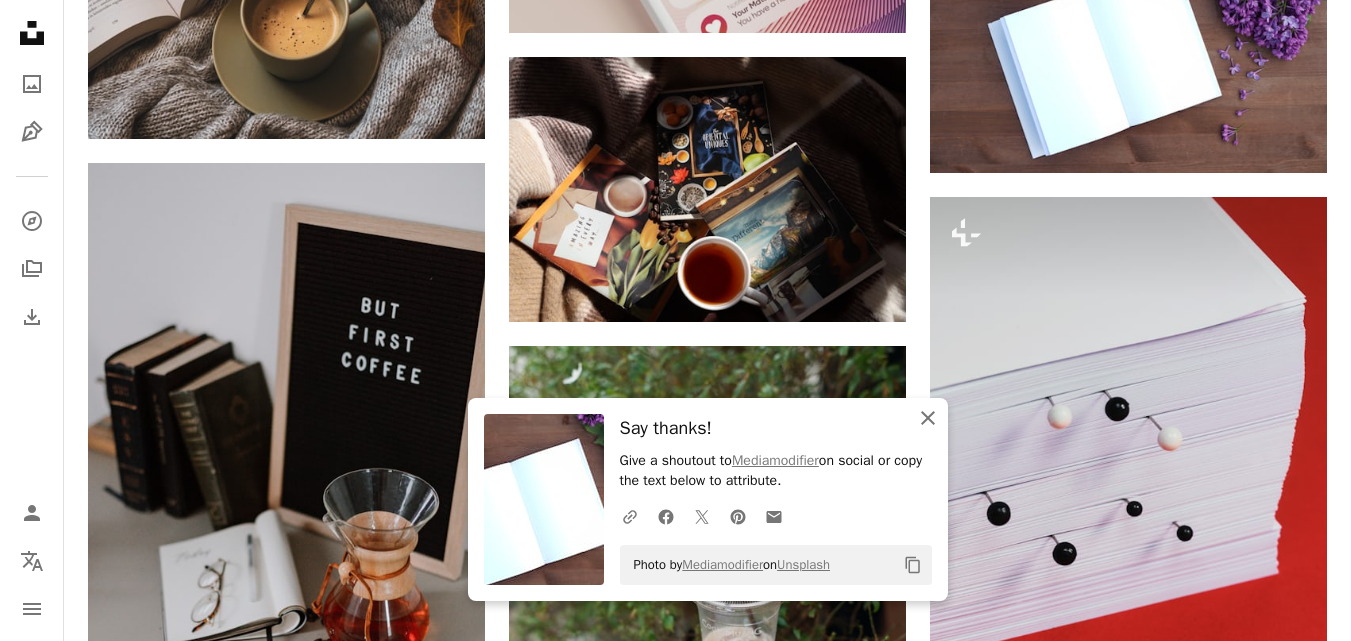 click on "An X shape" 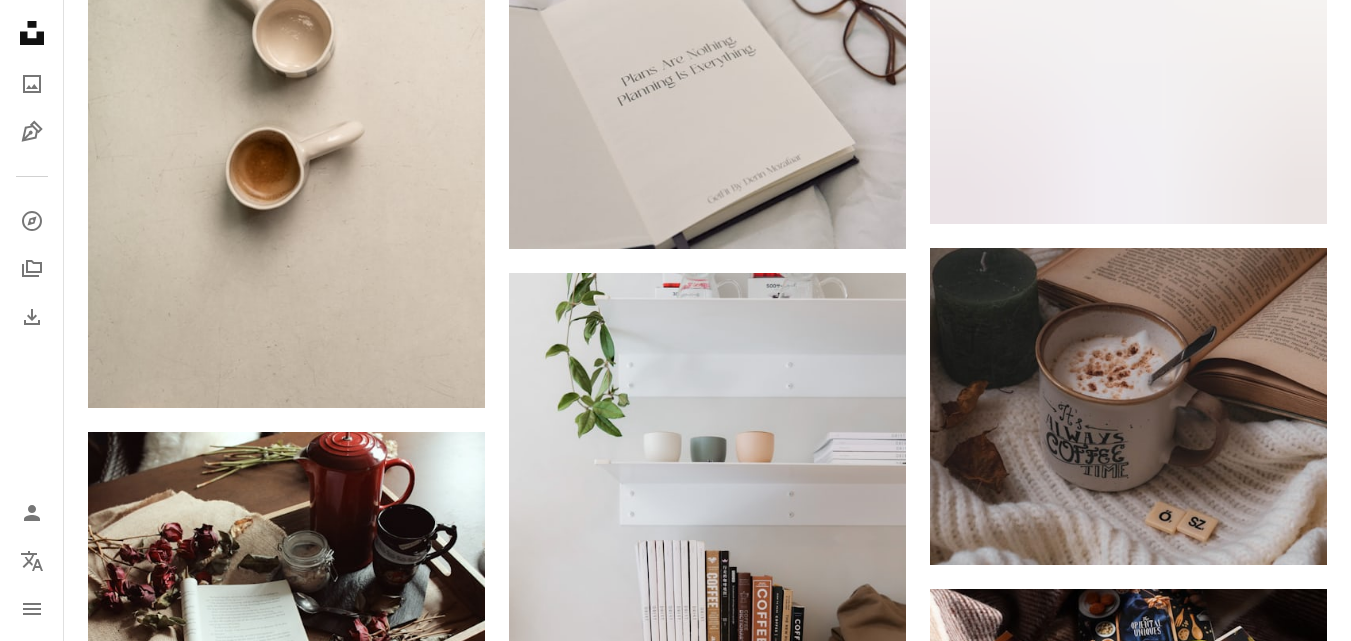 scroll, scrollTop: 48209, scrollLeft: 0, axis: vertical 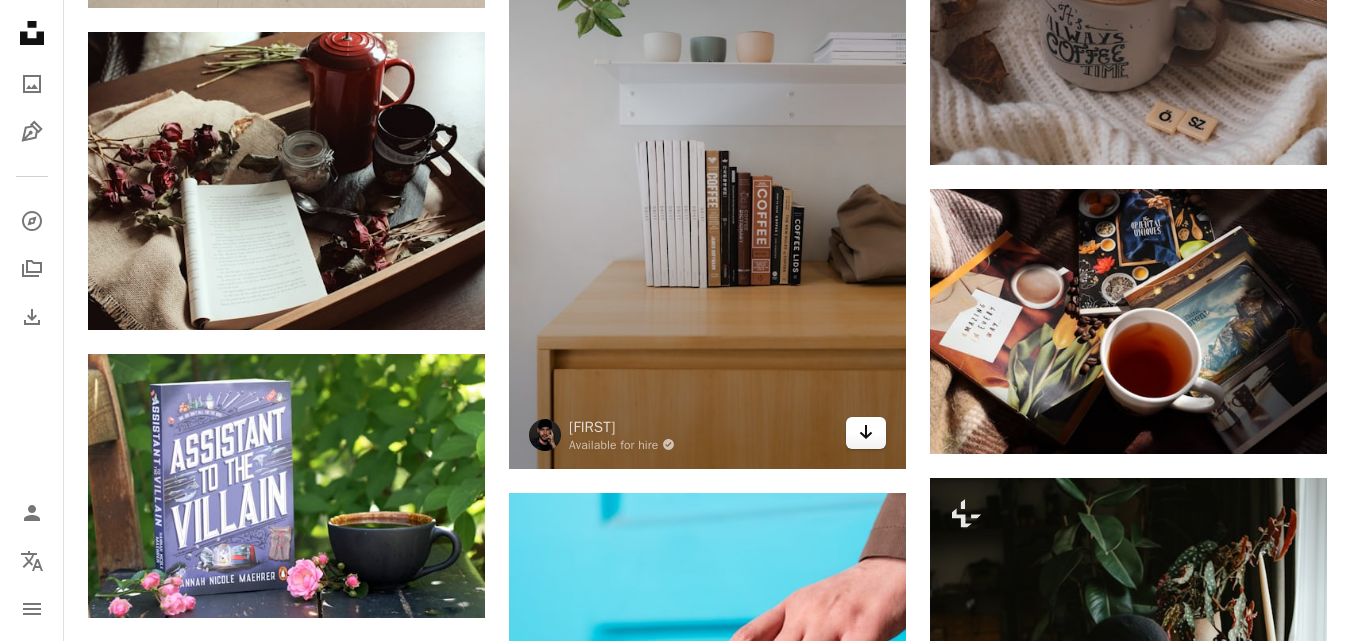 click on "Arrow pointing down" 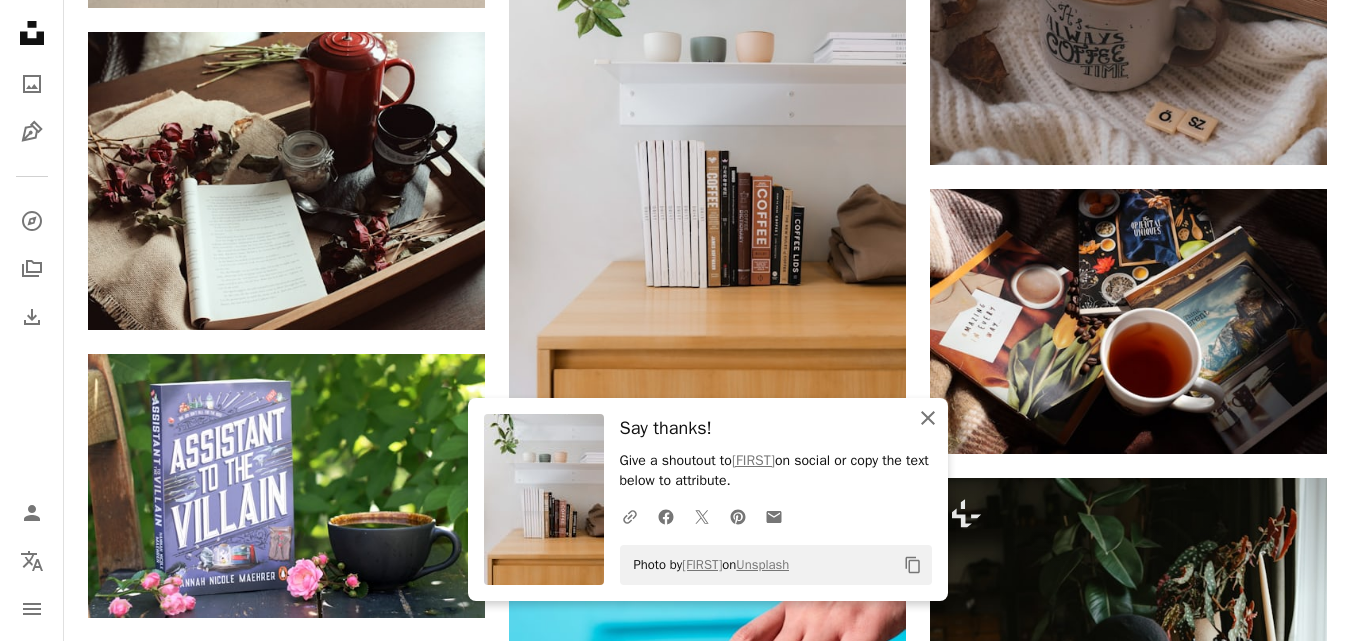 click on "An X shape" 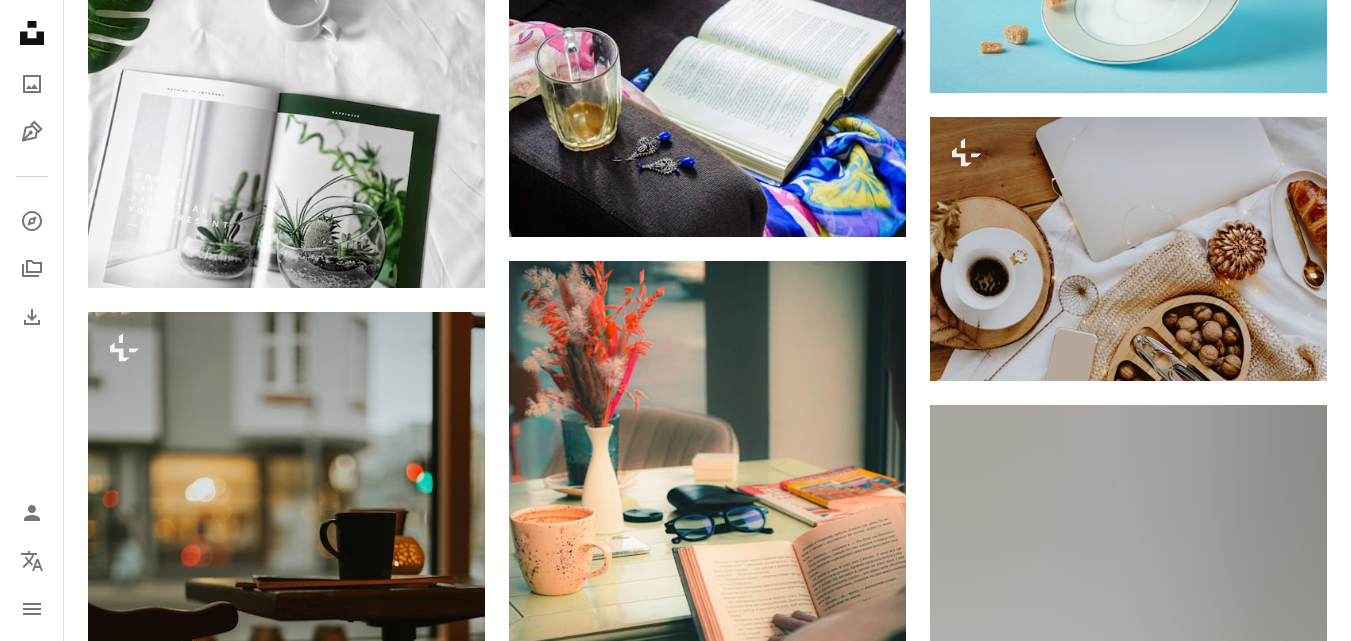 scroll, scrollTop: 50609, scrollLeft: 0, axis: vertical 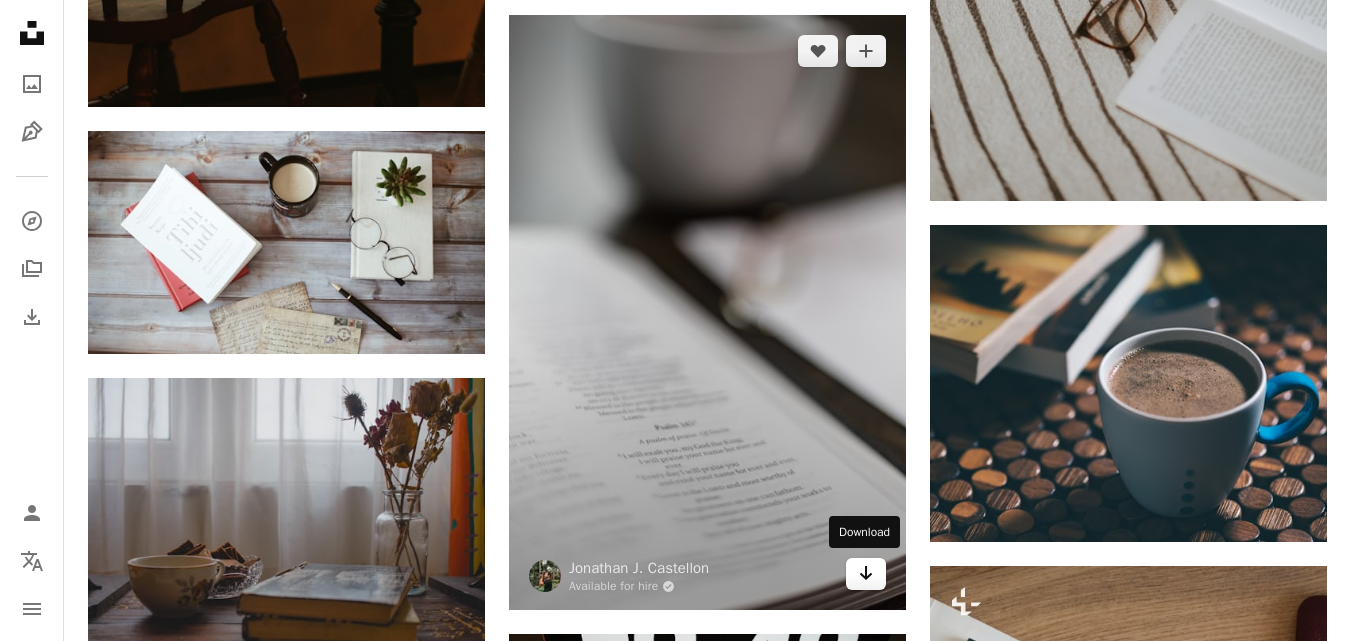 click on "Arrow pointing down" 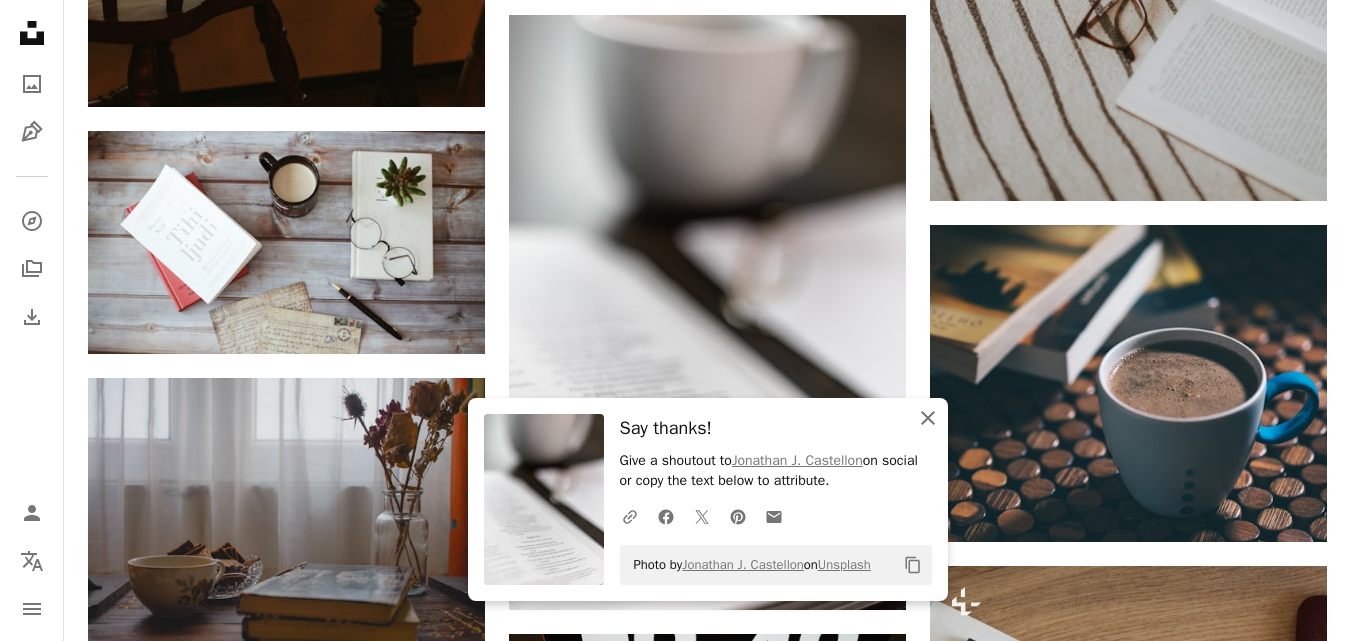 click 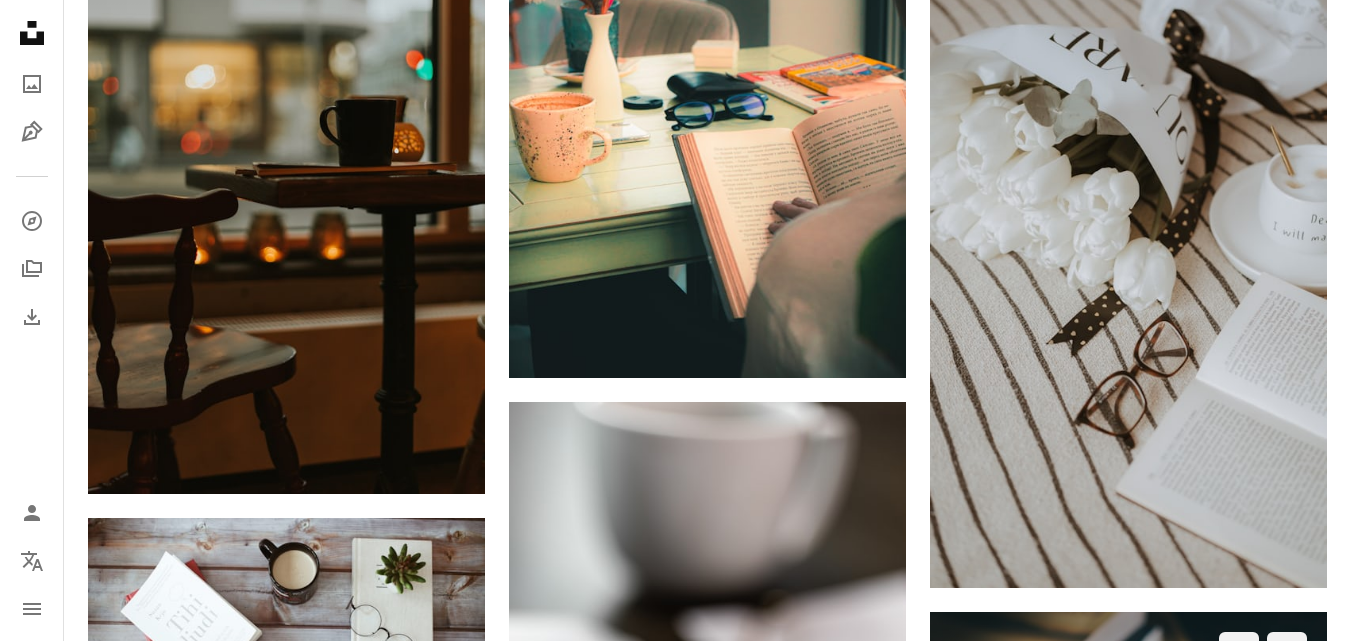 scroll, scrollTop: 50209, scrollLeft: 0, axis: vertical 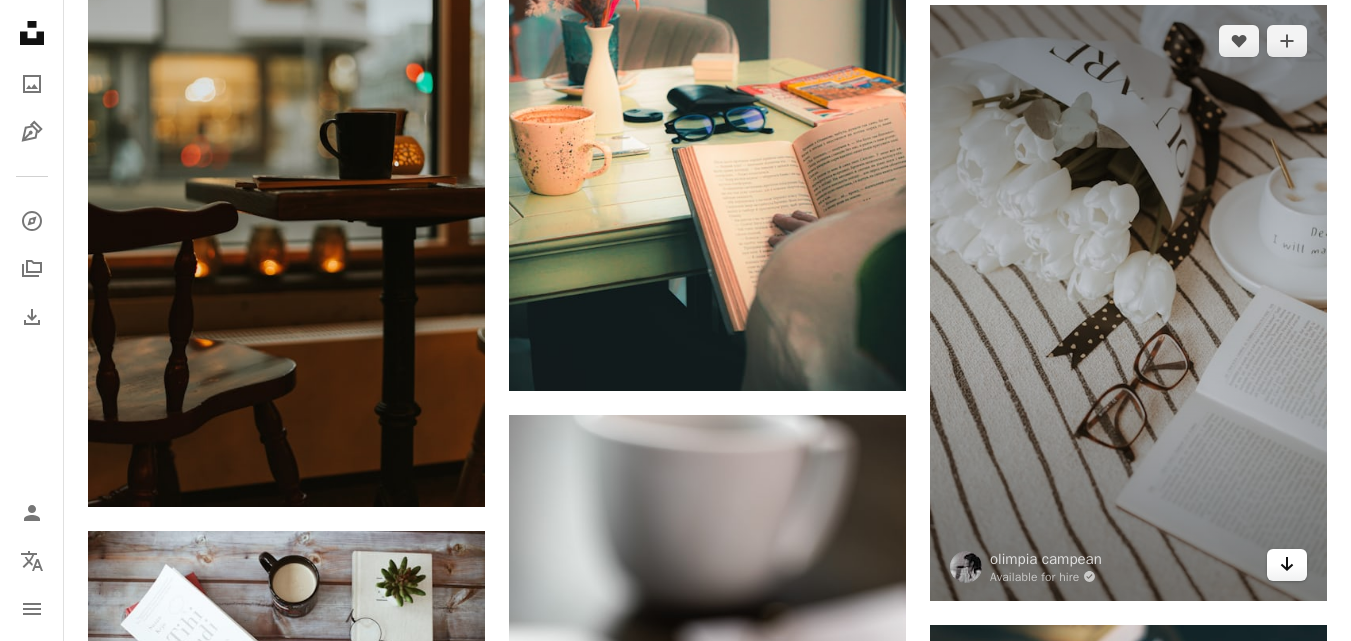 click 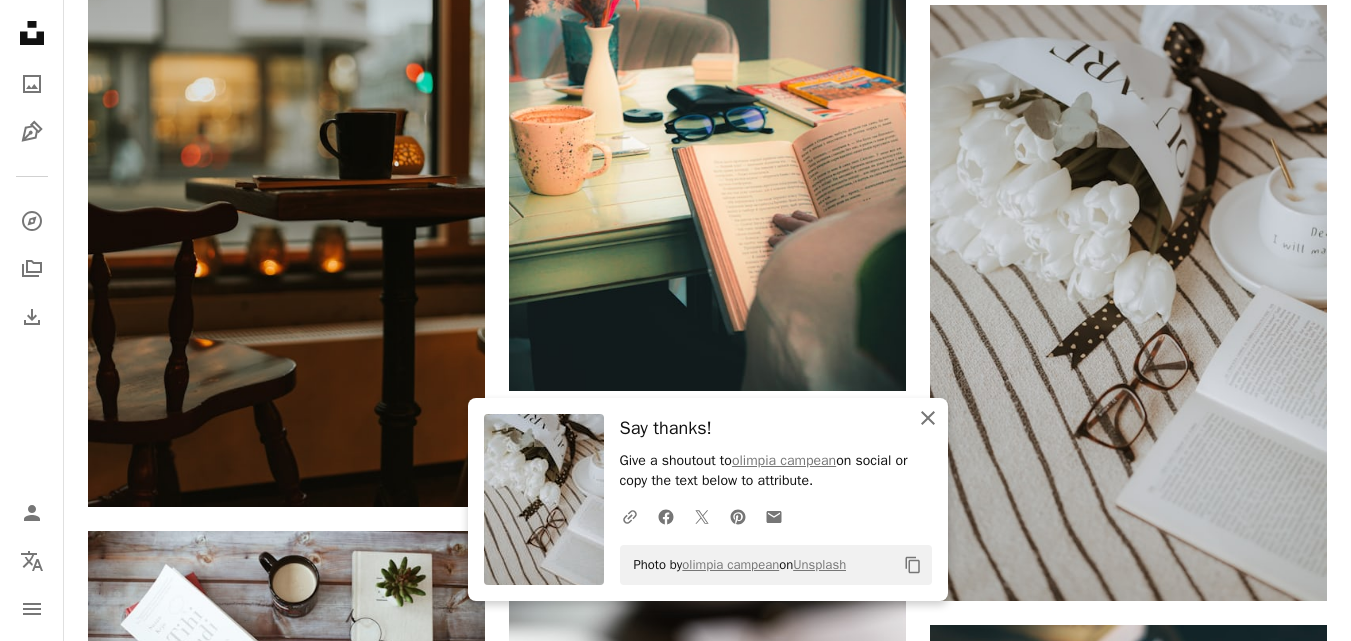 drag, startPoint x: 926, startPoint y: 411, endPoint x: 896, endPoint y: 407, distance: 30.265491 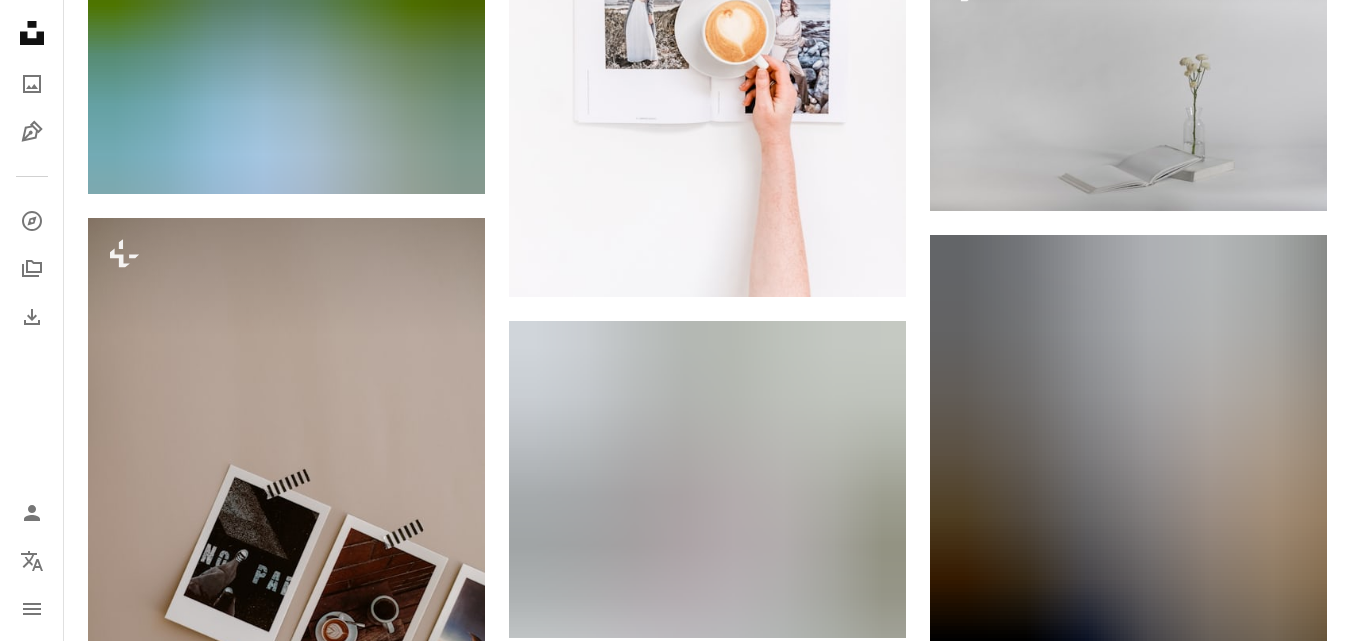 scroll, scrollTop: 55809, scrollLeft: 0, axis: vertical 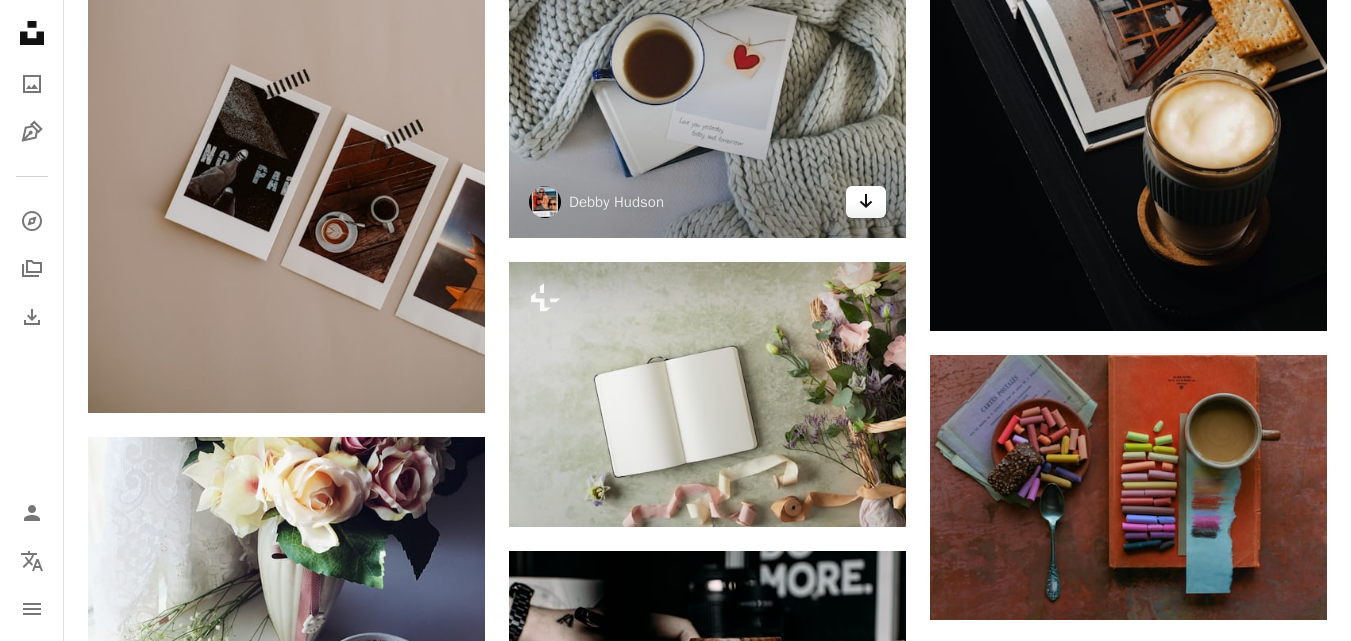 click 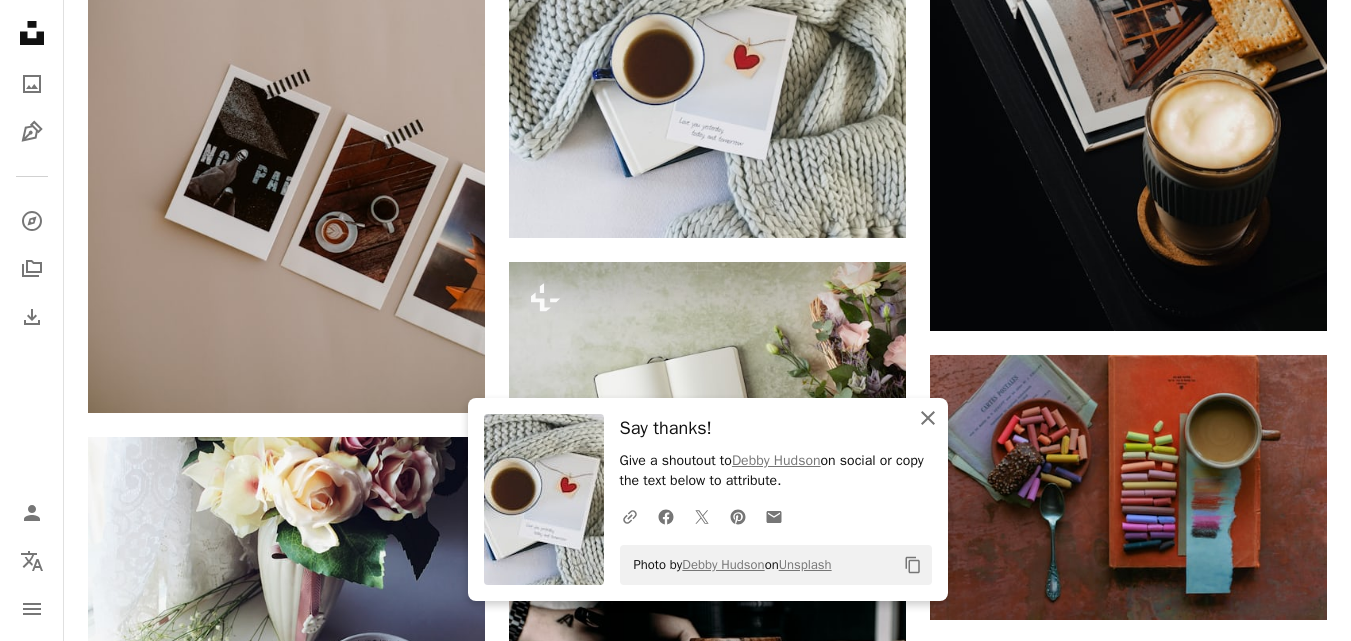click on "An X shape" 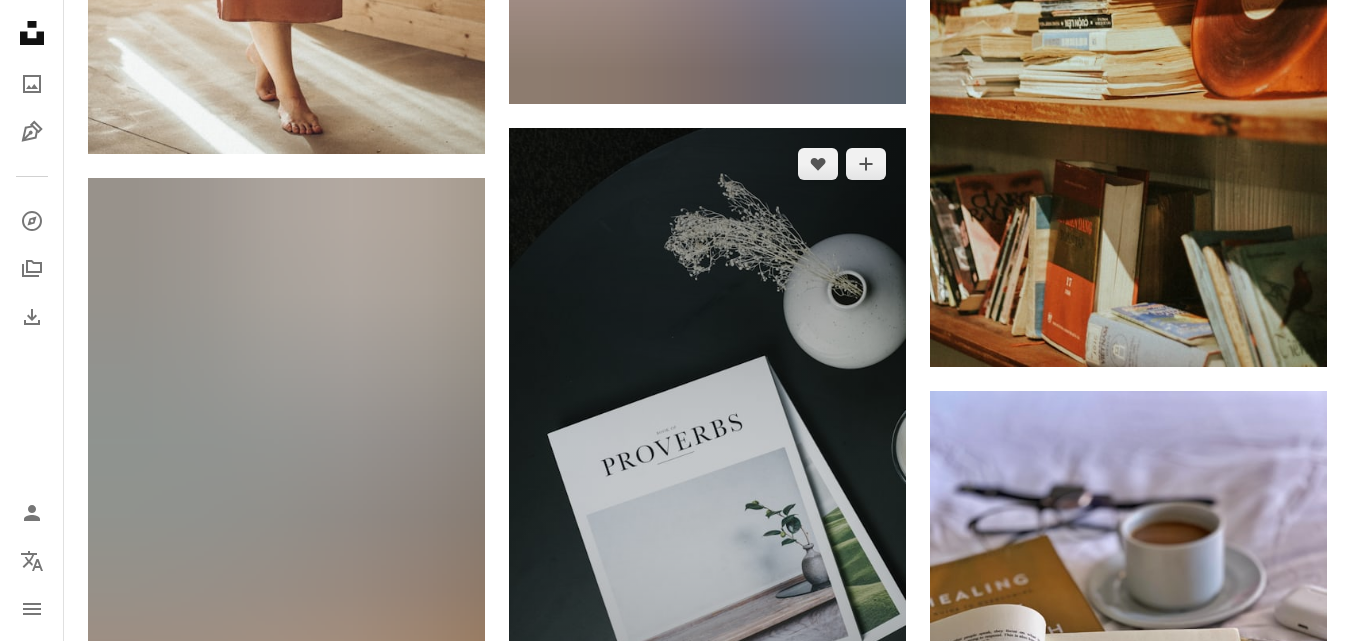 scroll, scrollTop: 59409, scrollLeft: 0, axis: vertical 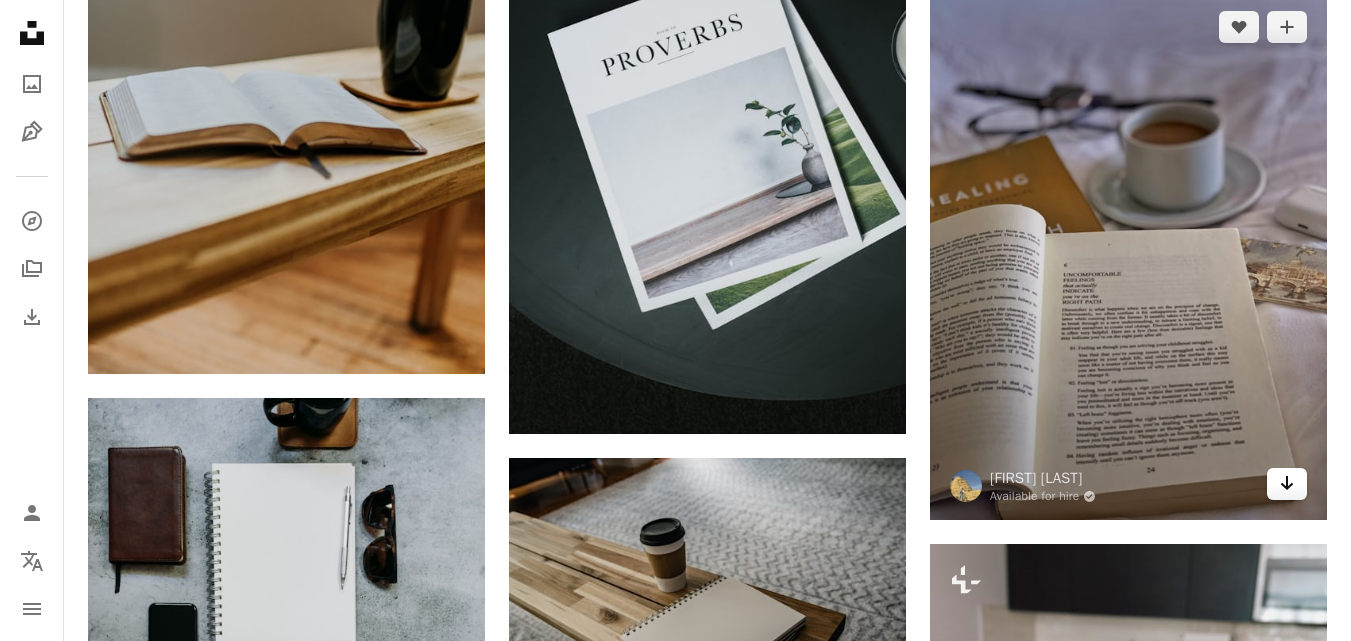 click 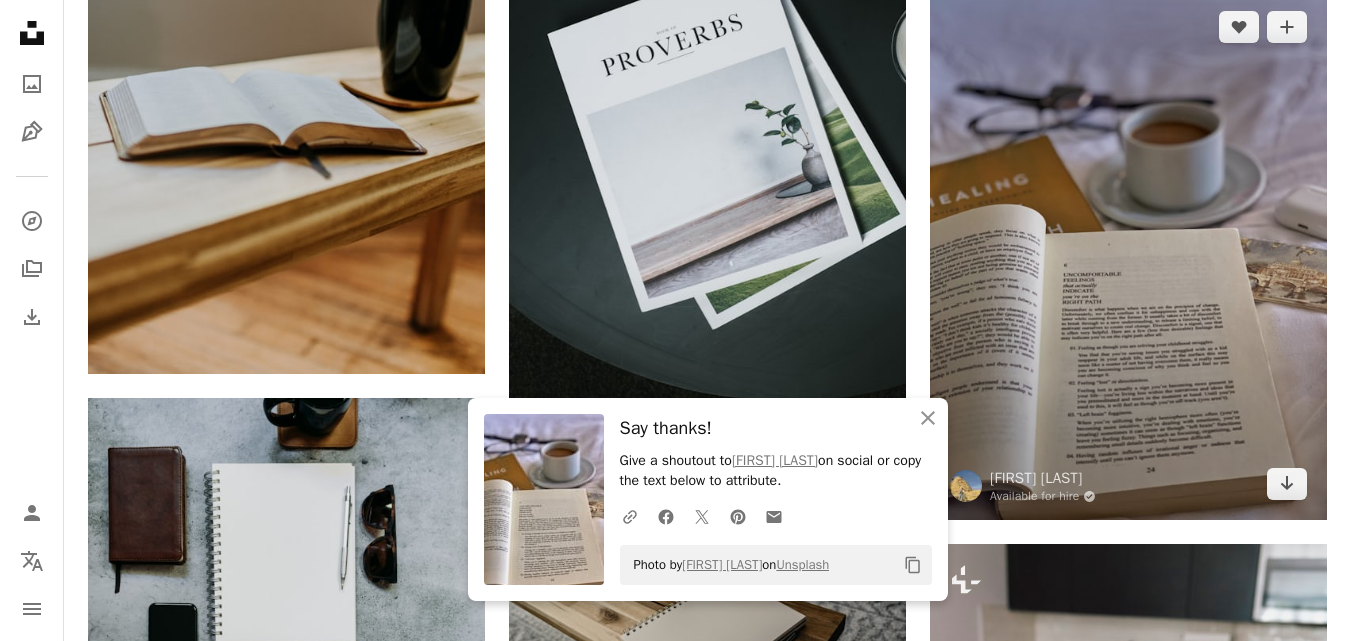 scroll, scrollTop: 59809, scrollLeft: 0, axis: vertical 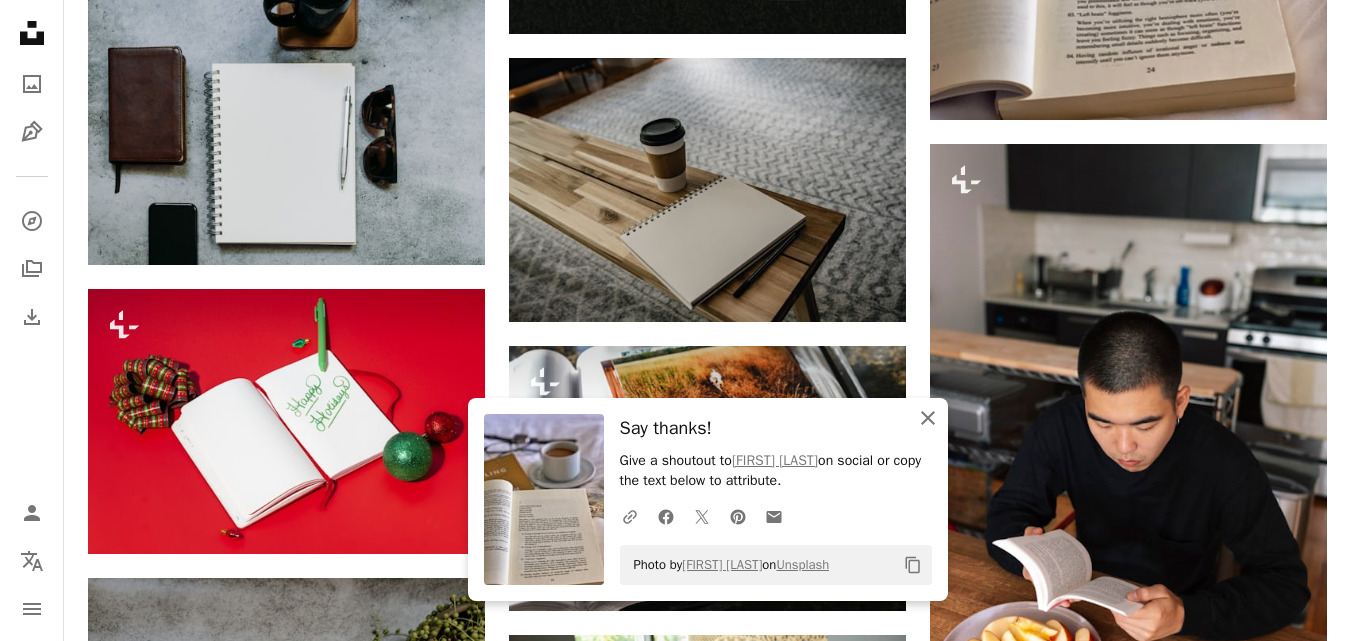 drag, startPoint x: 932, startPoint y: 423, endPoint x: 924, endPoint y: 398, distance: 26.24881 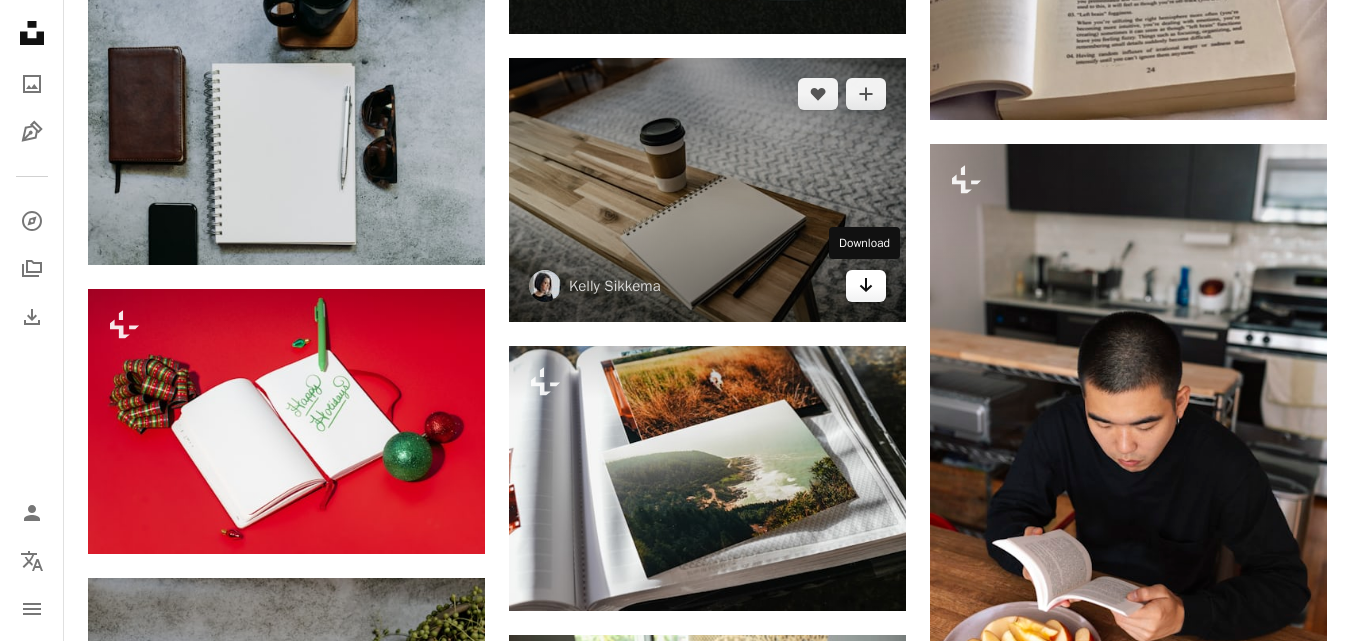 click on "Arrow pointing down" 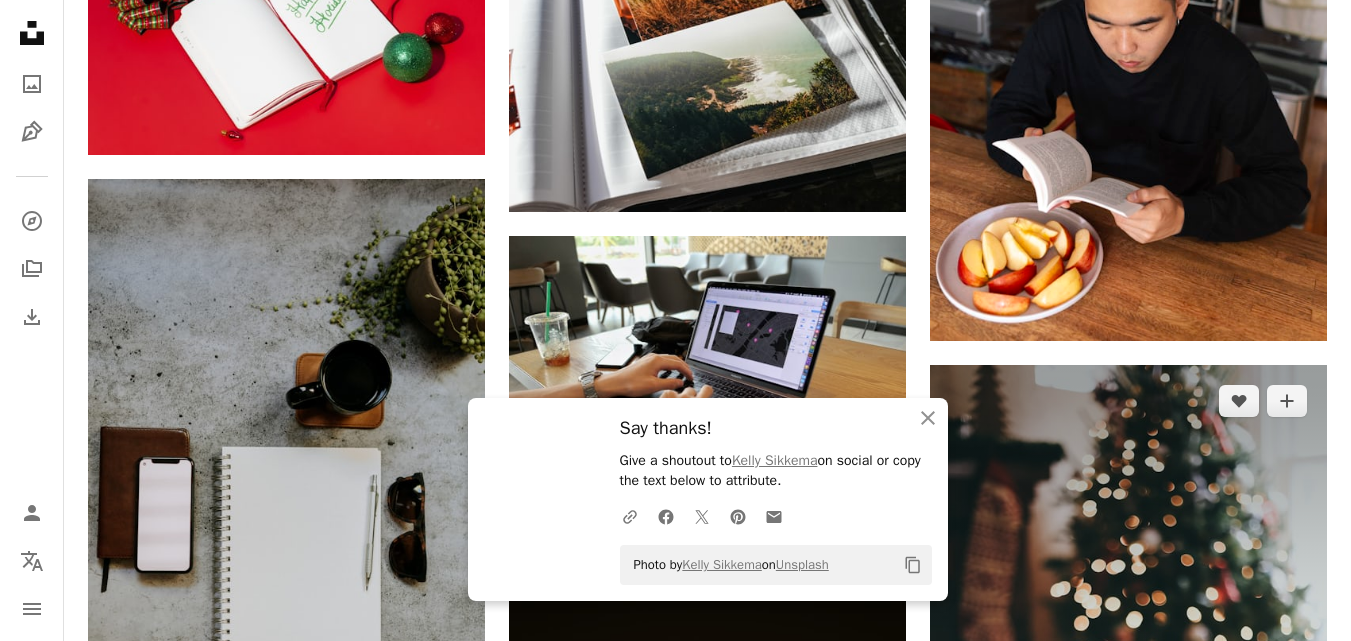 scroll, scrollTop: 60209, scrollLeft: 0, axis: vertical 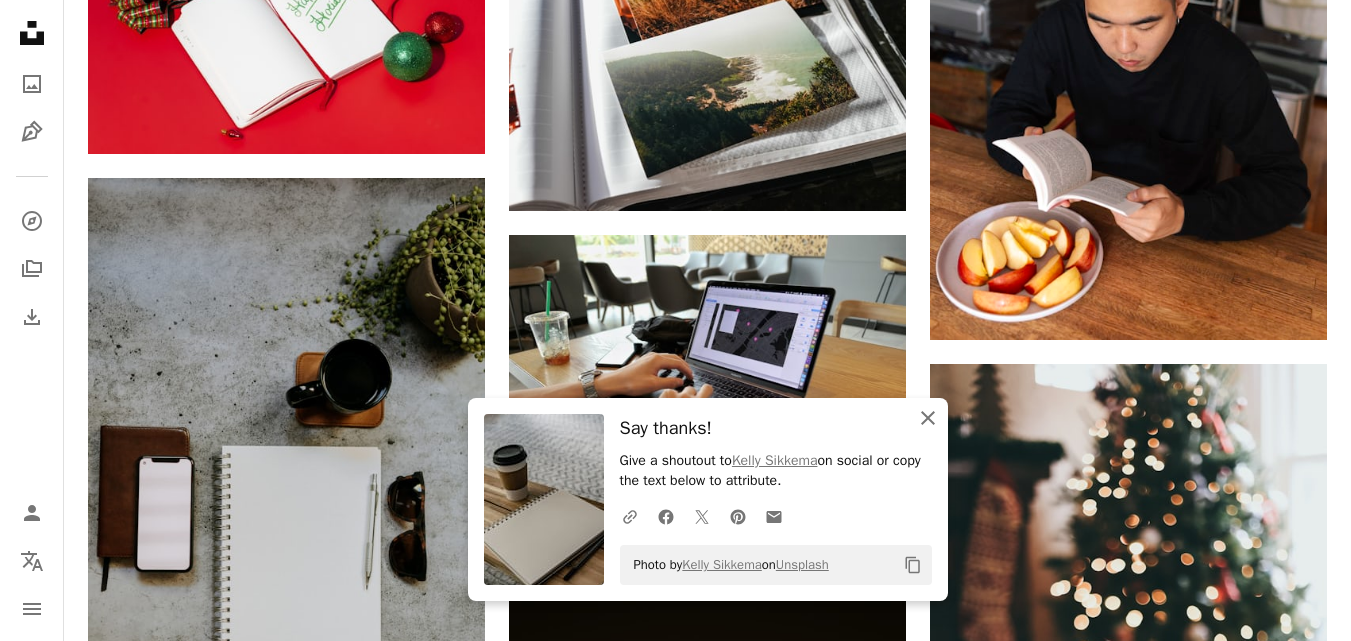 click on "An X shape" 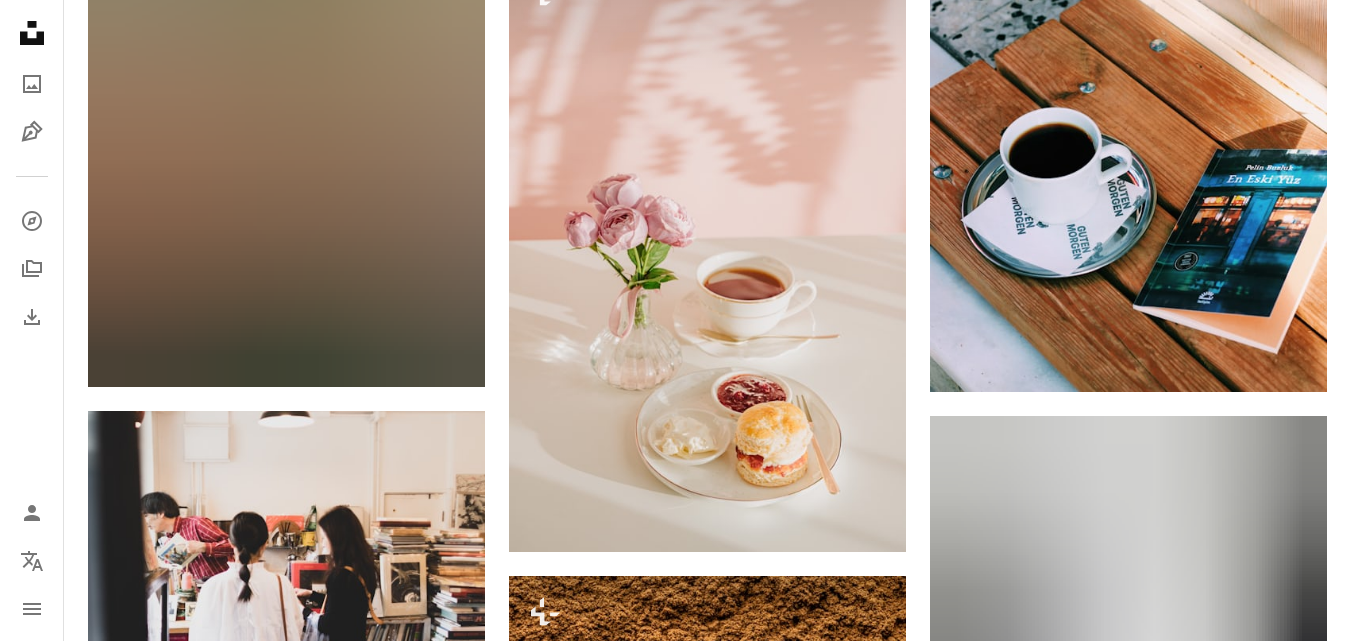 scroll, scrollTop: 61409, scrollLeft: 0, axis: vertical 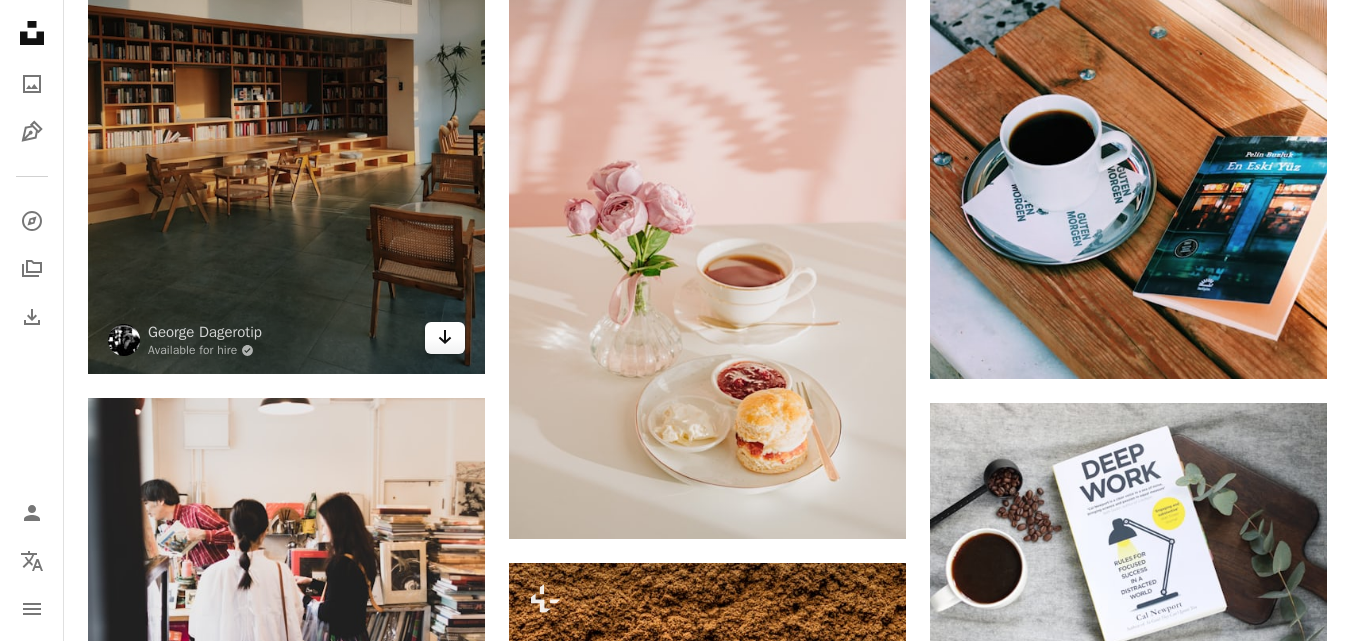click on "Arrow pointing down" 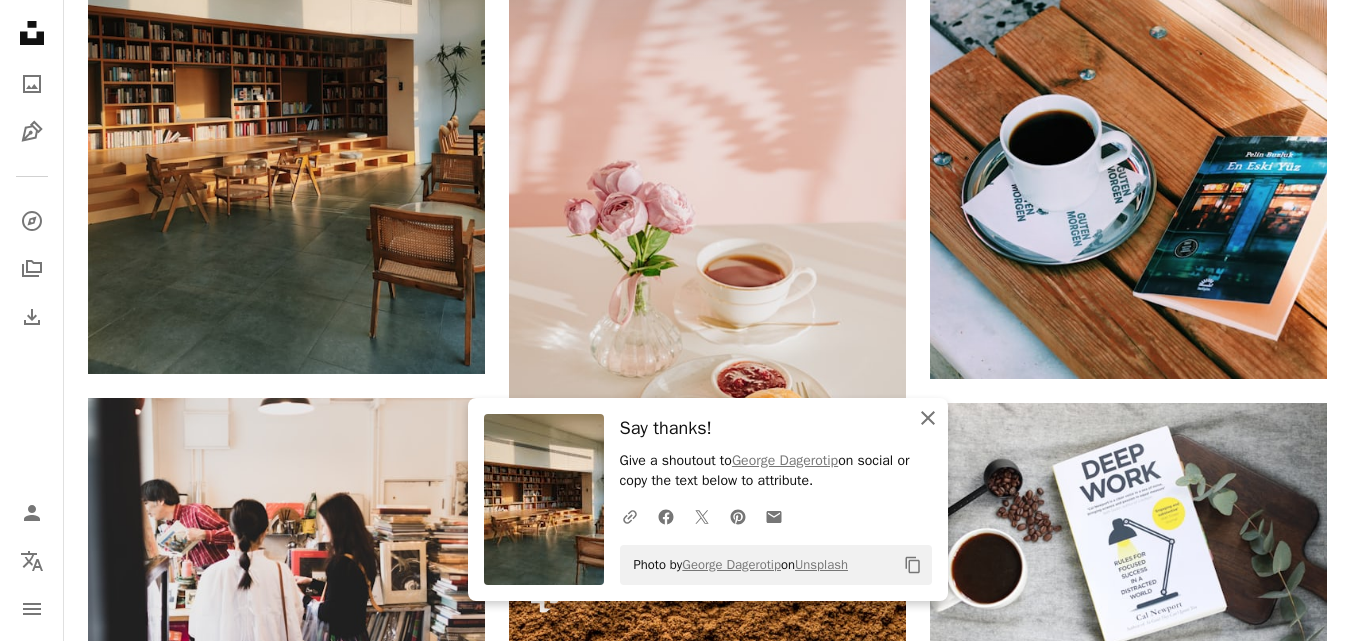 click on "An X shape" 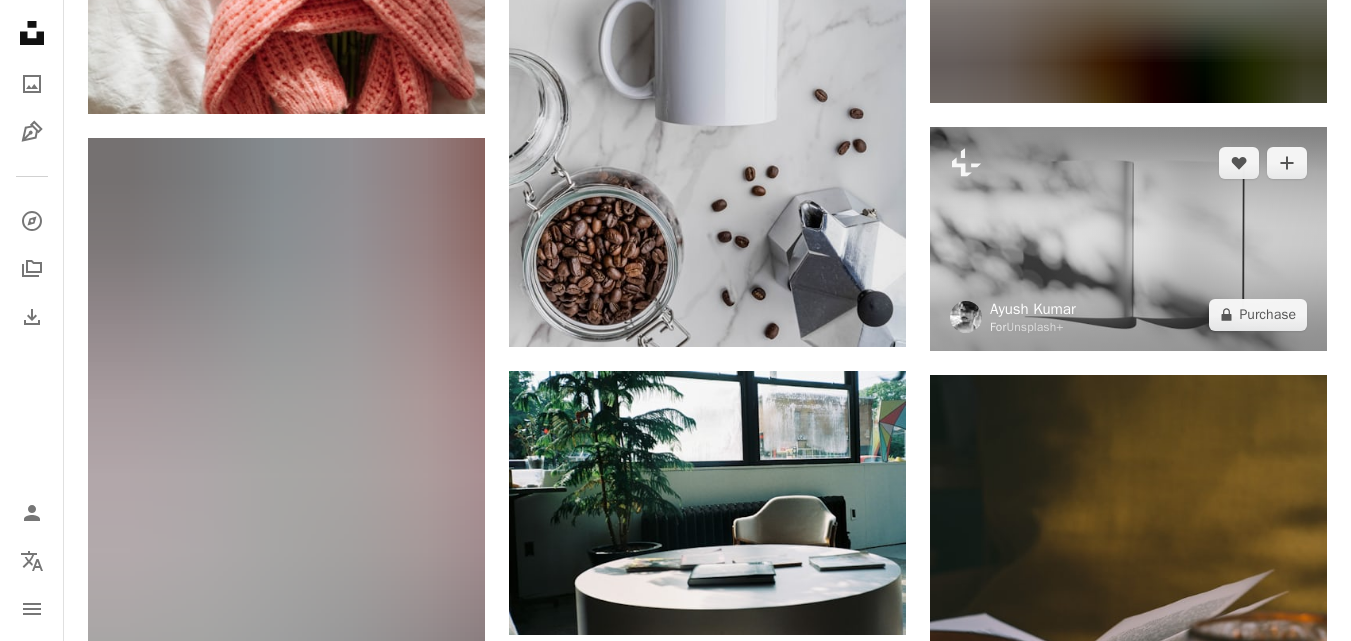 scroll, scrollTop: 65409, scrollLeft: 0, axis: vertical 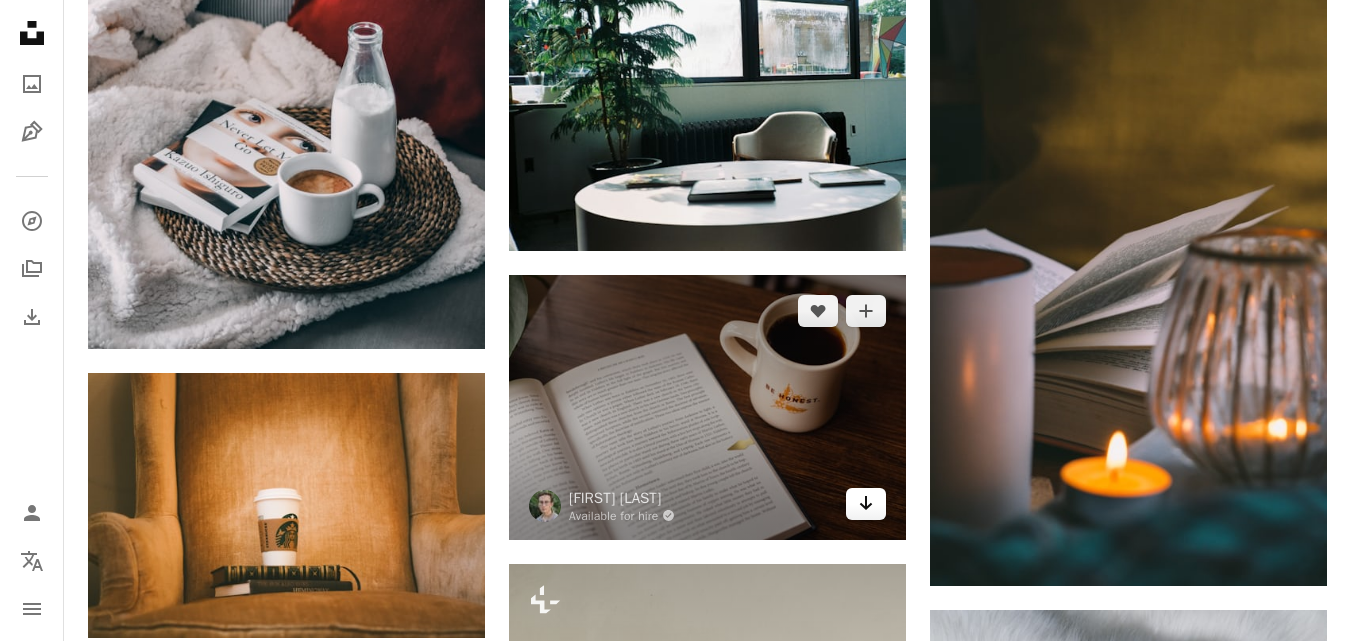click 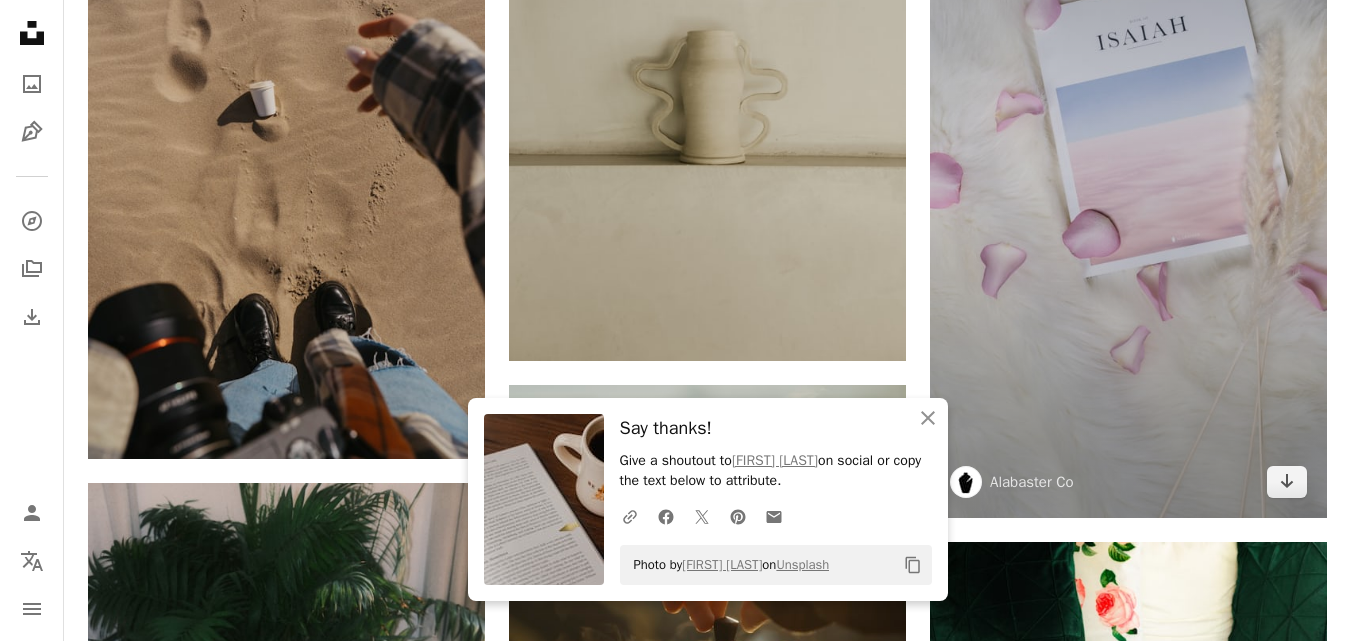 scroll, scrollTop: 66209, scrollLeft: 0, axis: vertical 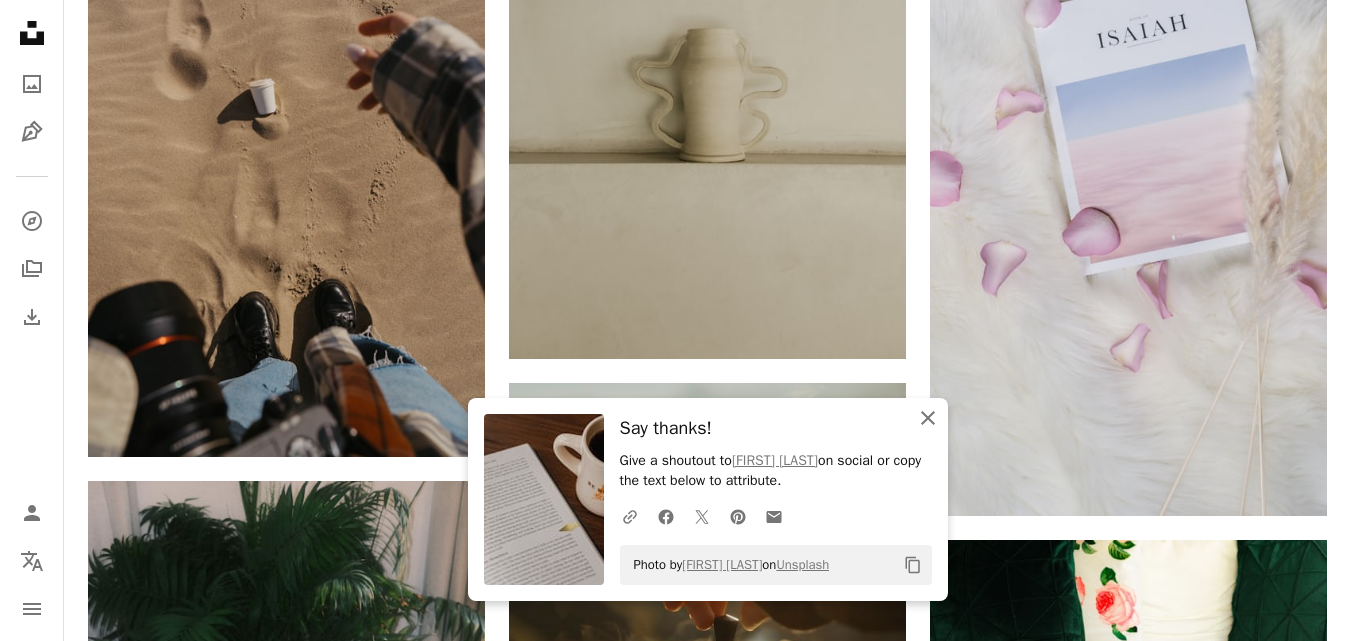 click on "An X shape" 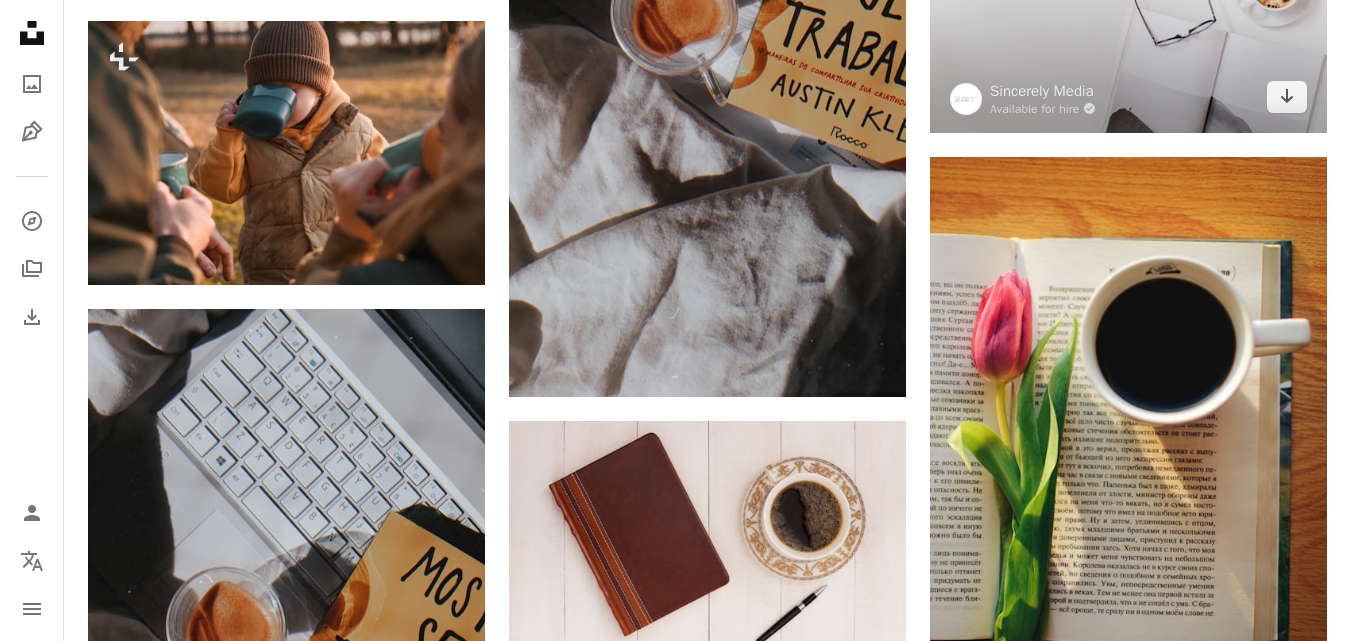 scroll, scrollTop: 67409, scrollLeft: 0, axis: vertical 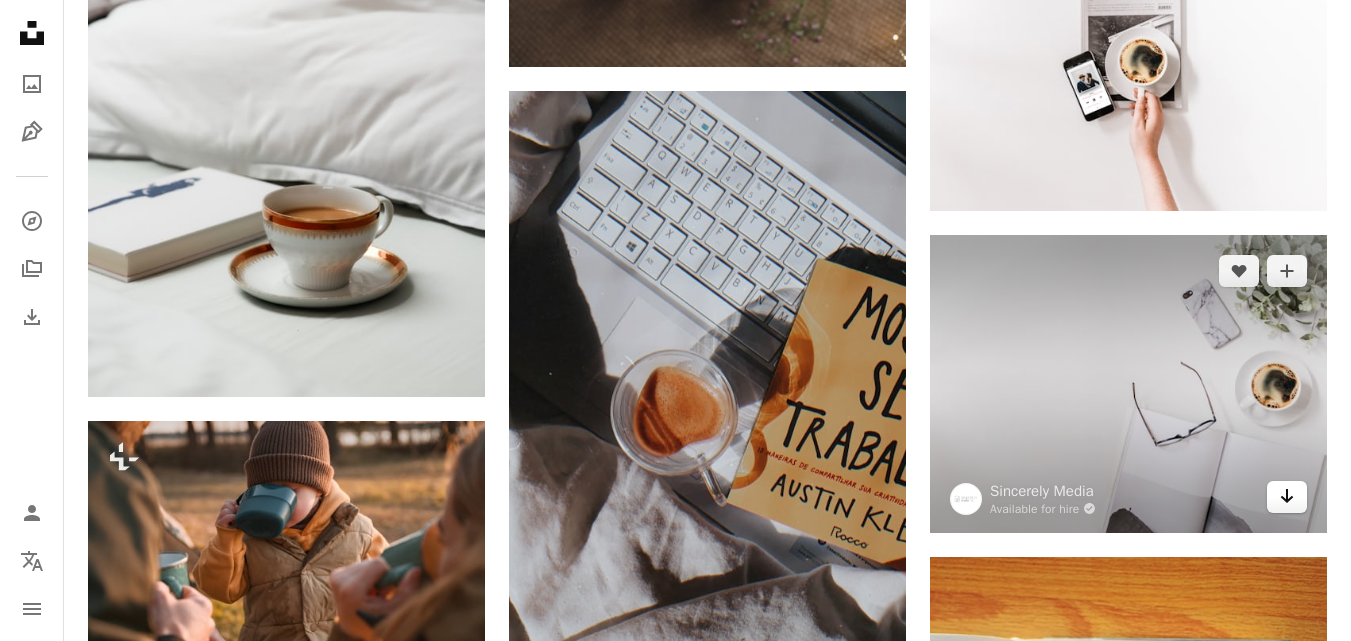 click on "Arrow pointing down" 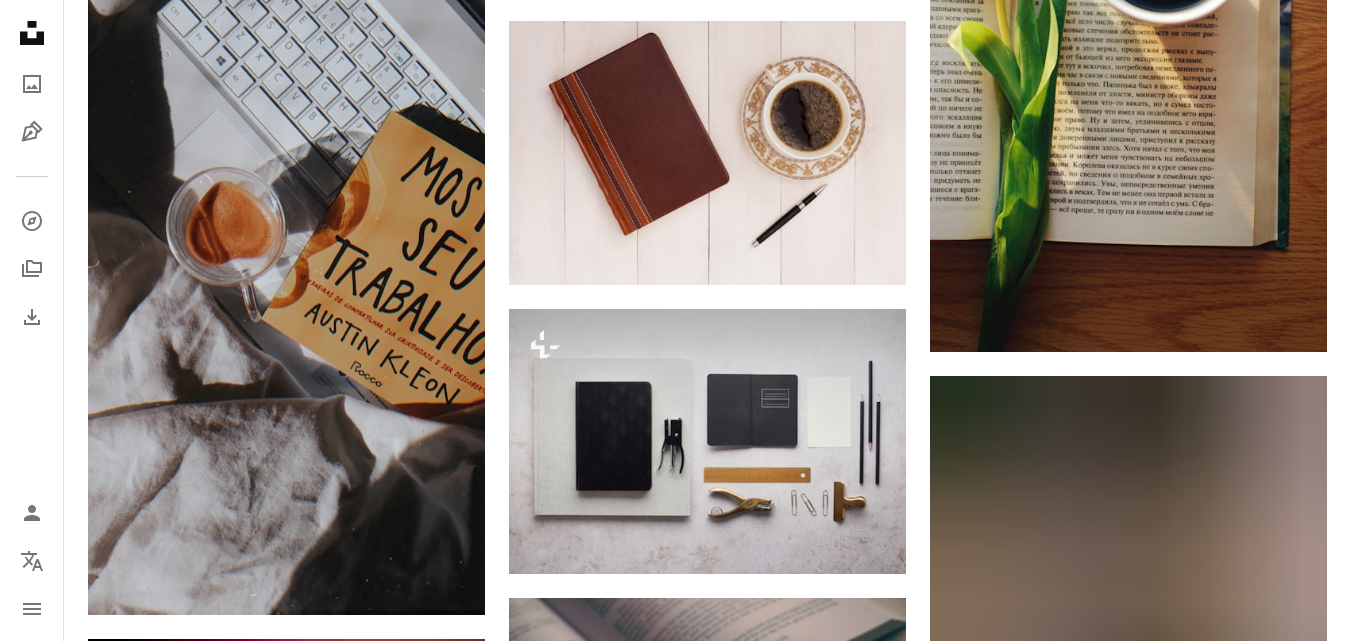 scroll, scrollTop: 68609, scrollLeft: 0, axis: vertical 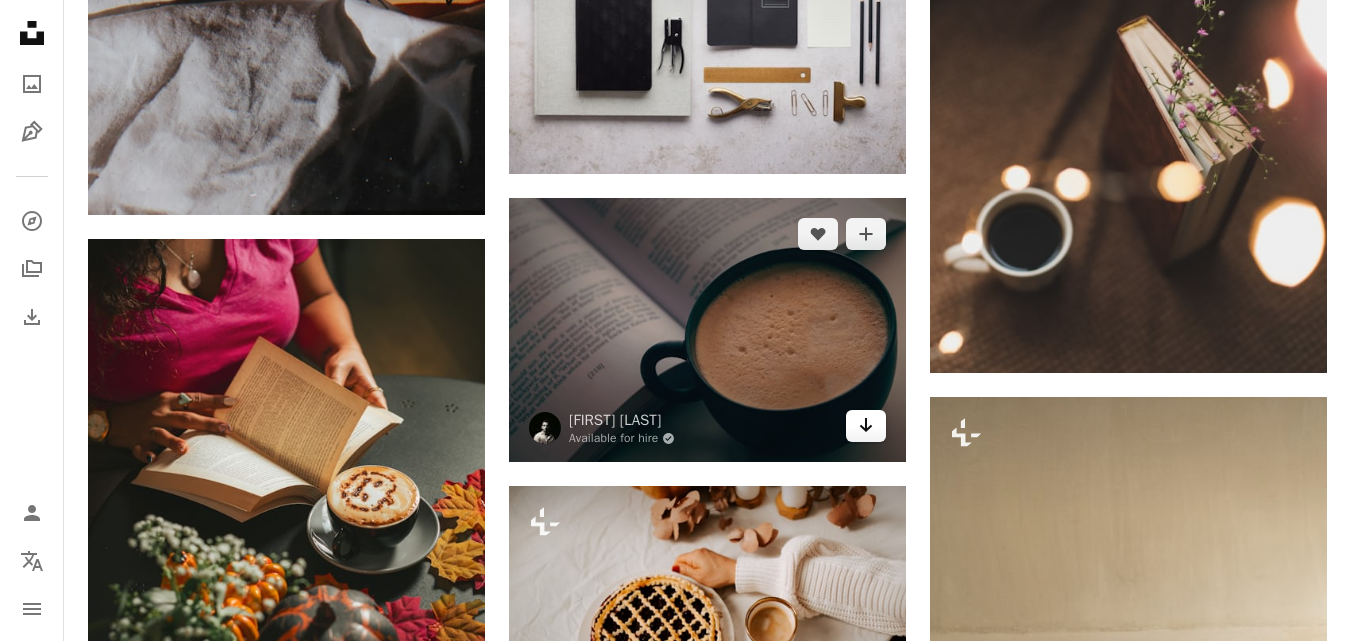 click on "Arrow pointing down" 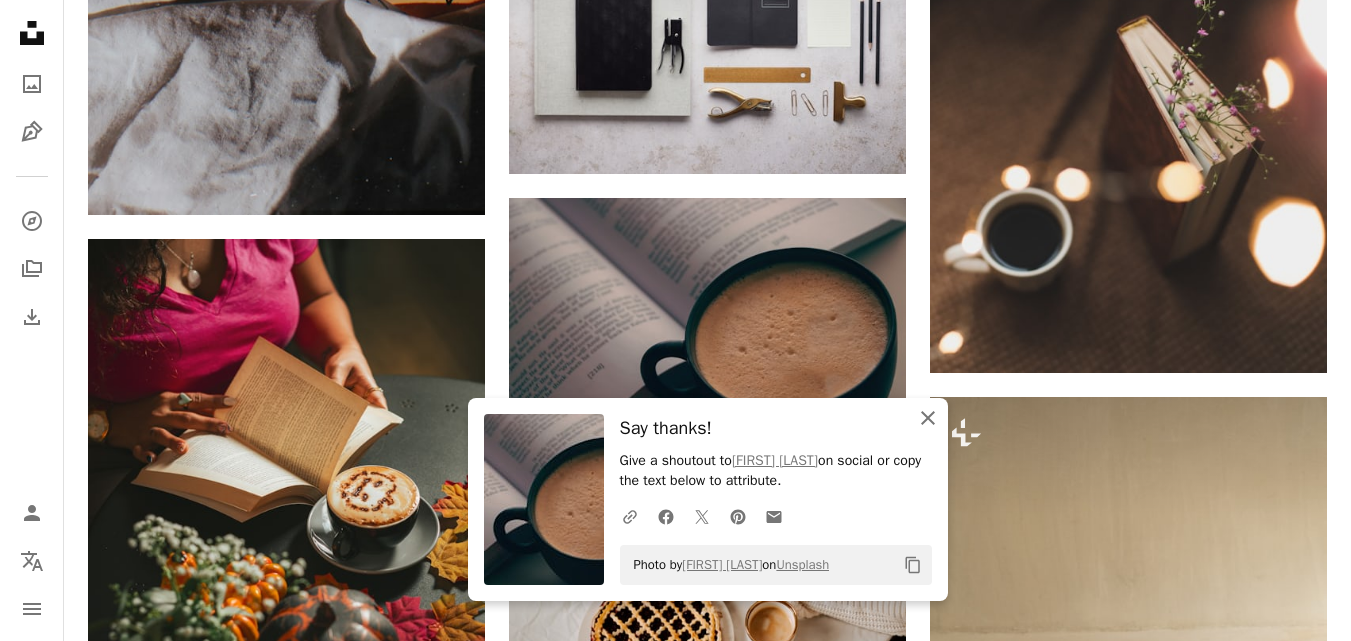 click on "An X shape" 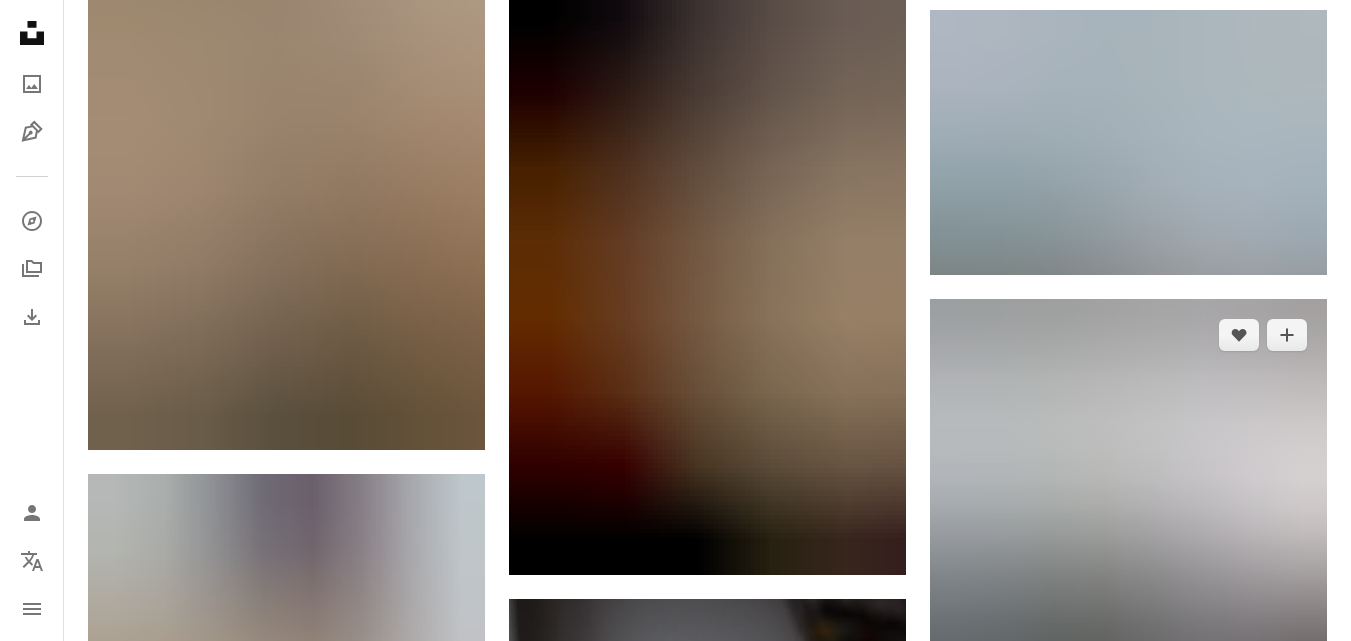 scroll, scrollTop: 69809, scrollLeft: 0, axis: vertical 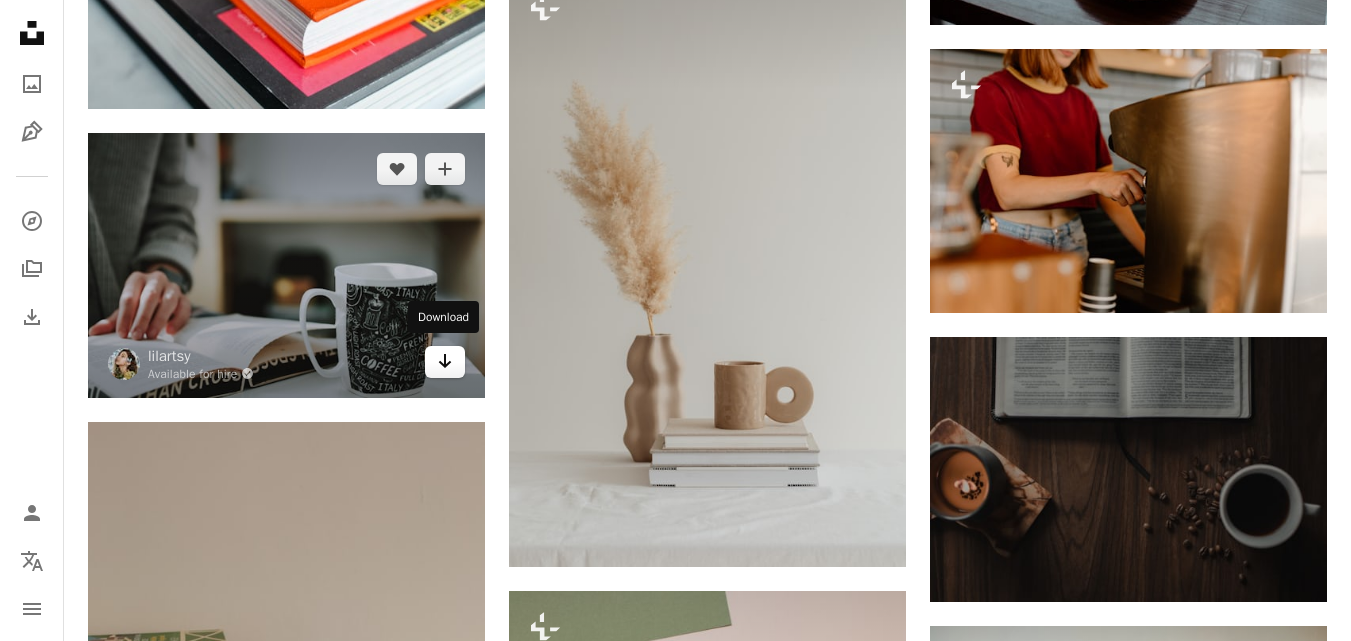 click on "Arrow pointing down" 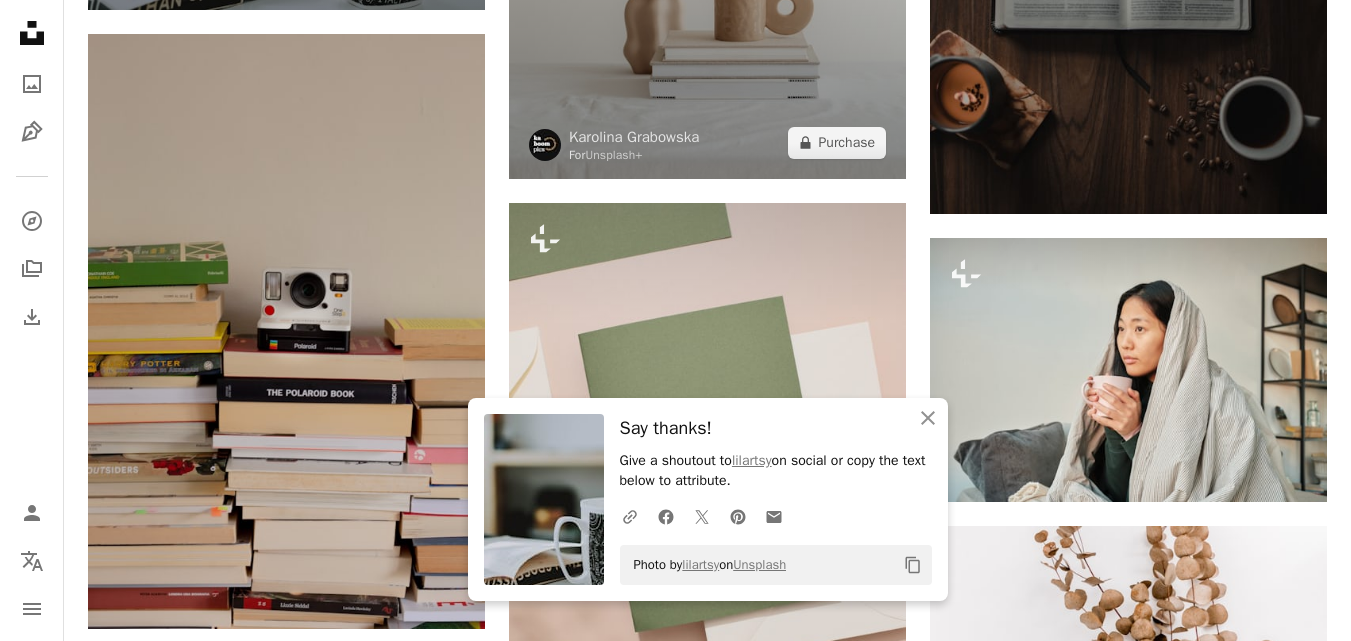 scroll, scrollTop: 71782, scrollLeft: 0, axis: vertical 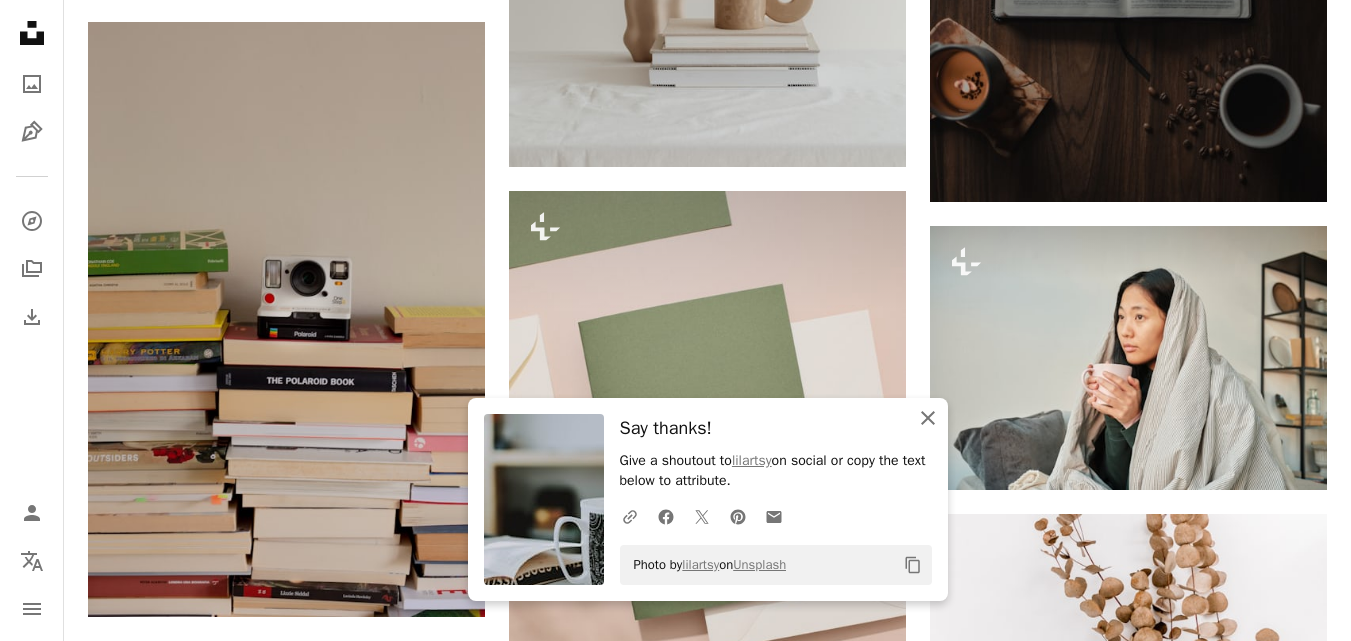 click on "An X shape" 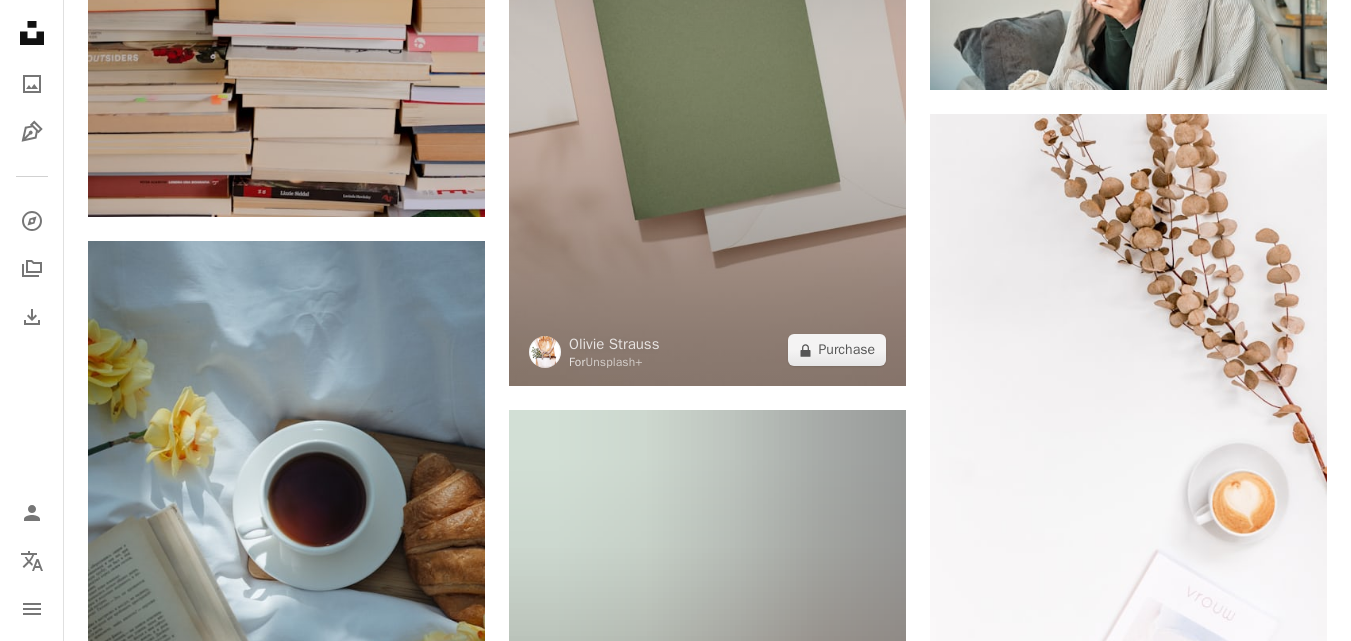 scroll, scrollTop: 71782, scrollLeft: 0, axis: vertical 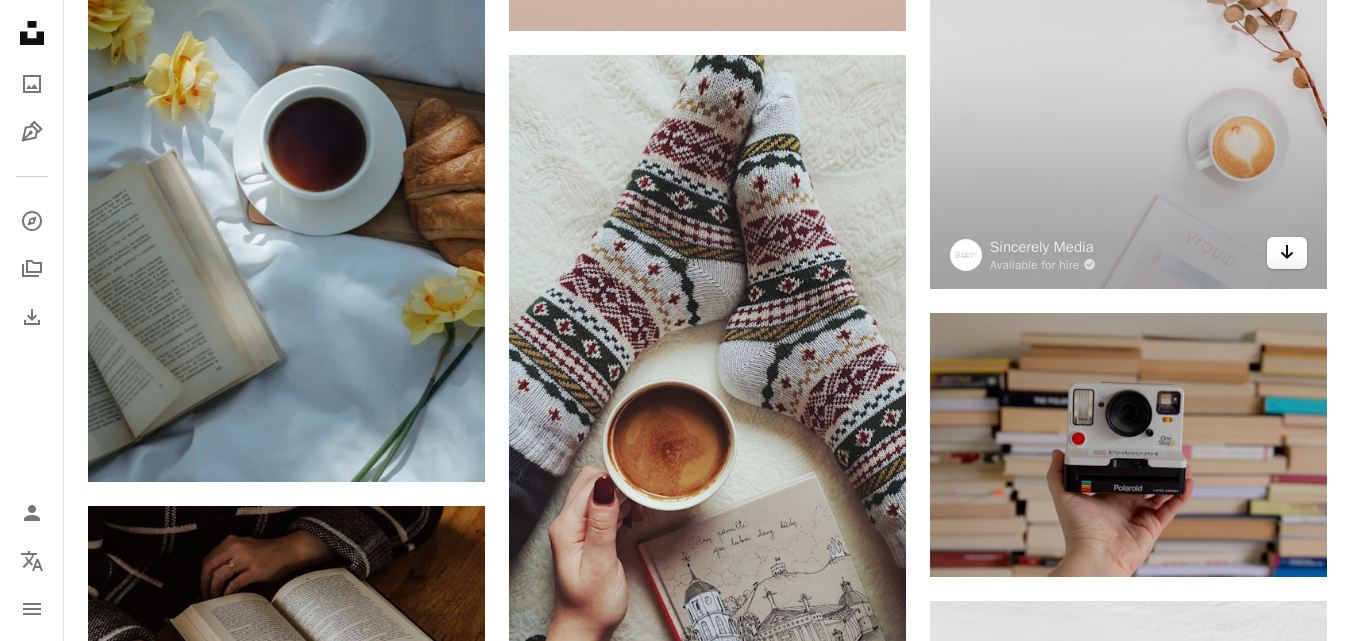 click on "Arrow pointing down" at bounding box center [1287, 253] 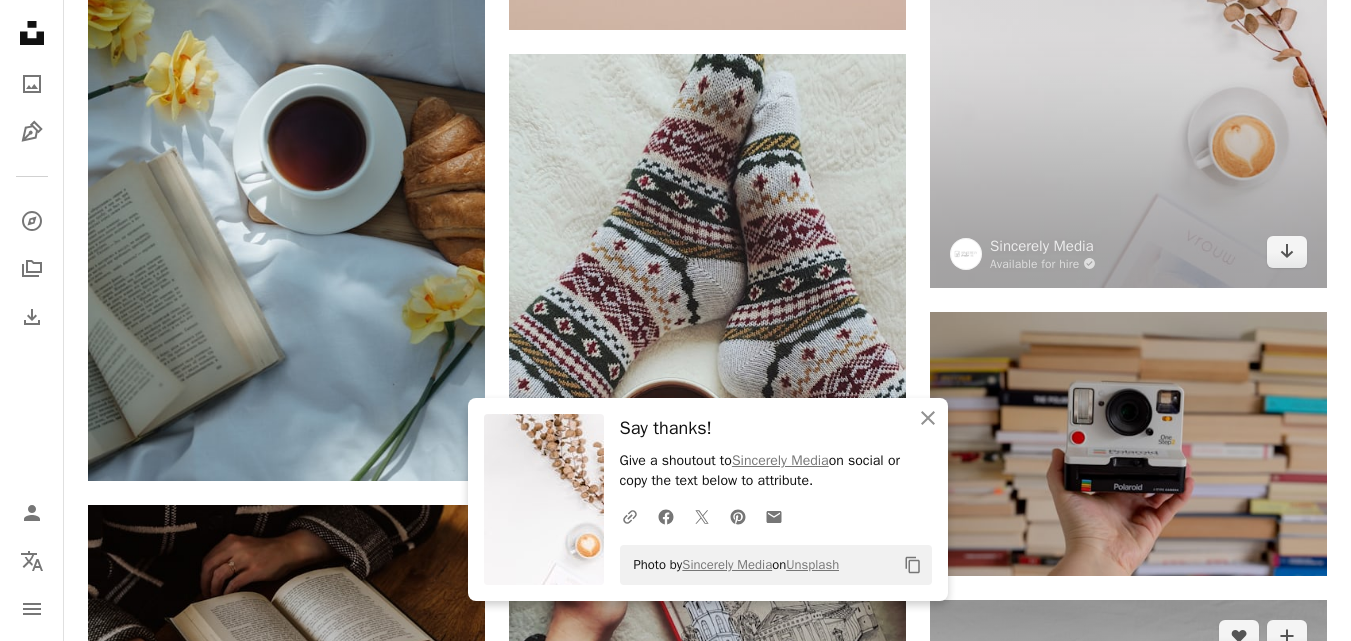 scroll, scrollTop: 72537, scrollLeft: 0, axis: vertical 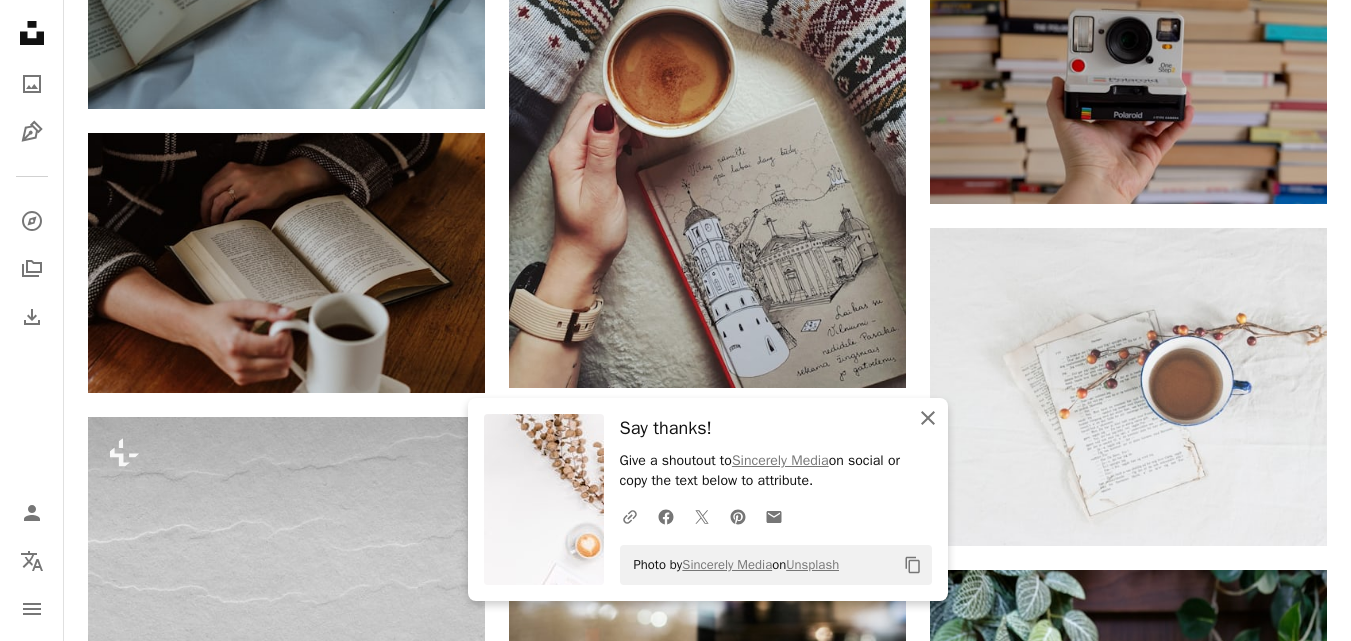 click on "An X shape" 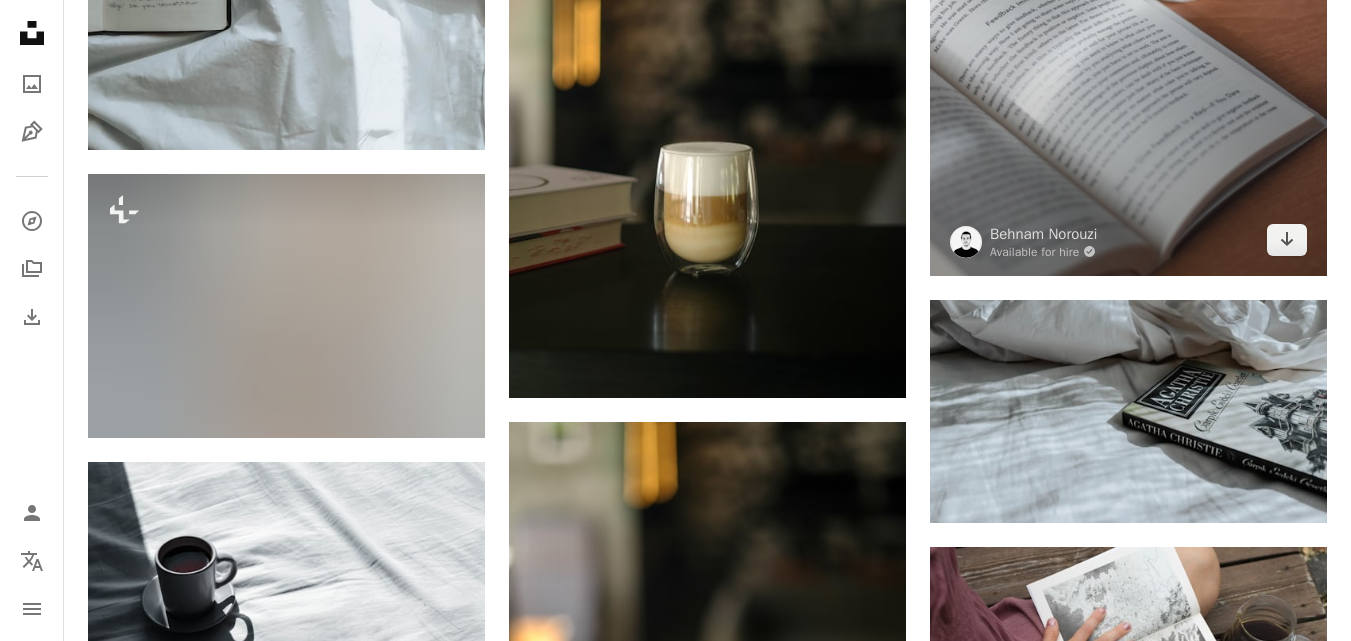 scroll, scrollTop: 79804, scrollLeft: 0, axis: vertical 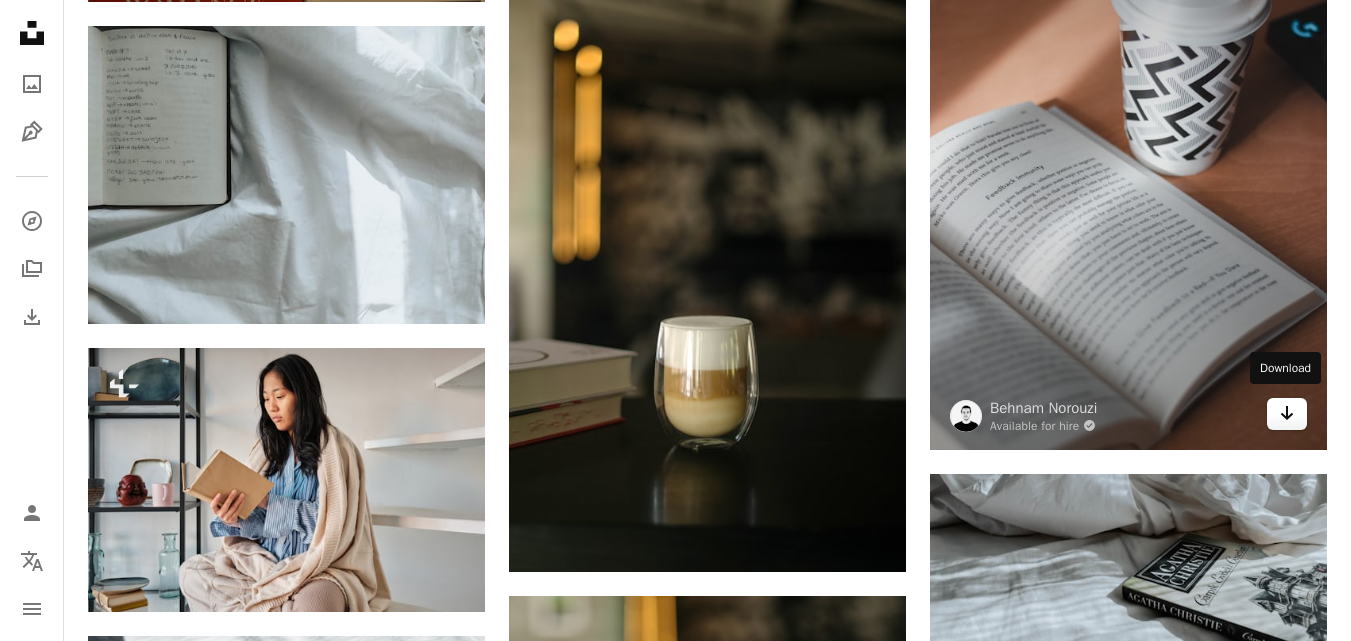 click on "Arrow pointing down" 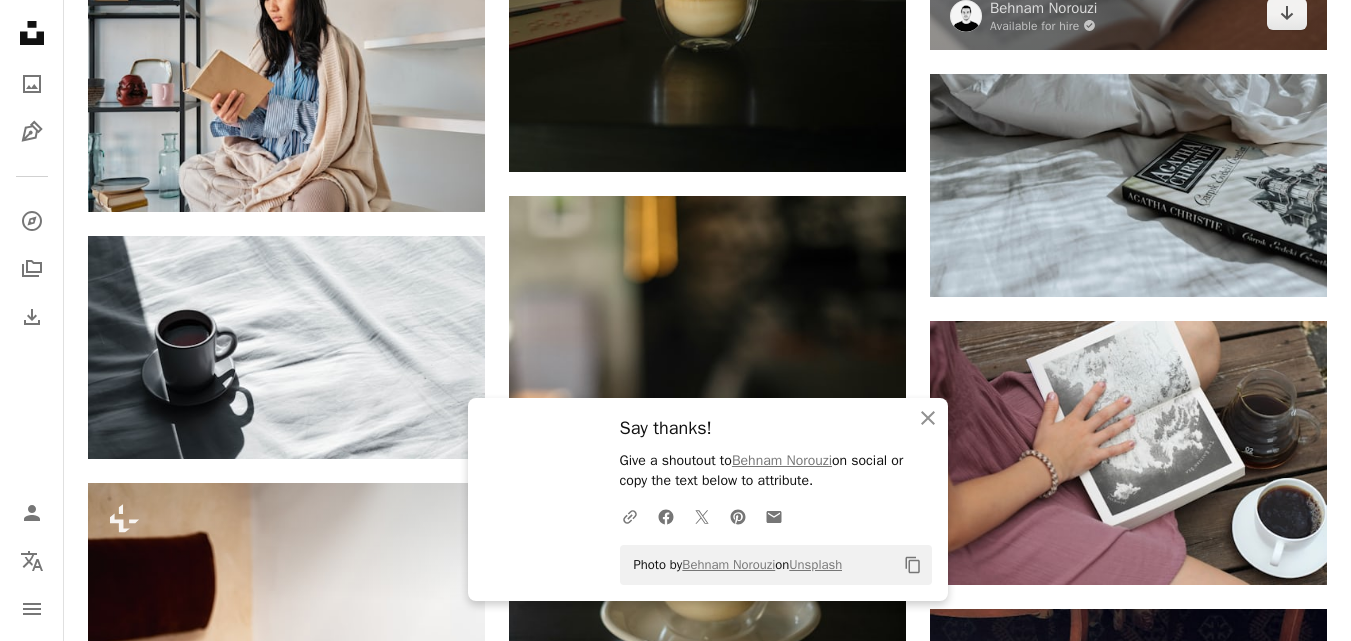 scroll, scrollTop: 80830, scrollLeft: 0, axis: vertical 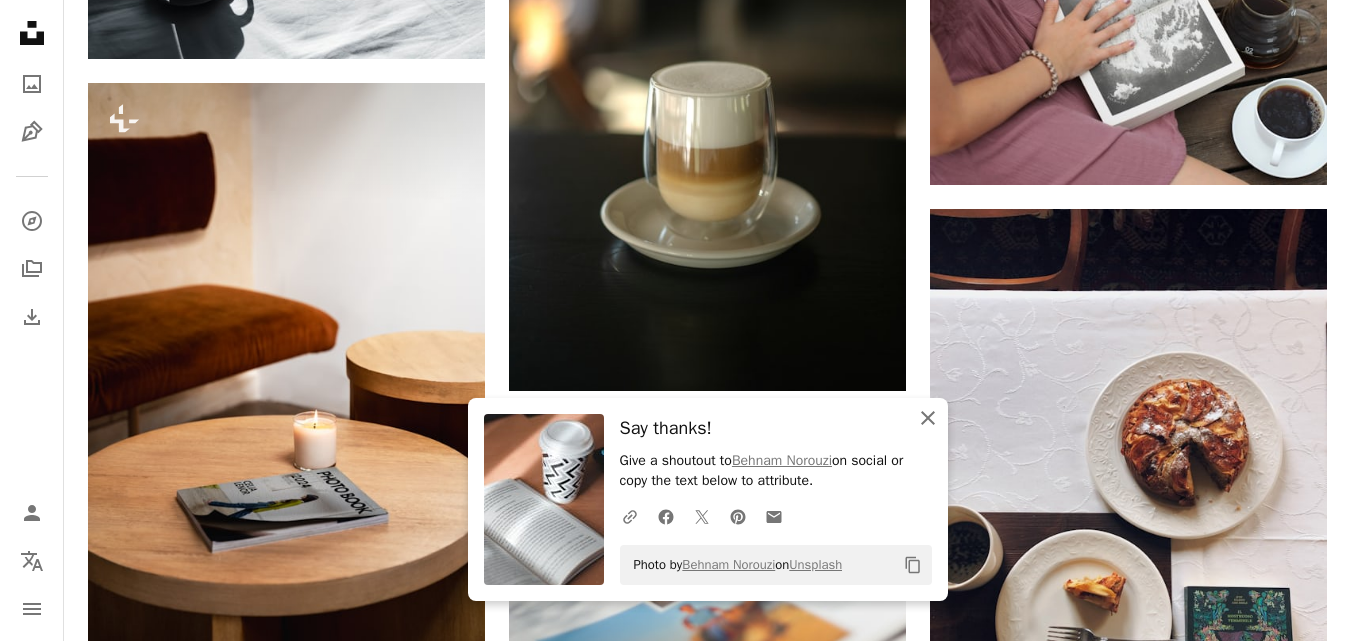 click on "An X shape" 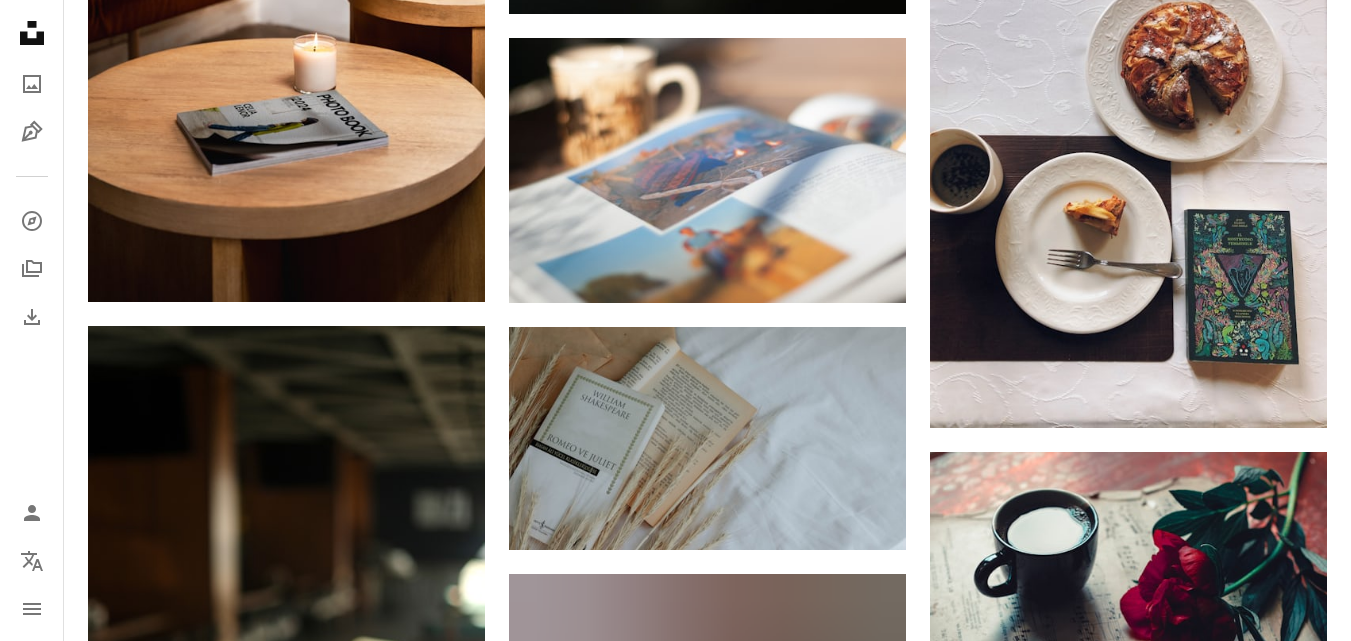 scroll, scrollTop: 81230, scrollLeft: 0, axis: vertical 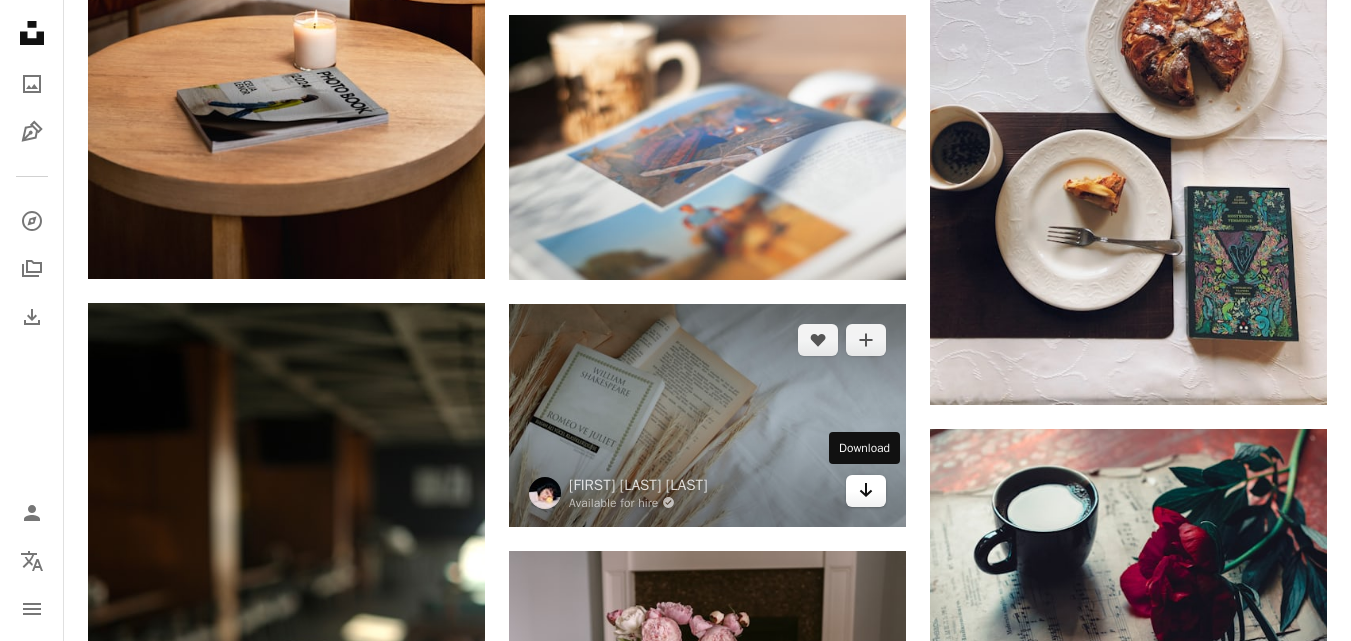 click on "Arrow pointing down" at bounding box center [866, 491] 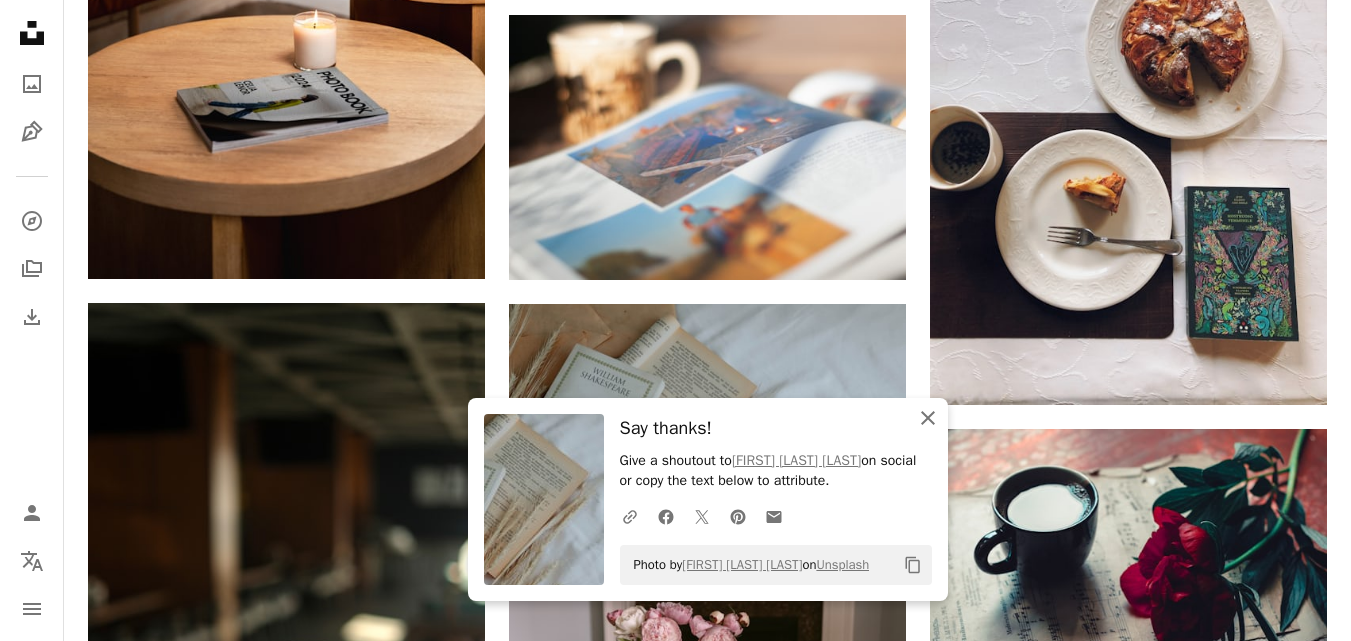 click 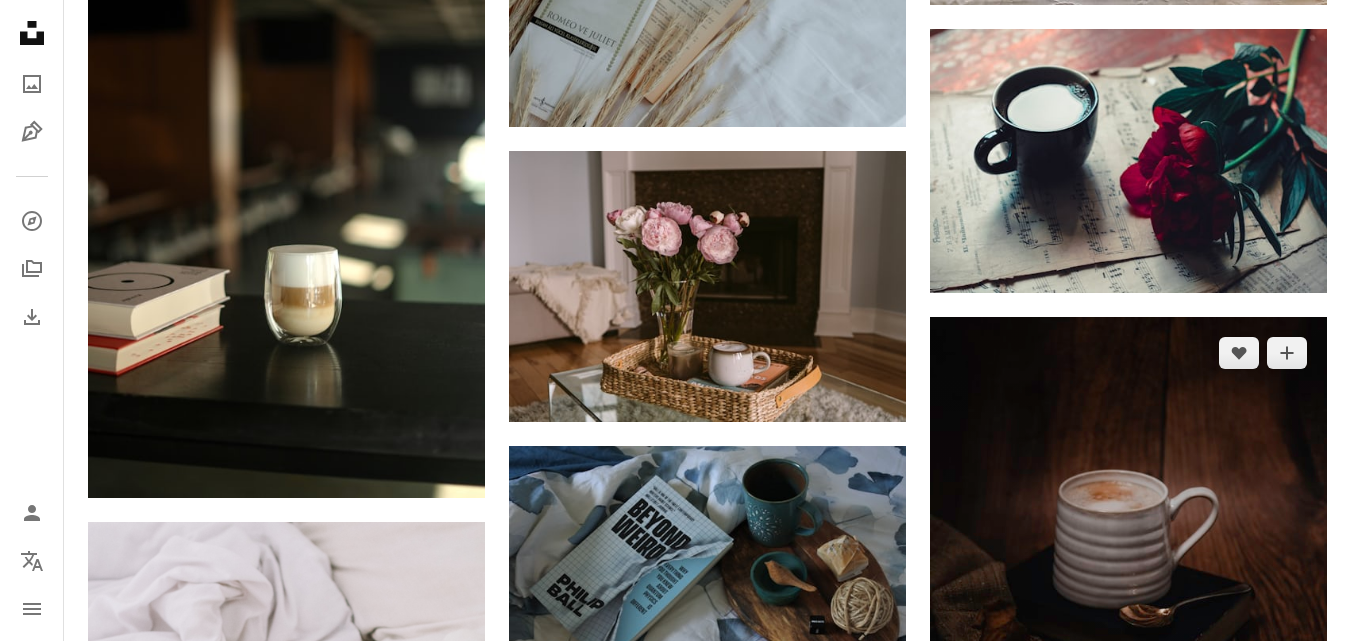 scroll, scrollTop: 82030, scrollLeft: 0, axis: vertical 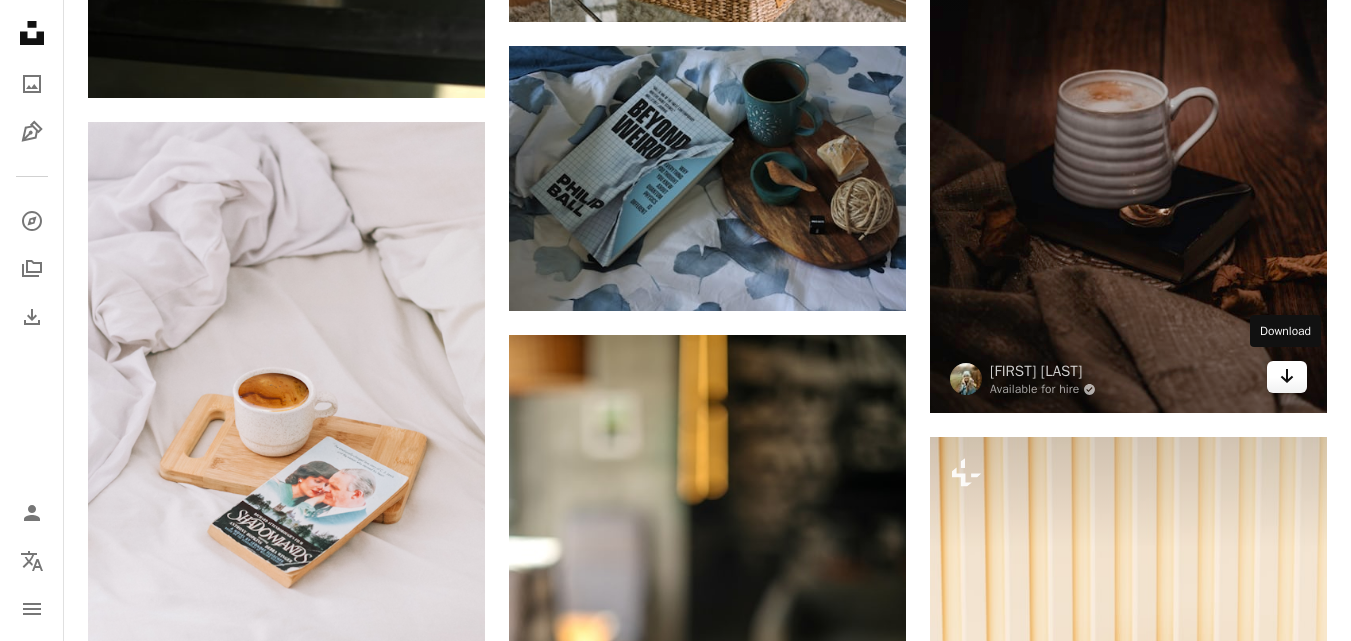 click on "Arrow pointing down" 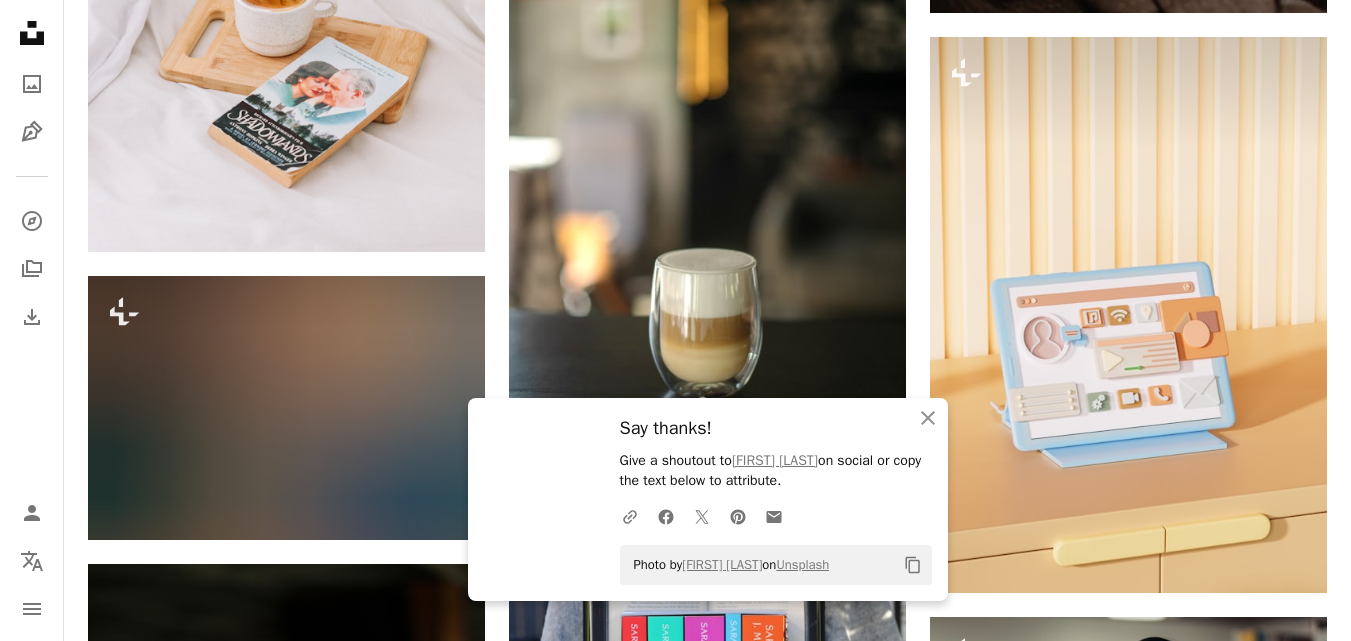 scroll, scrollTop: 82830, scrollLeft: 0, axis: vertical 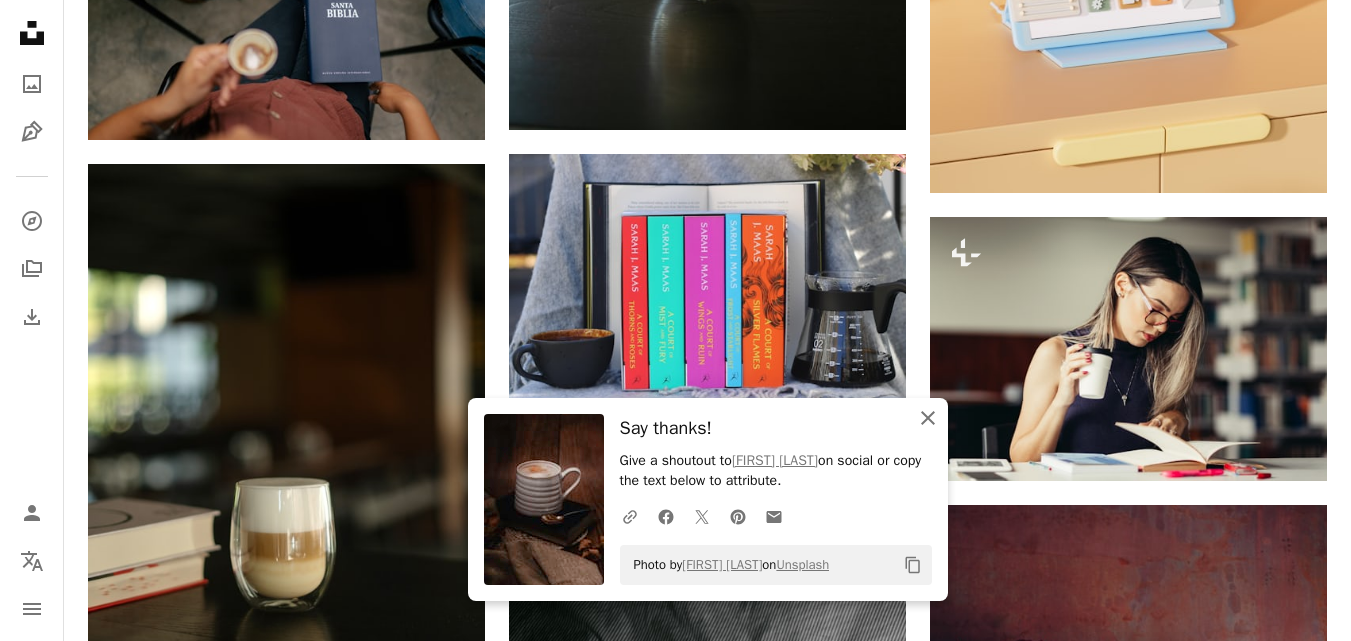 click on "An X shape" 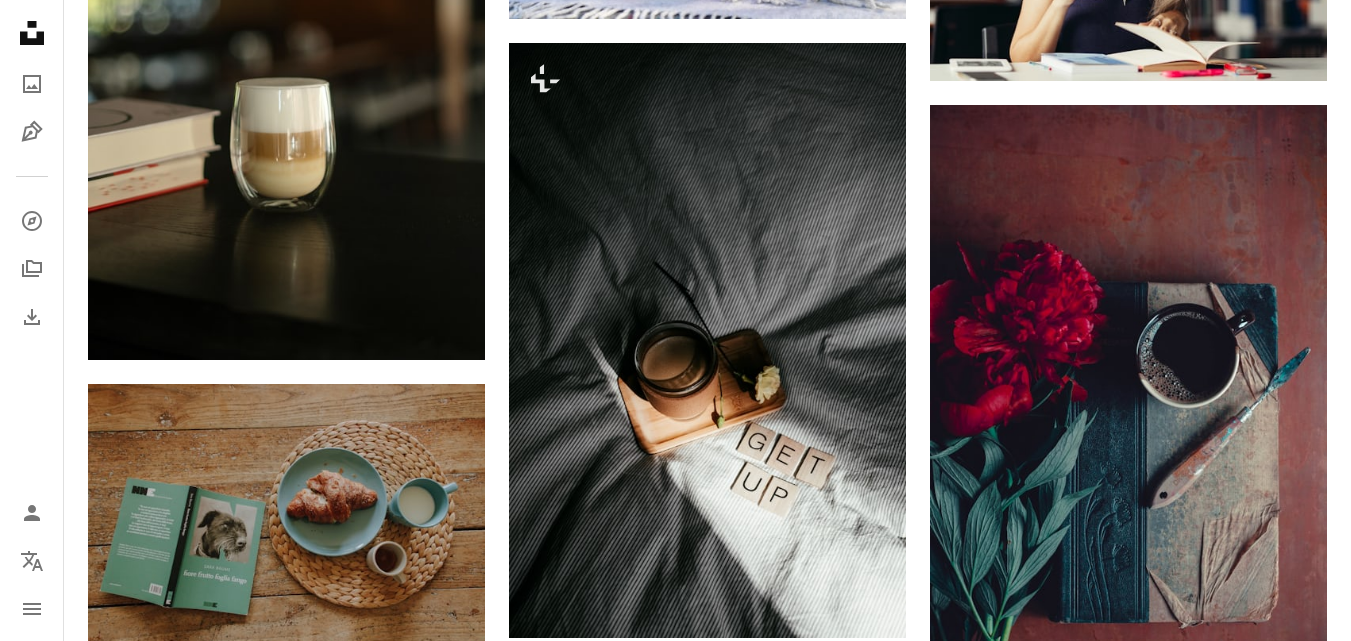 scroll, scrollTop: 83630, scrollLeft: 0, axis: vertical 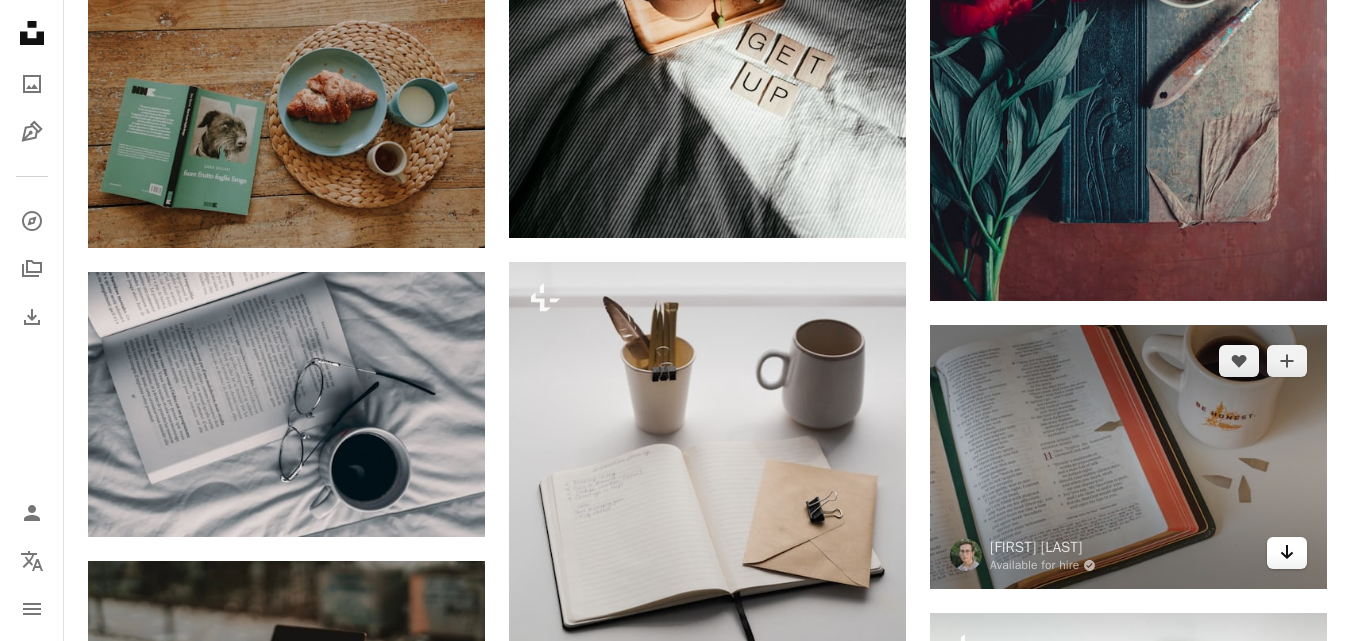 click on "Arrow pointing down" at bounding box center (1287, 553) 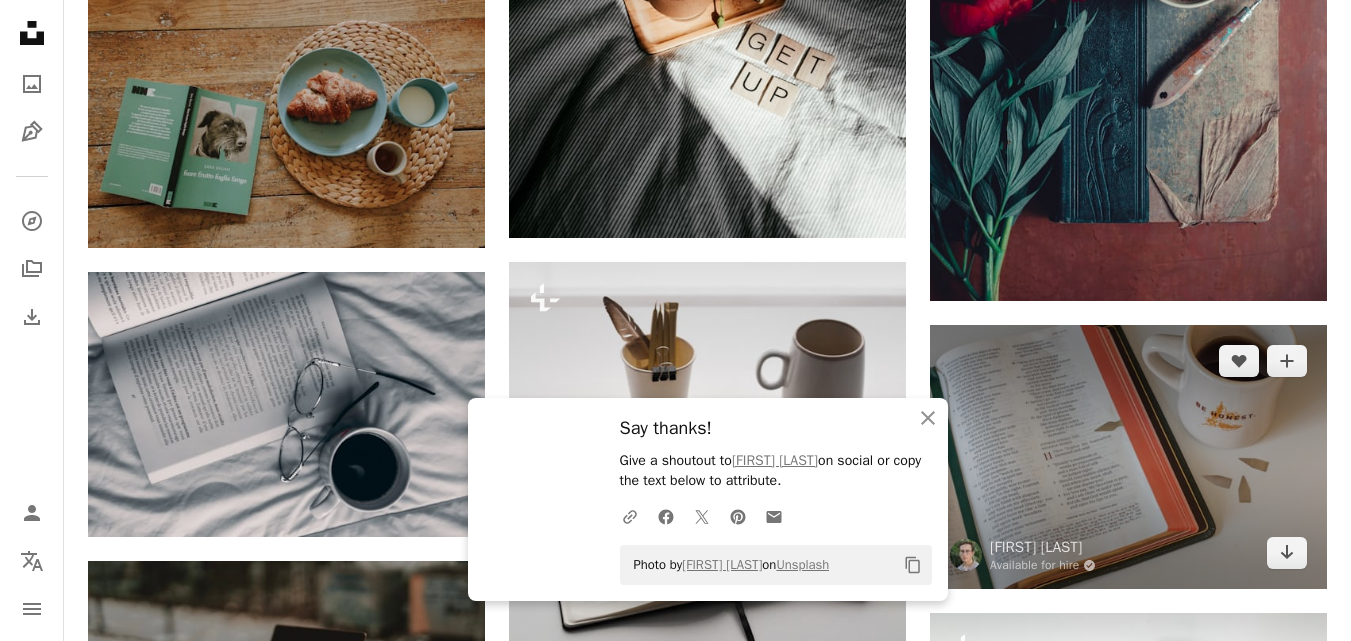 scroll, scrollTop: 84030, scrollLeft: 0, axis: vertical 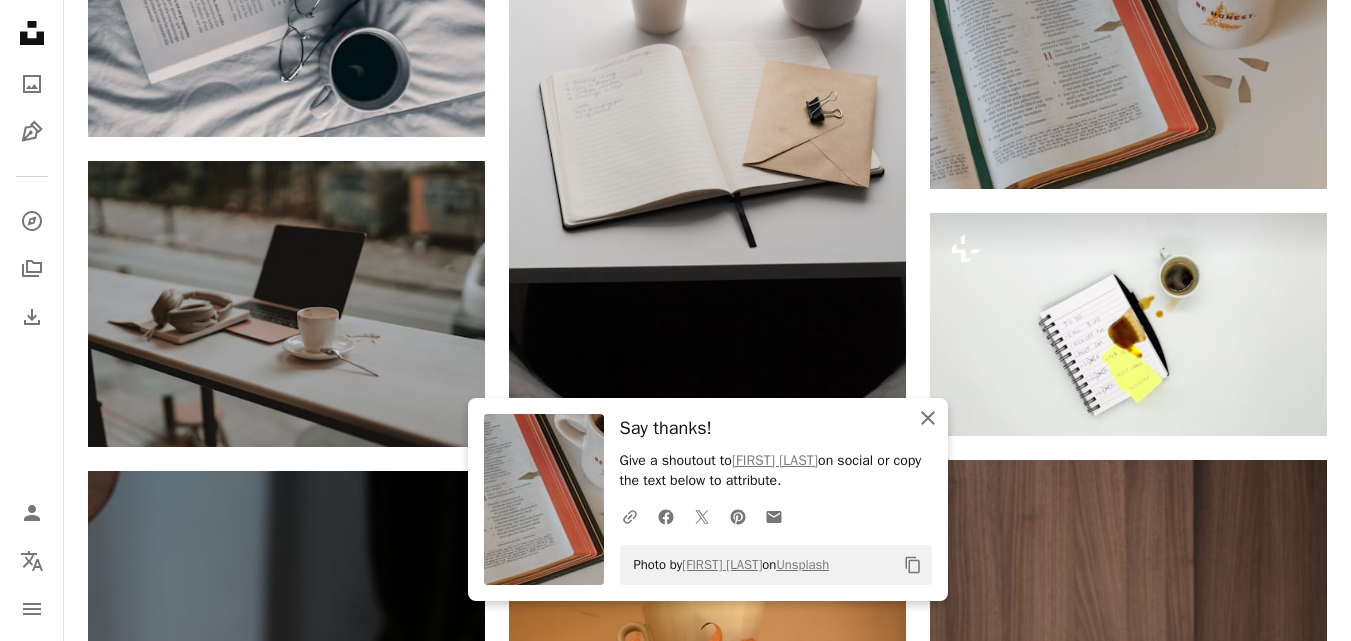 click on "An X shape" 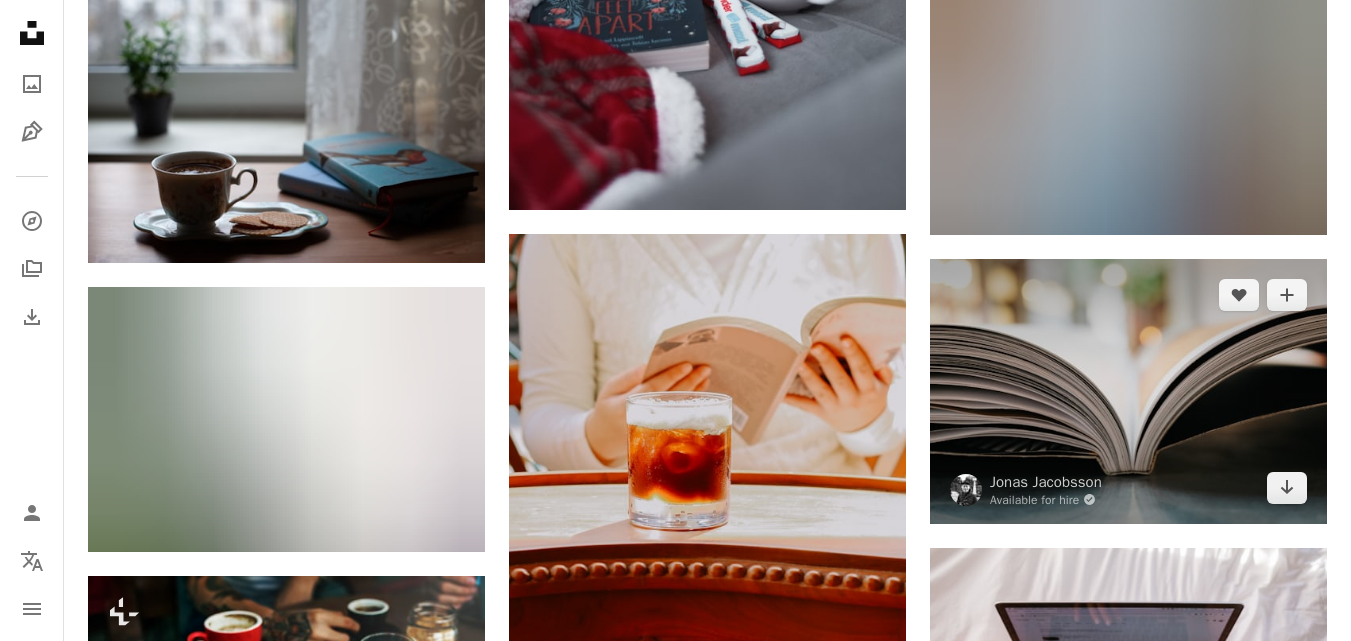 scroll, scrollTop: 85631, scrollLeft: 0, axis: vertical 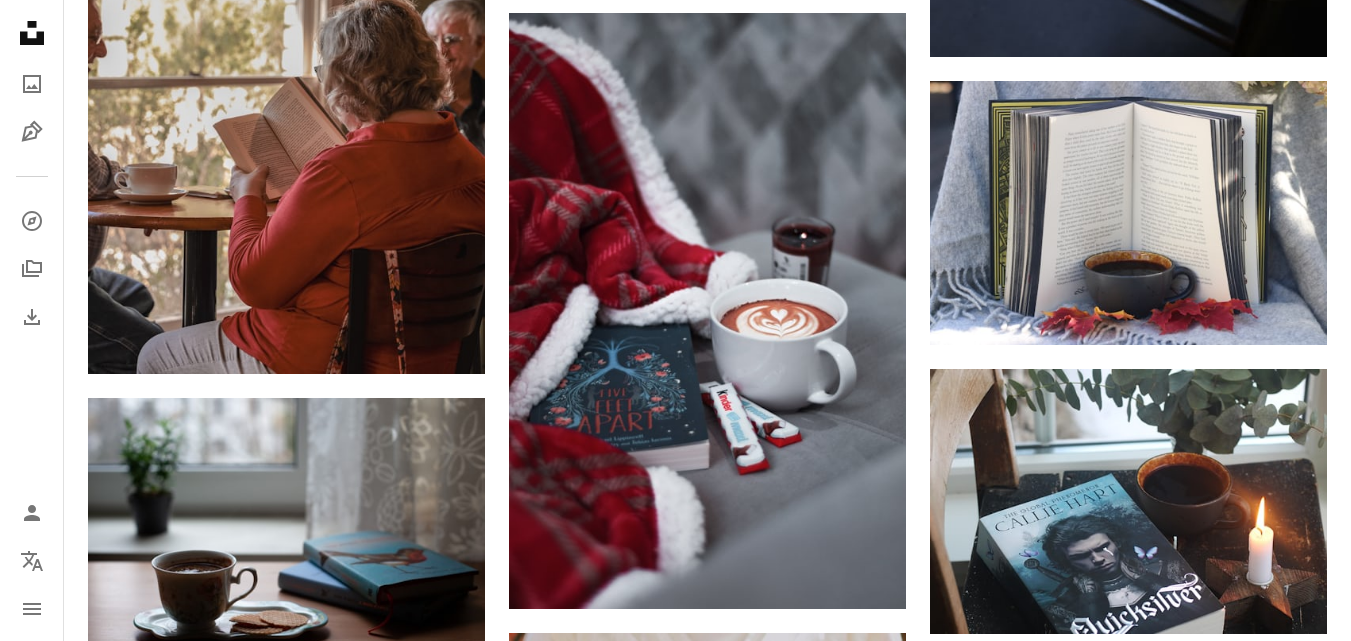 click on "Plus sign for Unsplash+ A heart A plus sign [FIRST] [LAST] For  Unsplash+ A lock   Purchase A heart A plus sign [FIRST] [LAST] Available for hire A checkmark inside of a circle Arrow pointing down A heart A plus sign [FIRST] [LAST] Available for hire A checkmark inside of a circle Arrow pointing down Plus sign for Unsplash+ A heart A plus sign [FIRST] [LAST] For  Unsplash+ A lock   Purchase A heart A plus sign [FIRST] [LAST] Available for hire A checkmark inside of a circle Arrow pointing down A heart A plus sign [FIRST] [LAST] Available for hire A checkmark inside of a circle Arrow pointing down A heart A plus sign [FIRST] [LAST] Available for hire A checkmark inside of a circle Arrow pointing down Plus sign for Unsplash+ A heart A plus sign [FIRST] [LAST] For  Unsplash+ A lock   Purchase A heart A plus sign [FIRST] [LAST] Available for hire A checkmark inside of a circle Arrow pointing down A heart A plus sign [FIRST] [LAST] Available for hire A checkmark inside of a circle Arrow pointing down A heart A plus sign [FIRST] [LAST] Available for hire A checkmark inside of a circle Arrow pointing down Plus sign for Unsplash+ A heart A plus sign [FIRST] [LAST] For  Unsplash+ A lock   Purchase On-brand and on budget images for your next campaign" at bounding box center (707, -41160) 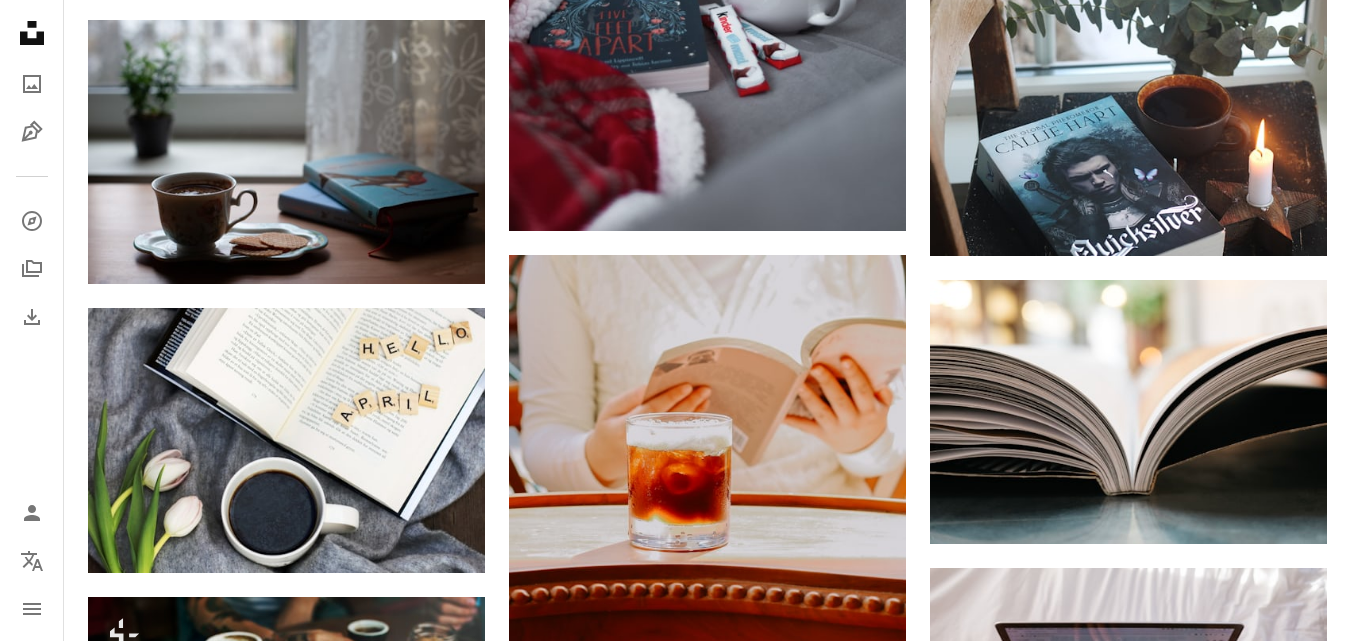 scroll, scrollTop: 86030, scrollLeft: 0, axis: vertical 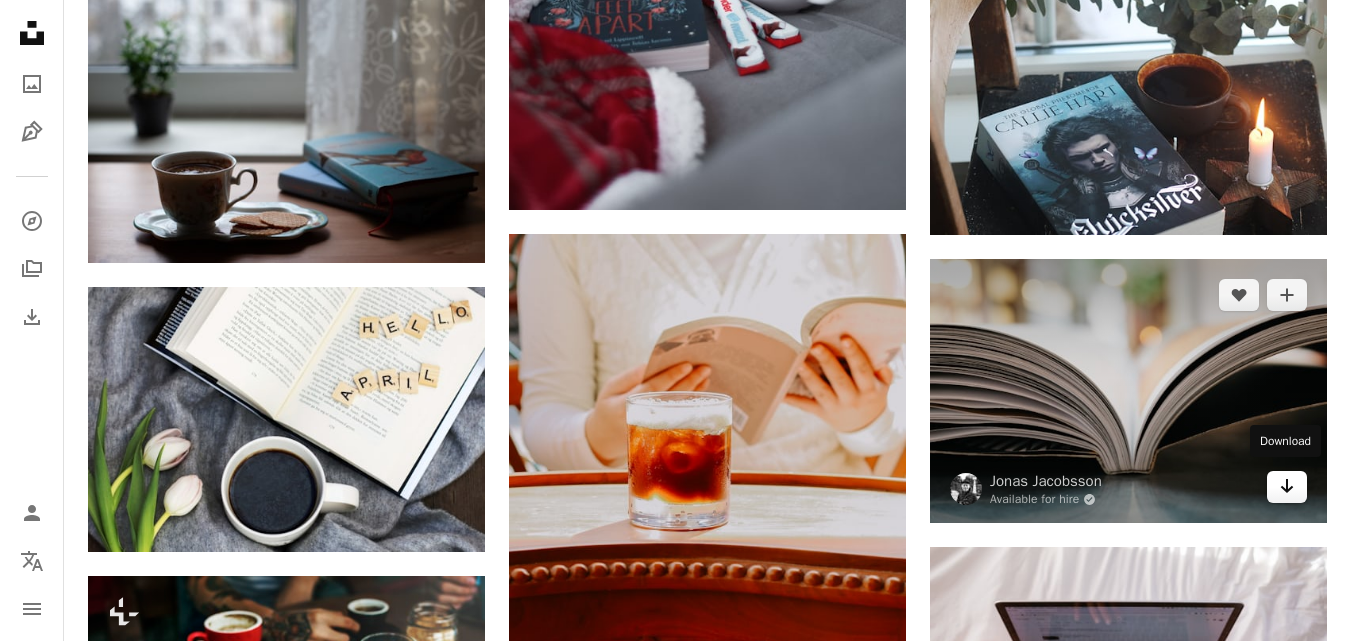 click 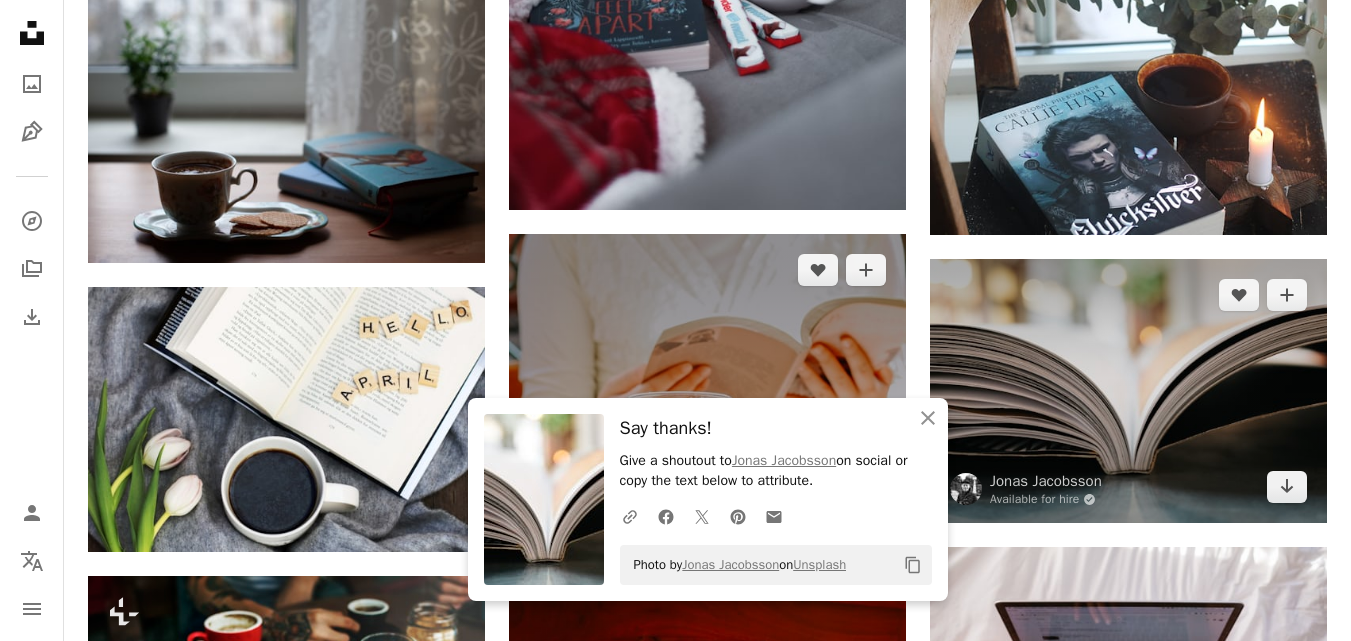 scroll, scrollTop: 86430, scrollLeft: 0, axis: vertical 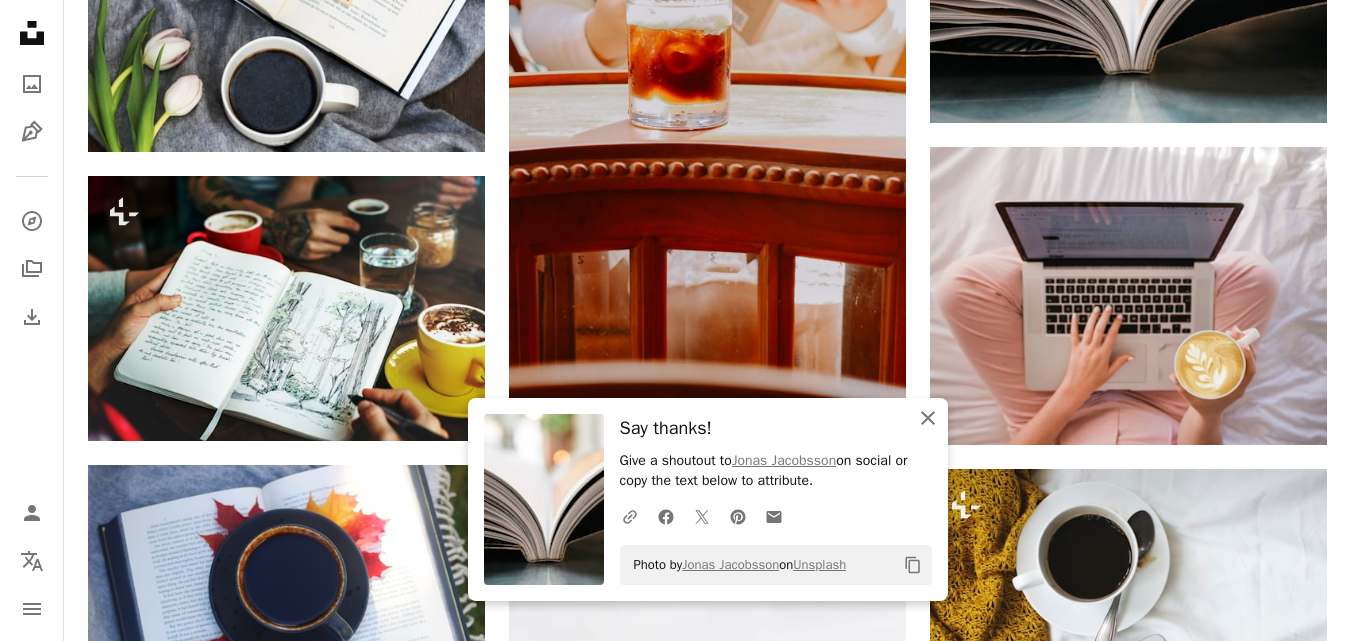click on "An X shape" 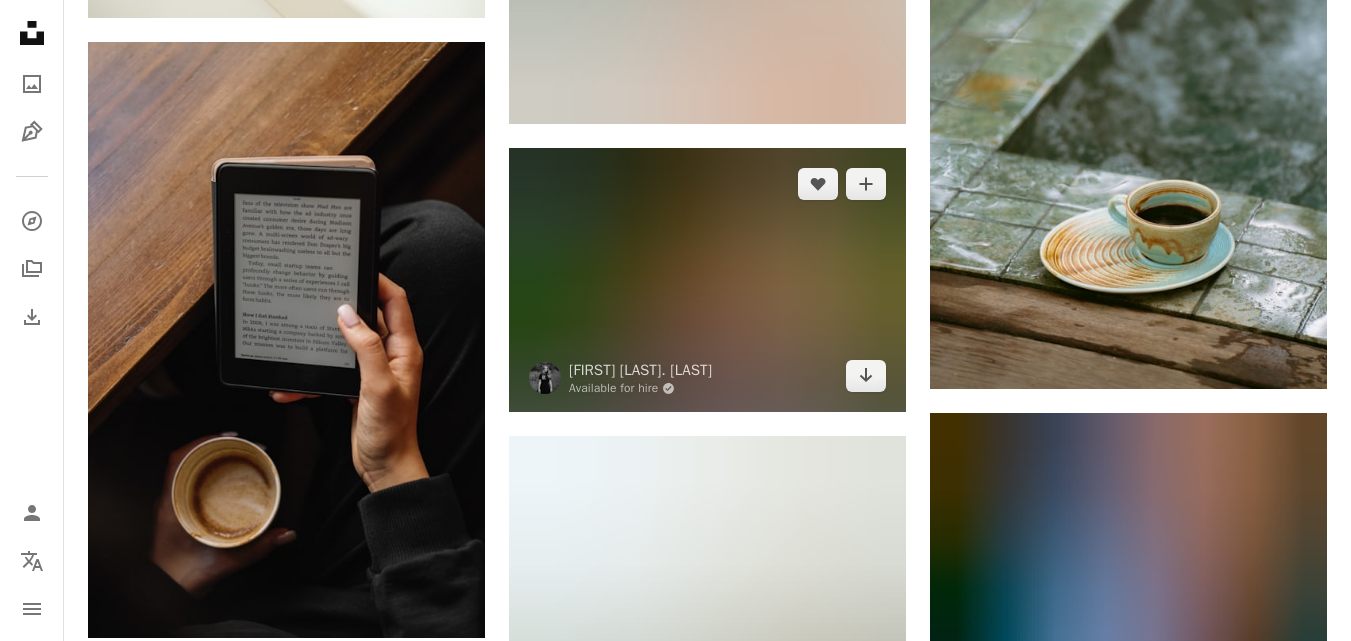scroll, scrollTop: 96030, scrollLeft: 0, axis: vertical 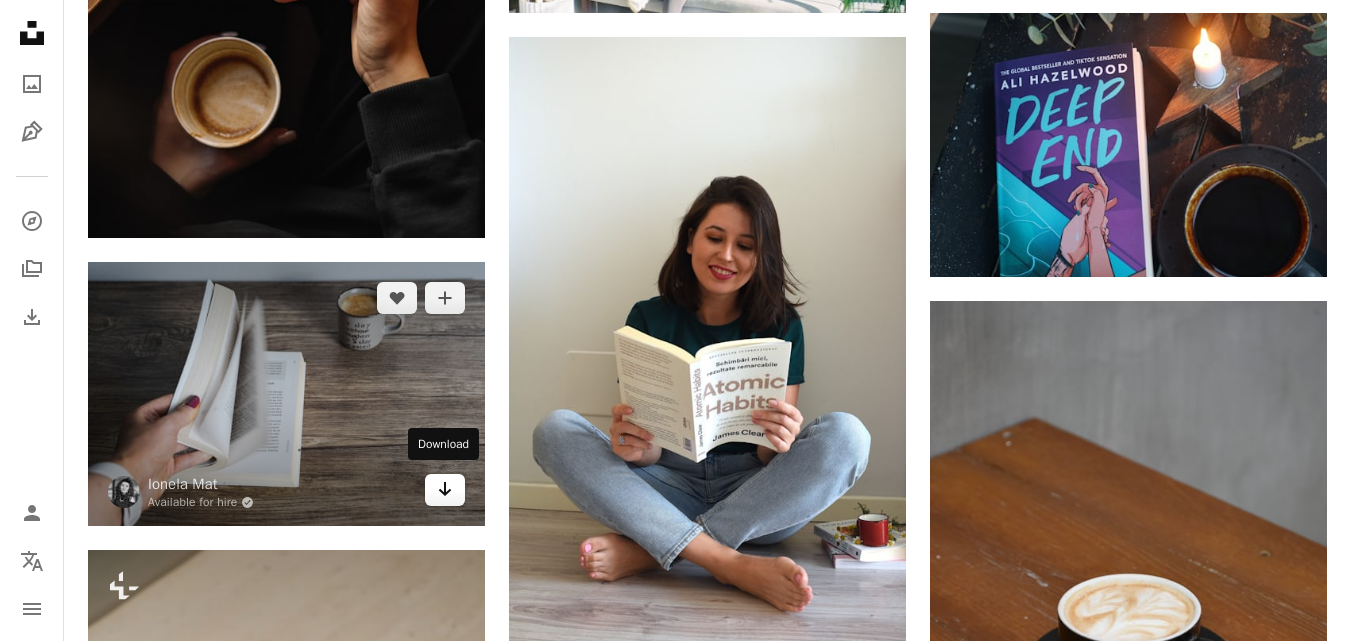 click on "Arrow pointing down" 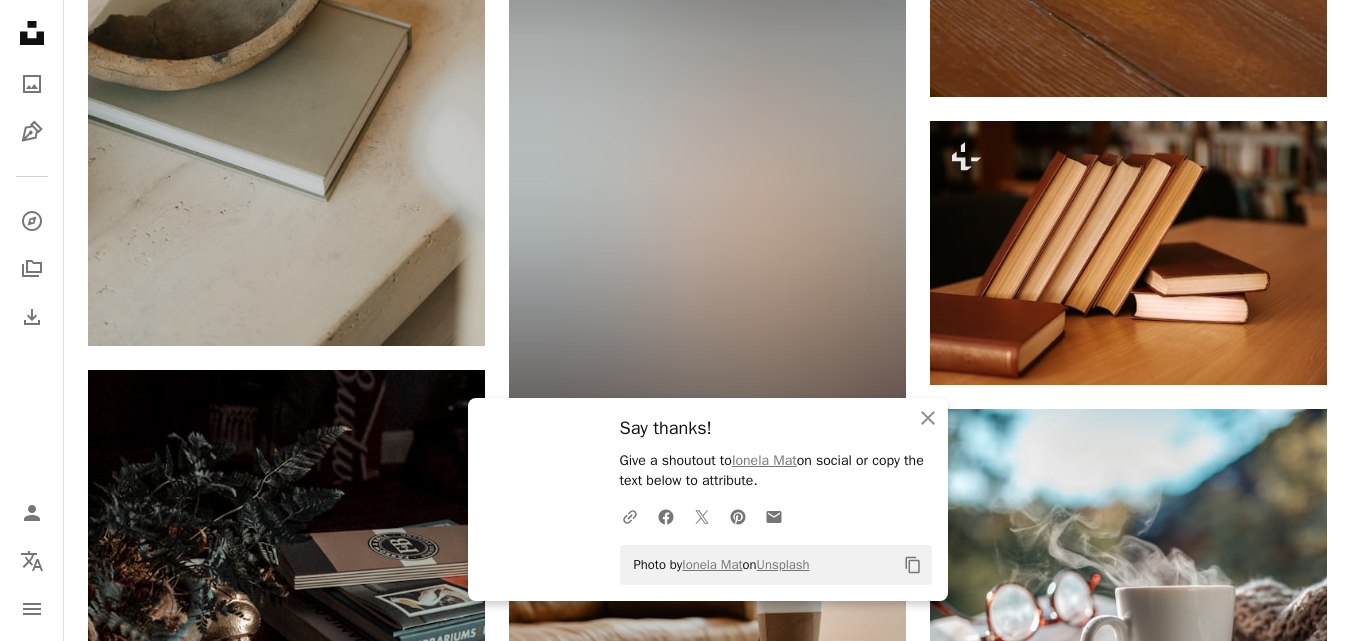 scroll, scrollTop: 96430, scrollLeft: 0, axis: vertical 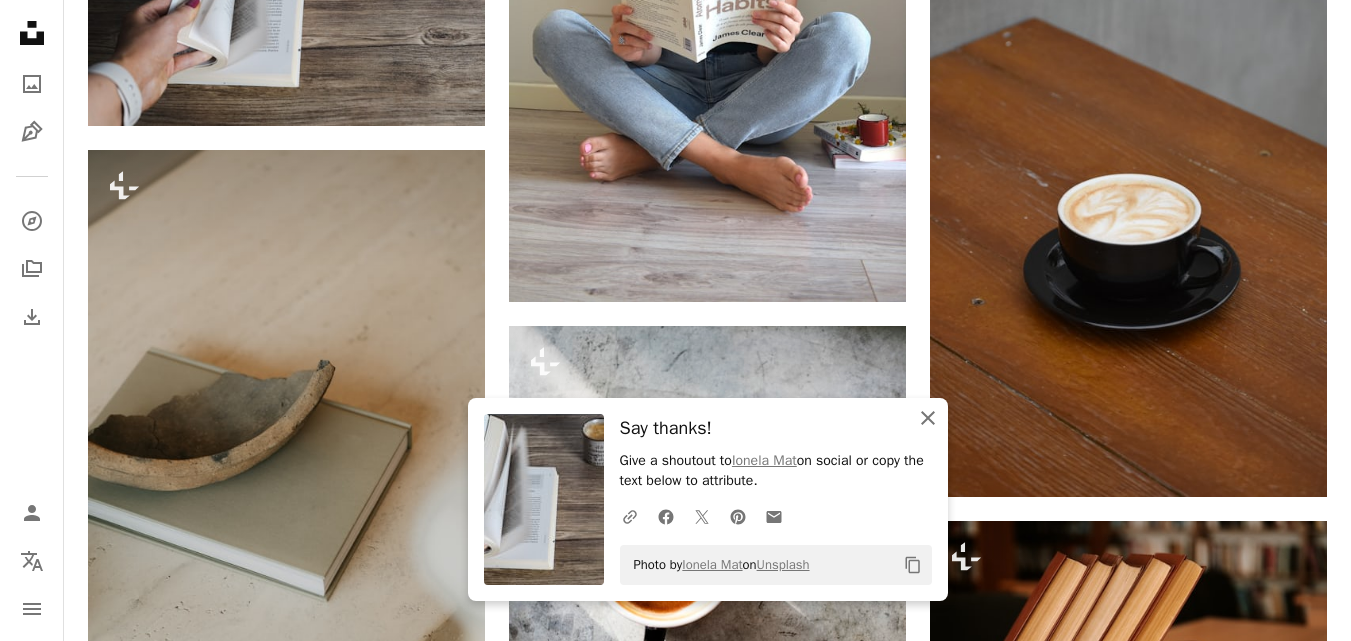 click 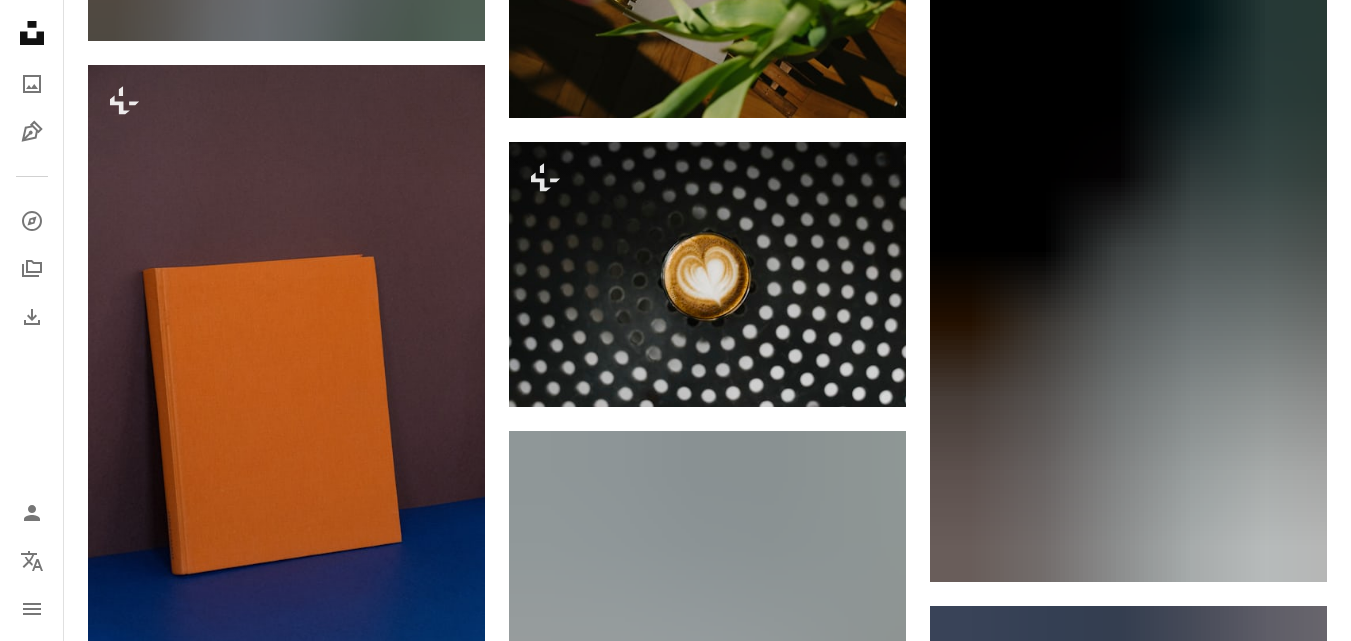 scroll, scrollTop: 108430, scrollLeft: 0, axis: vertical 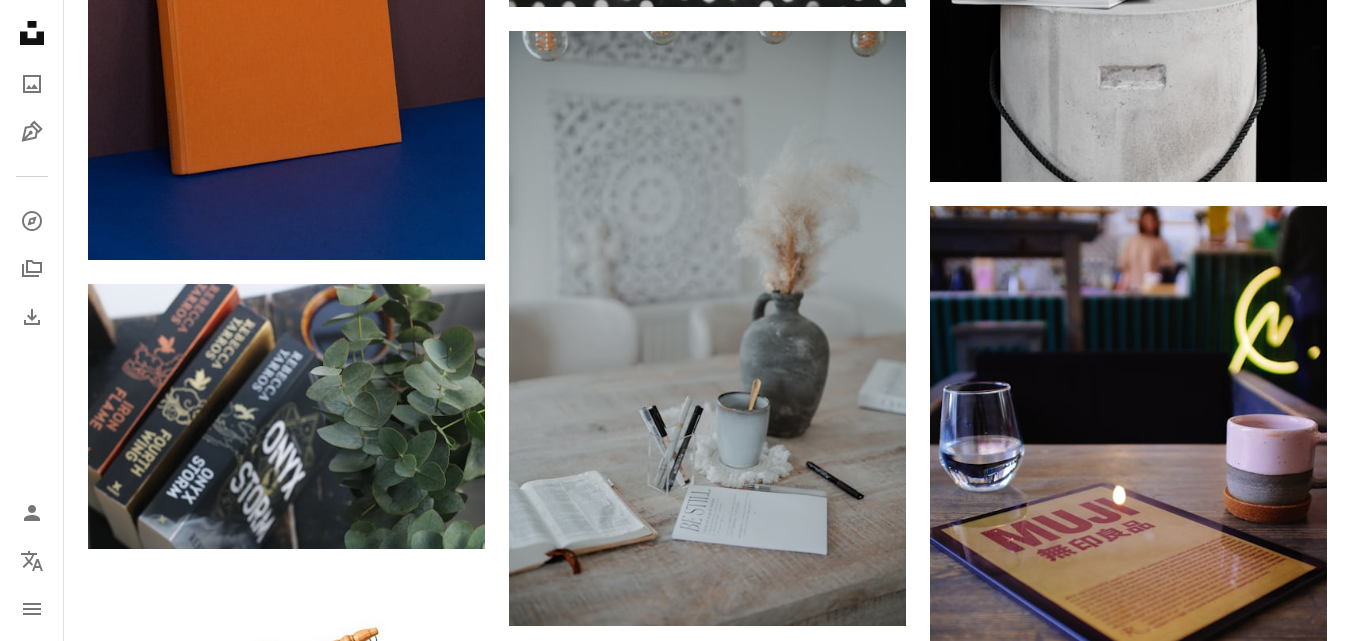 click on "Plus sign for Unsplash+ A heart A plus sign [FIRST] [LAST] For  Unsplash+ A lock   Purchase A heart A plus sign [FIRST] [LAST] Available for hire A checkmark inside of a circle Arrow pointing down A heart A plus sign [FIRST] [LAST] Available for hire A checkmark inside of a circle Arrow pointing down Plus sign for Unsplash+ A heart A plus sign [FIRST] [LAST] For  Unsplash+ A lock   Purchase A heart A plus sign [FIRST] [LAST] Available for hire A checkmark inside of a circle Arrow pointing down A heart A plus sign [FIRST] [LAST] Available for hire A checkmark inside of a circle Arrow pointing down A heart A plus sign [FIRST] [LAST] Available for hire A checkmark inside of a circle Arrow pointing down Plus sign for Unsplash+ A heart A plus sign [FIRST] [LAST] For  Unsplash+ A lock   Purchase A heart A plus sign [FIRST] [LAST] Available for hire A checkmark inside of a circle Arrow pointing down A heart A plus sign [FIRST] [LAST] Available for hire A checkmark inside of a circle Arrow pointing down A heart A plus sign [FIRST] [LAST] Available for hire A checkmark inside of a circle Arrow pointing down Plus sign for Unsplash+ A heart A plus sign [FIRST] [LAST] For  Unsplash+ A lock   Purchase On-brand and on budget images for your next campaign" at bounding box center [707, -51556] 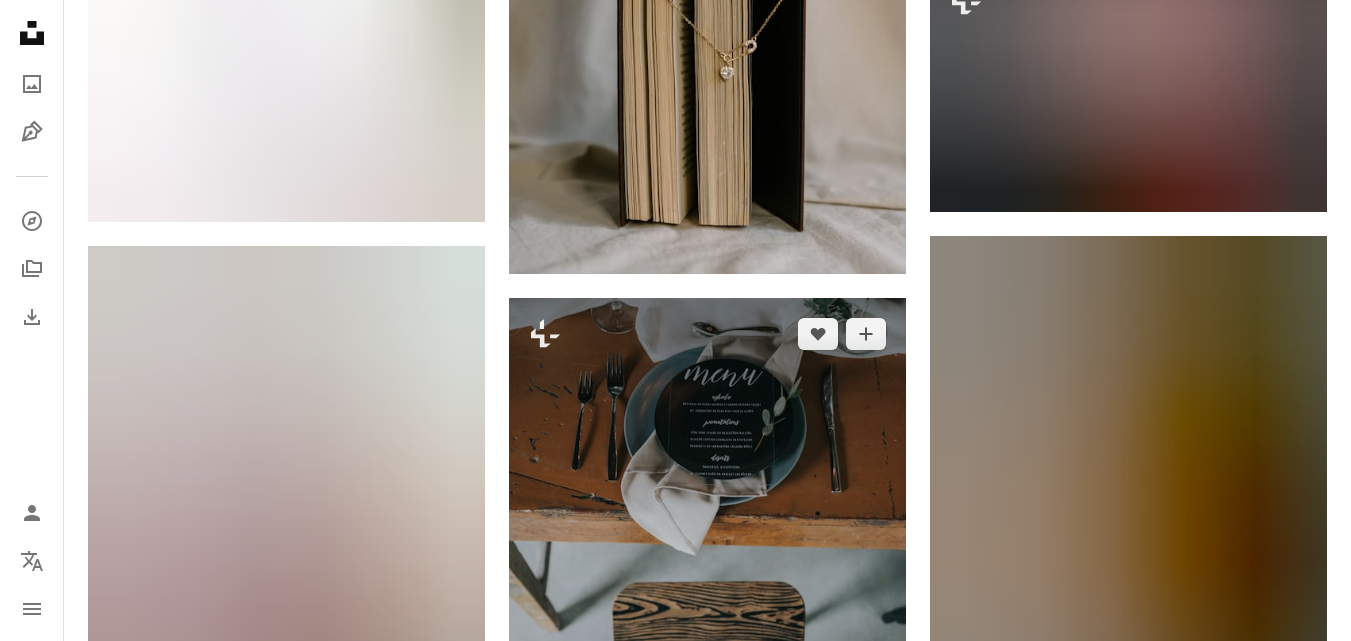 scroll, scrollTop: 110430, scrollLeft: 0, axis: vertical 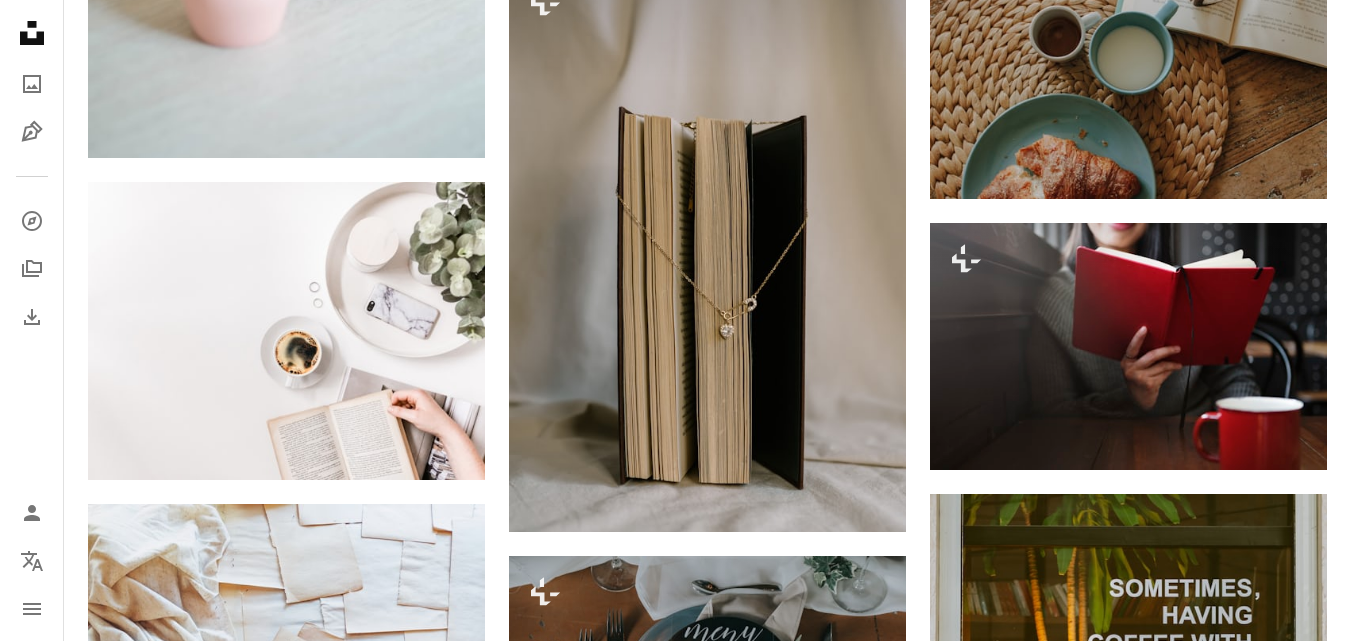 click on "Plus sign for Unsplash+ A heart A plus sign [FIRST] [LAST] For  Unsplash+ A lock   Purchase A heart A plus sign [FIRST] [LAST] Available for hire A checkmark inside of a circle Arrow pointing down A heart A plus sign [FIRST] [LAST] Available for hire A checkmark inside of a circle Arrow pointing down Plus sign for Unsplash+ A heart A plus sign [FIRST] [LAST] For  Unsplash+ A lock   Purchase A heart A plus sign [FIRST] [LAST] Available for hire A checkmark inside of a circle Arrow pointing down A heart A plus sign [FIRST] [LAST] Available for hire A checkmark inside of a circle Arrow pointing down A heart A plus sign [FIRST] [LAST] Available for hire A checkmark inside of a circle Arrow pointing down Plus sign for Unsplash+ A heart A plus sign [FIRST] [LAST] For  Unsplash+ A lock   Purchase A heart A plus sign [FIRST] [LAST] Available for hire A checkmark inside of a circle Arrow pointing down A heart A plus sign [FIRST] [LAST] Available for hire A checkmark inside of a circle Arrow pointing down A heart A plus sign [FIRST] [LAST] Available for hire A checkmark inside of a circle Arrow pointing down Plus sign for Unsplash+ A heart A plus sign [FIRST] [LAST] For  Unsplash+ A lock   Purchase On-brand and on budget images for your next campaign" at bounding box center (707, -51796) 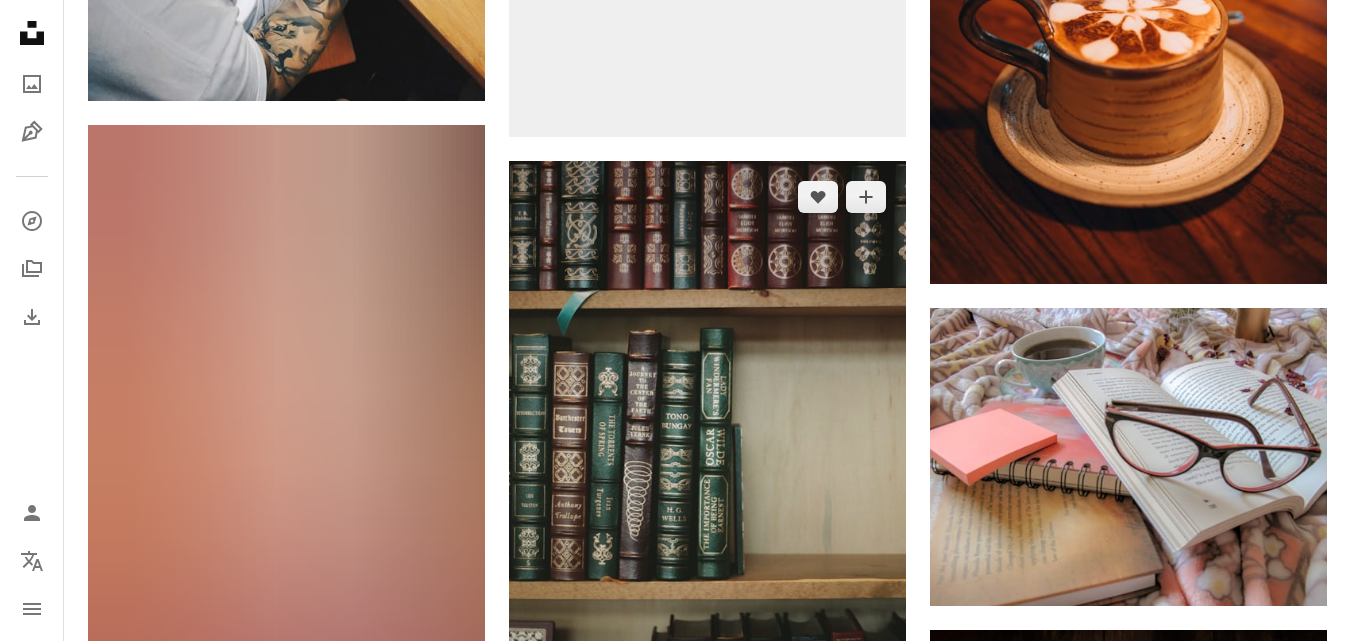 scroll, scrollTop: 114830, scrollLeft: 0, axis: vertical 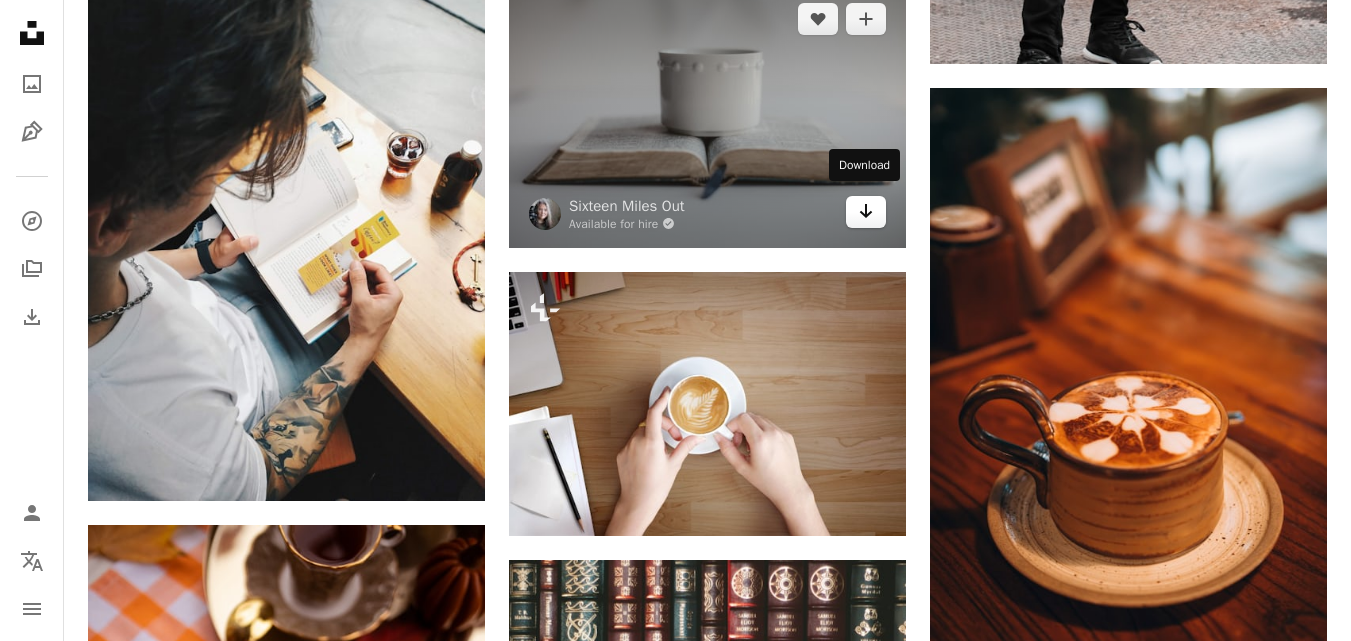 click on "Arrow pointing down" 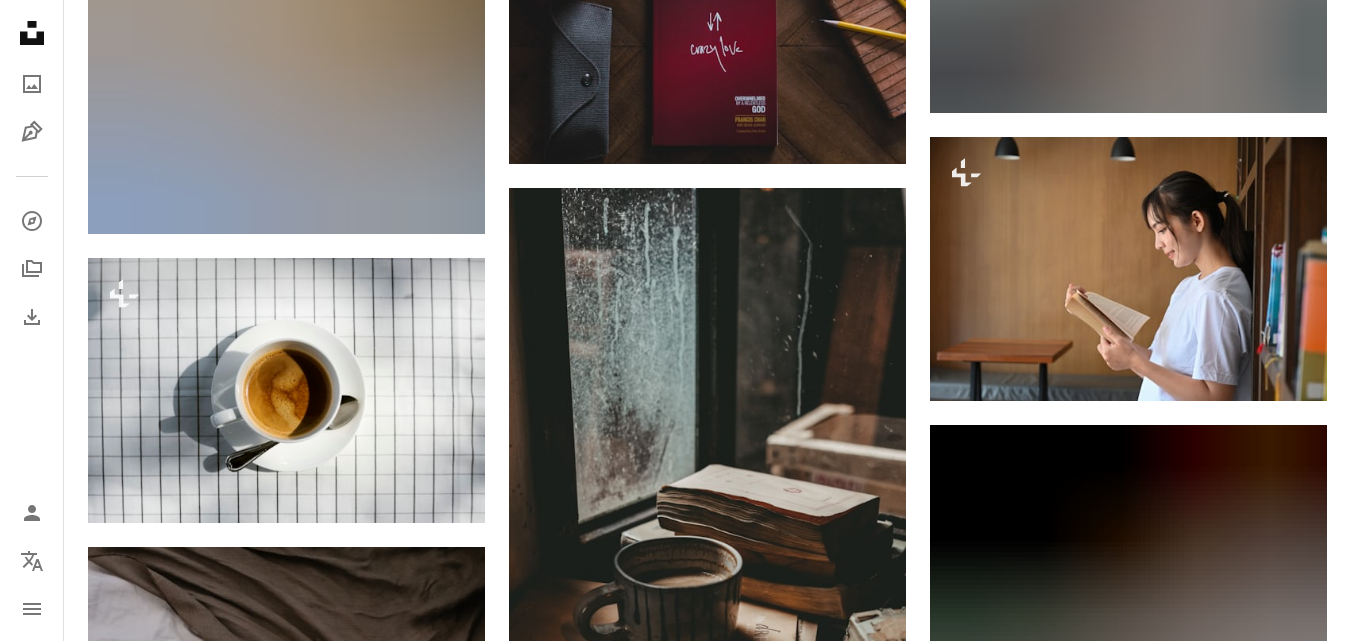 scroll, scrollTop: 119630, scrollLeft: 0, axis: vertical 